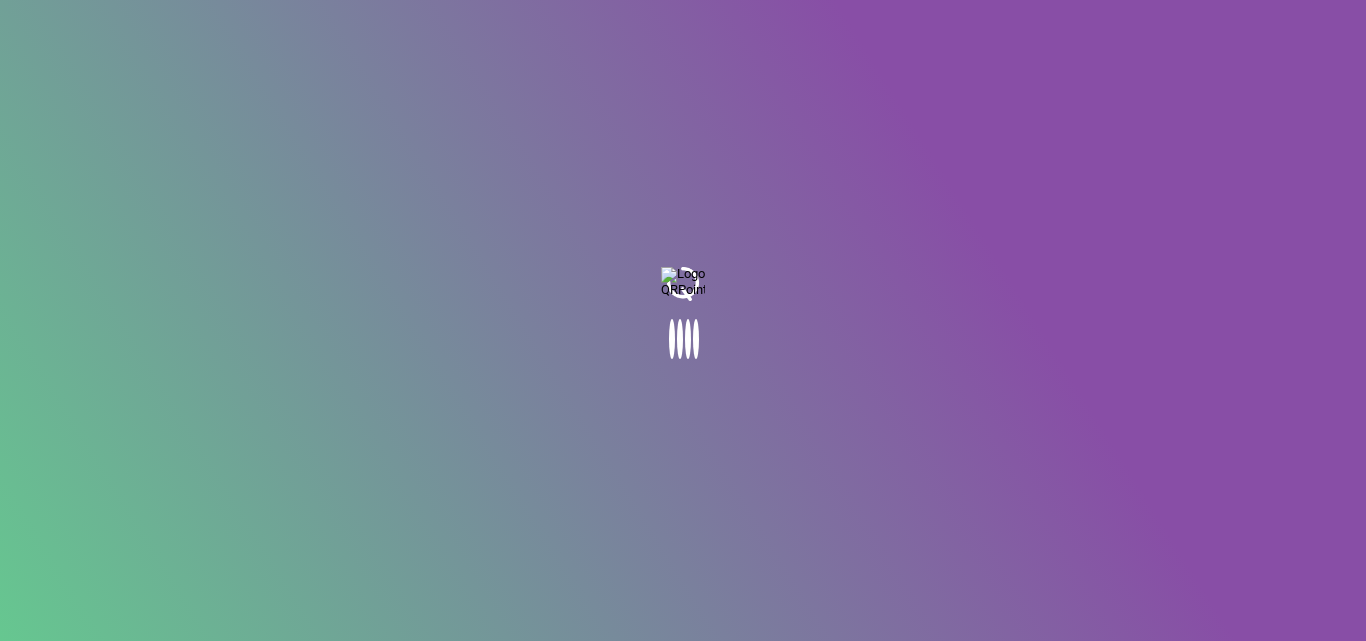 scroll, scrollTop: 0, scrollLeft: 0, axis: both 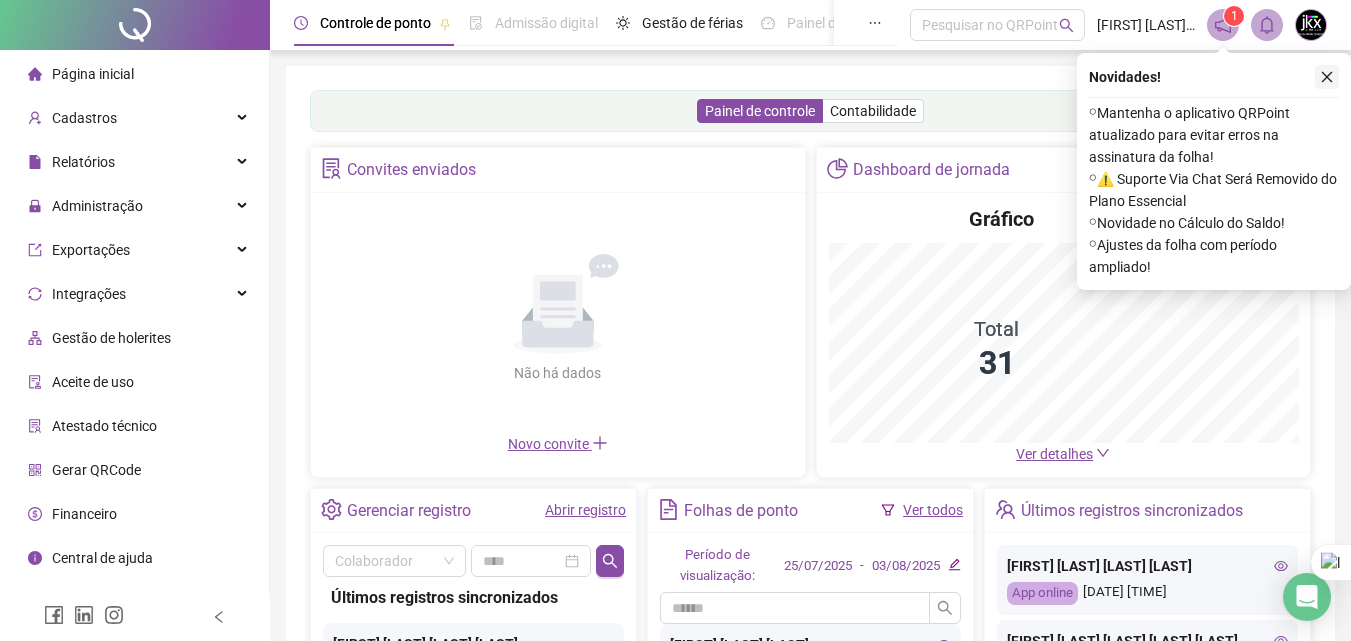 click at bounding box center (1327, 77) 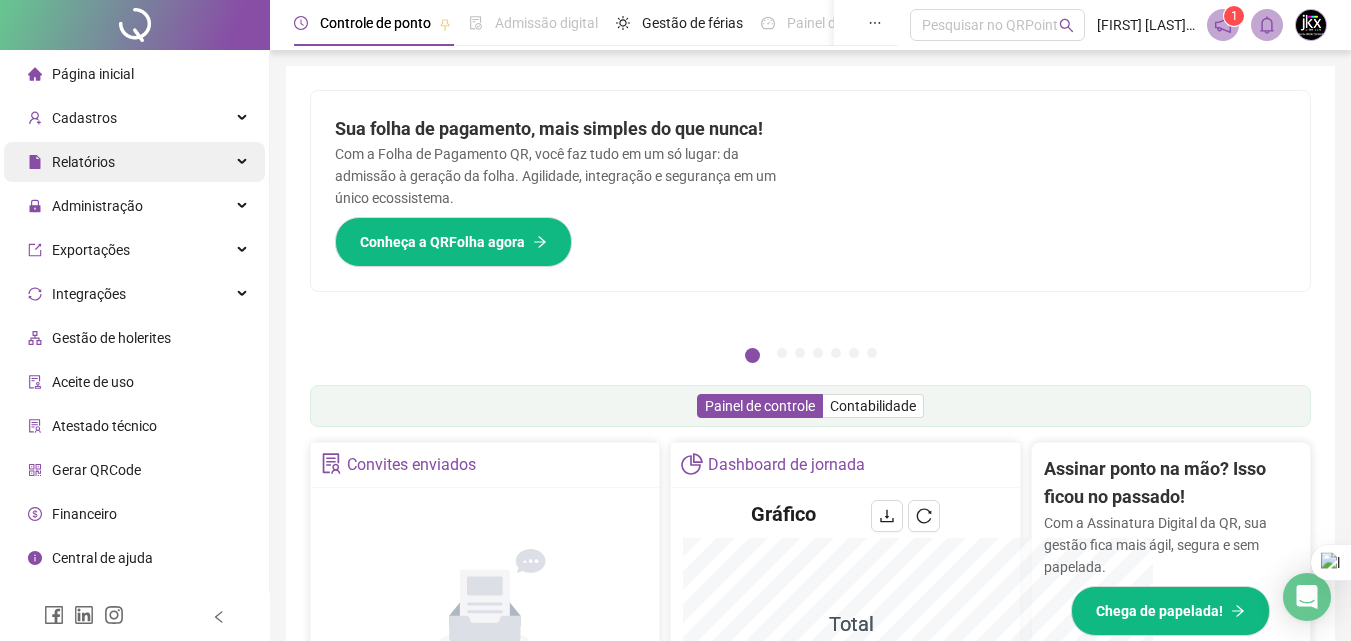 click on "Relatórios" at bounding box center (83, 162) 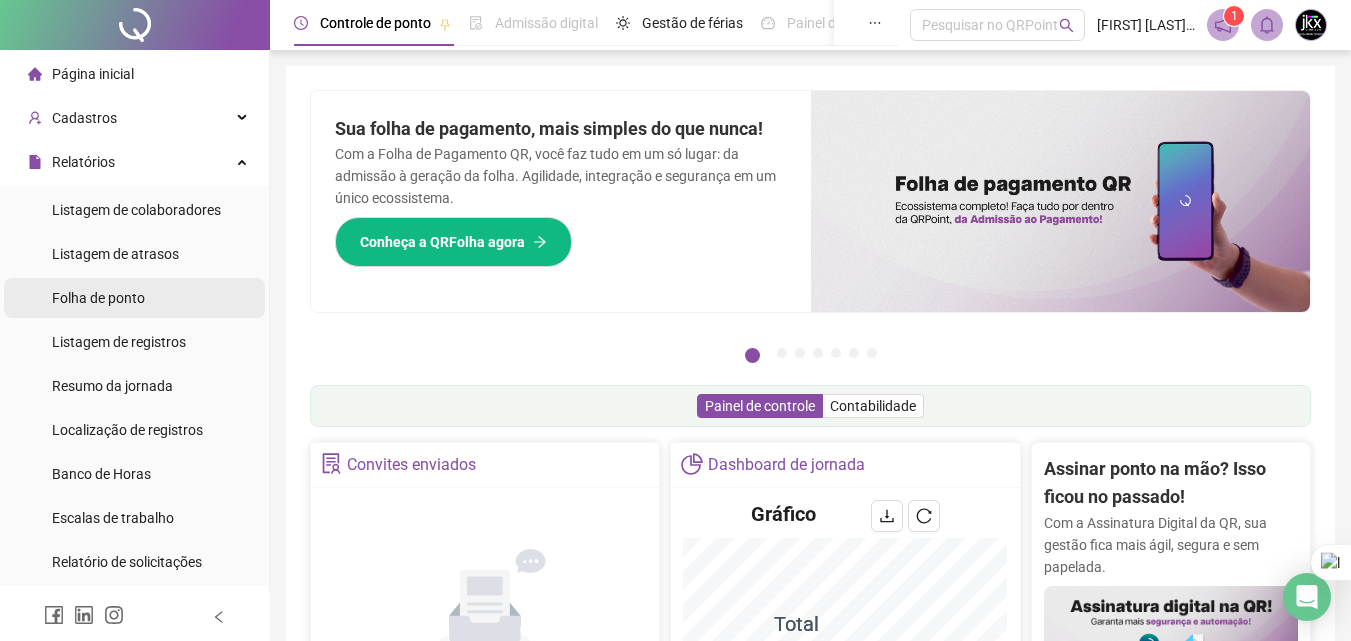 click on "Folha de ponto" at bounding box center (98, 298) 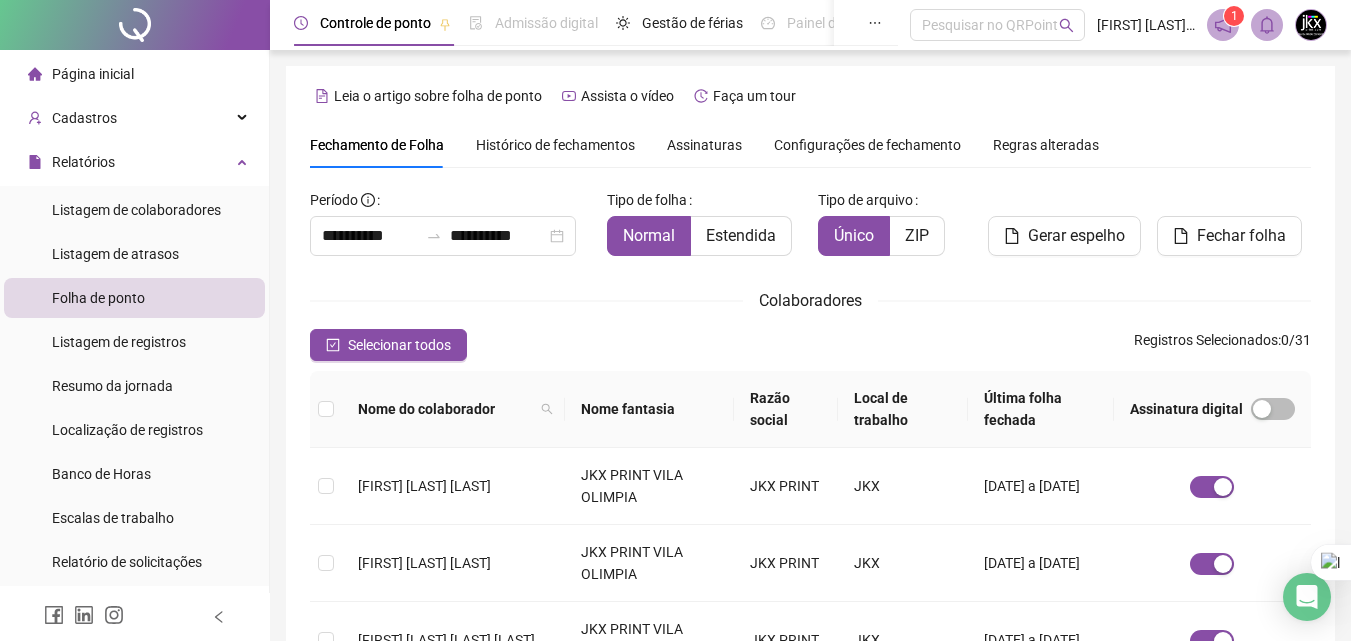 type on "**********" 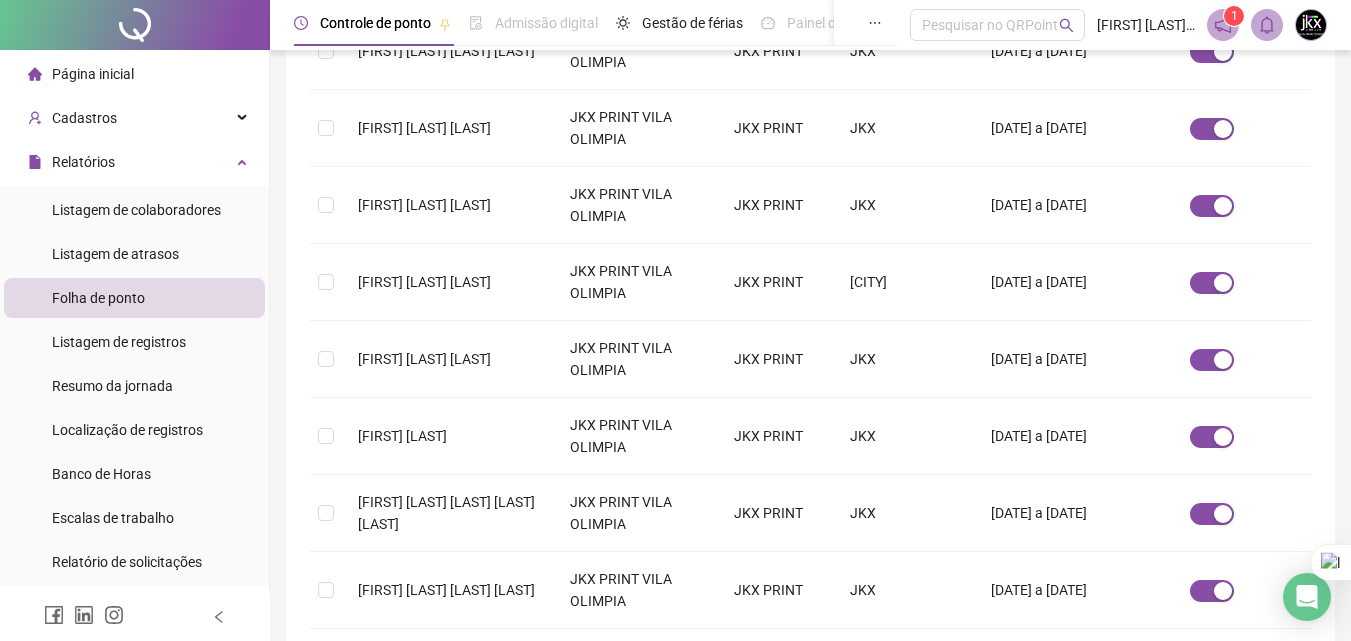 scroll, scrollTop: 751, scrollLeft: 0, axis: vertical 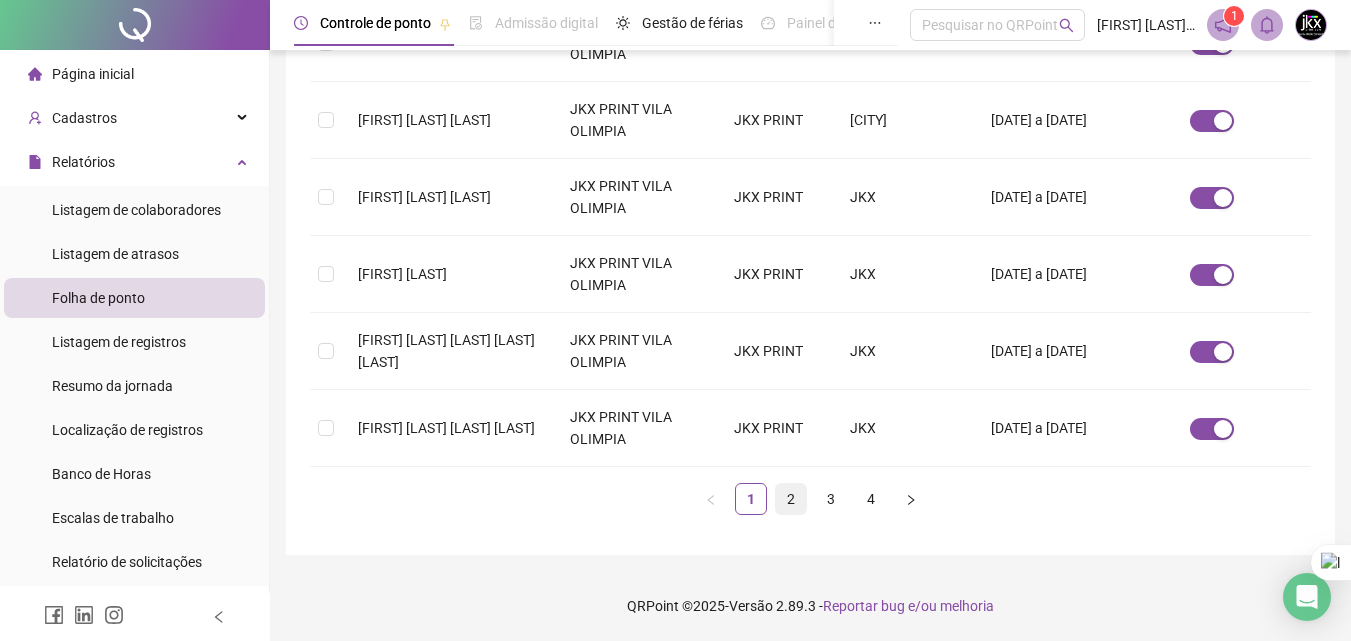 click on "2" at bounding box center [791, 499] 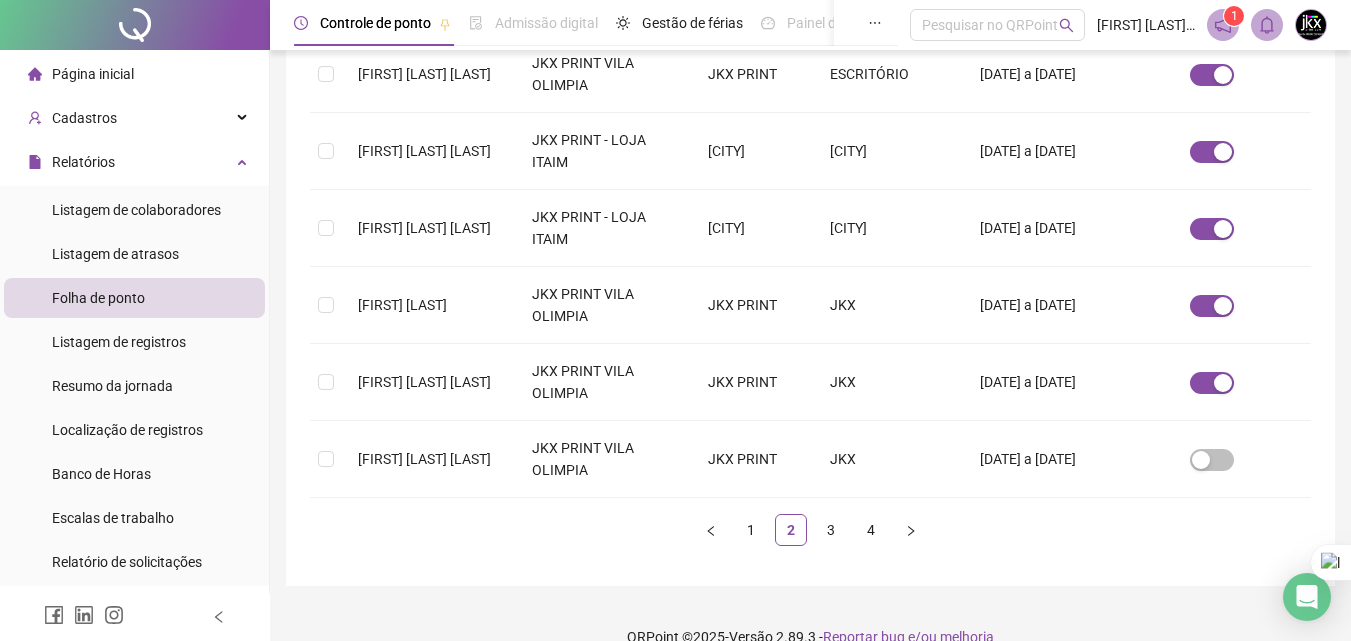 scroll, scrollTop: 751, scrollLeft: 0, axis: vertical 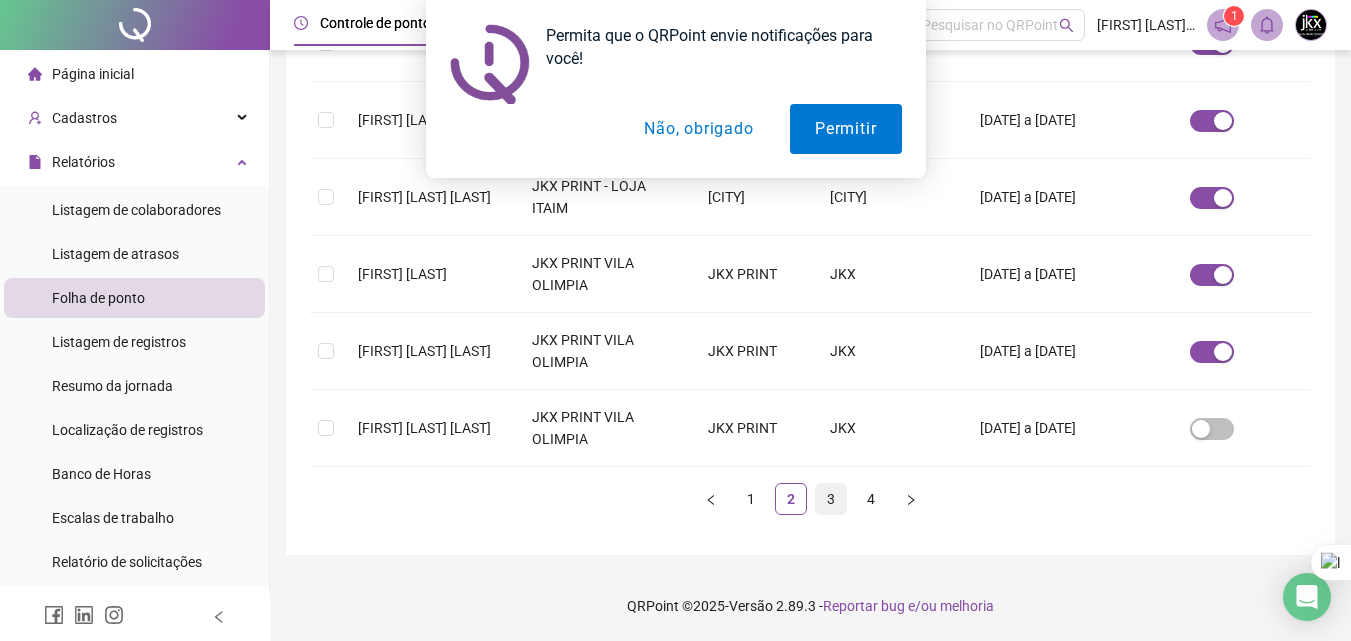 click on "3" at bounding box center (831, 499) 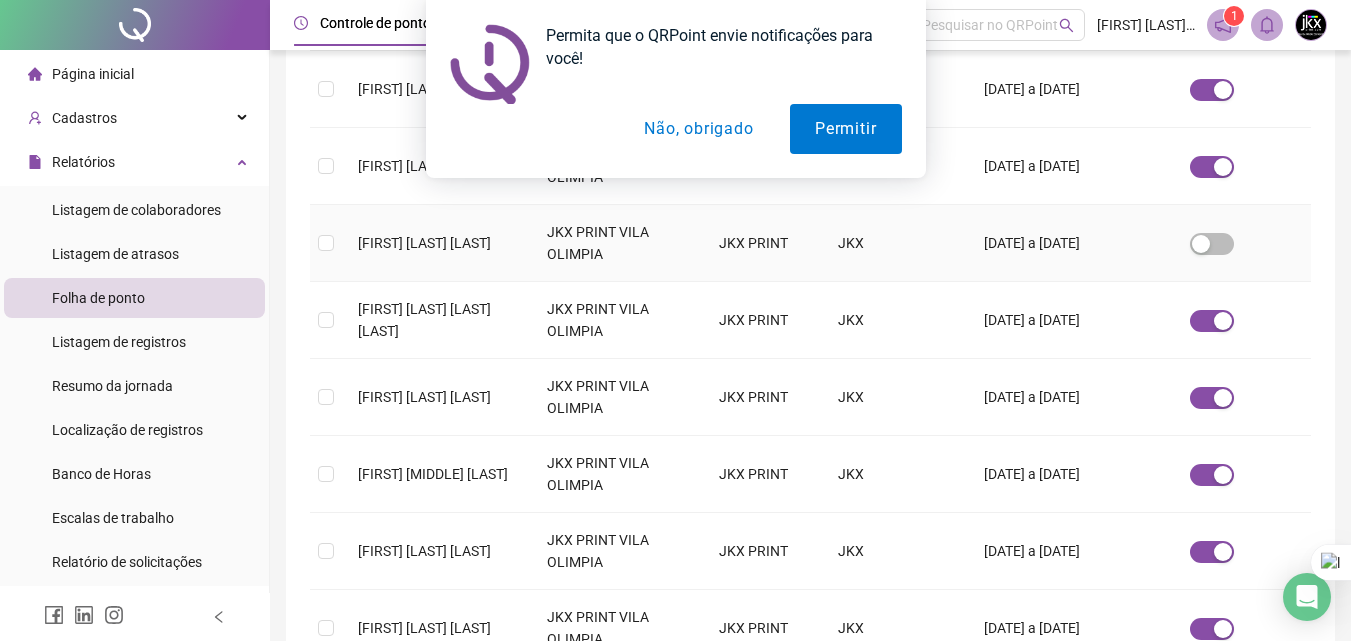 scroll, scrollTop: 251, scrollLeft: 0, axis: vertical 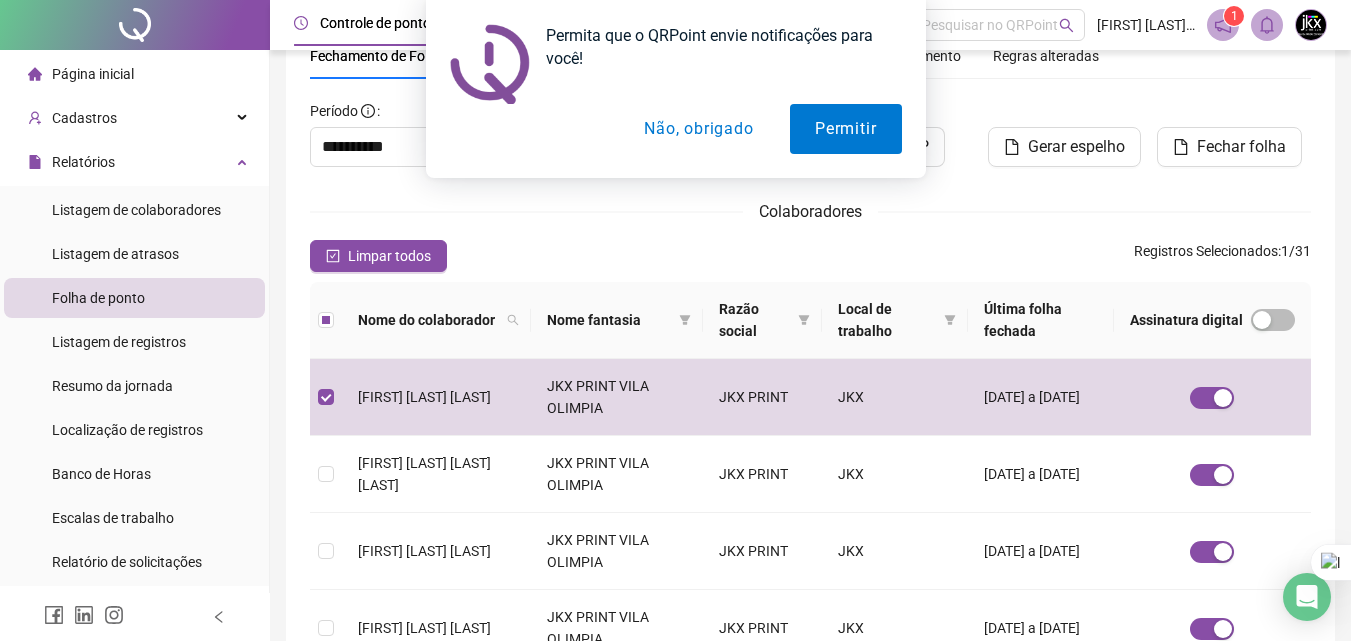 click on "Permita que o QRPoint envie notificações para você! Permitir Não, obrigado" at bounding box center (675, 89) 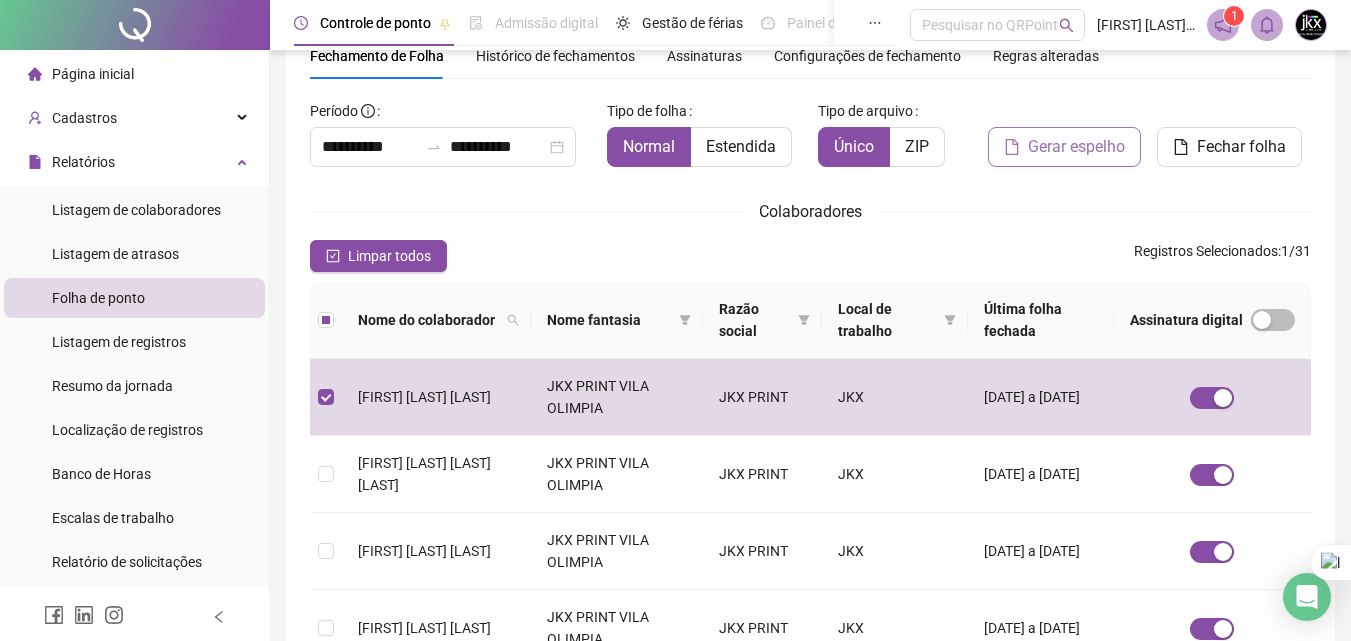 click on "Gerar espelho" at bounding box center [1076, 147] 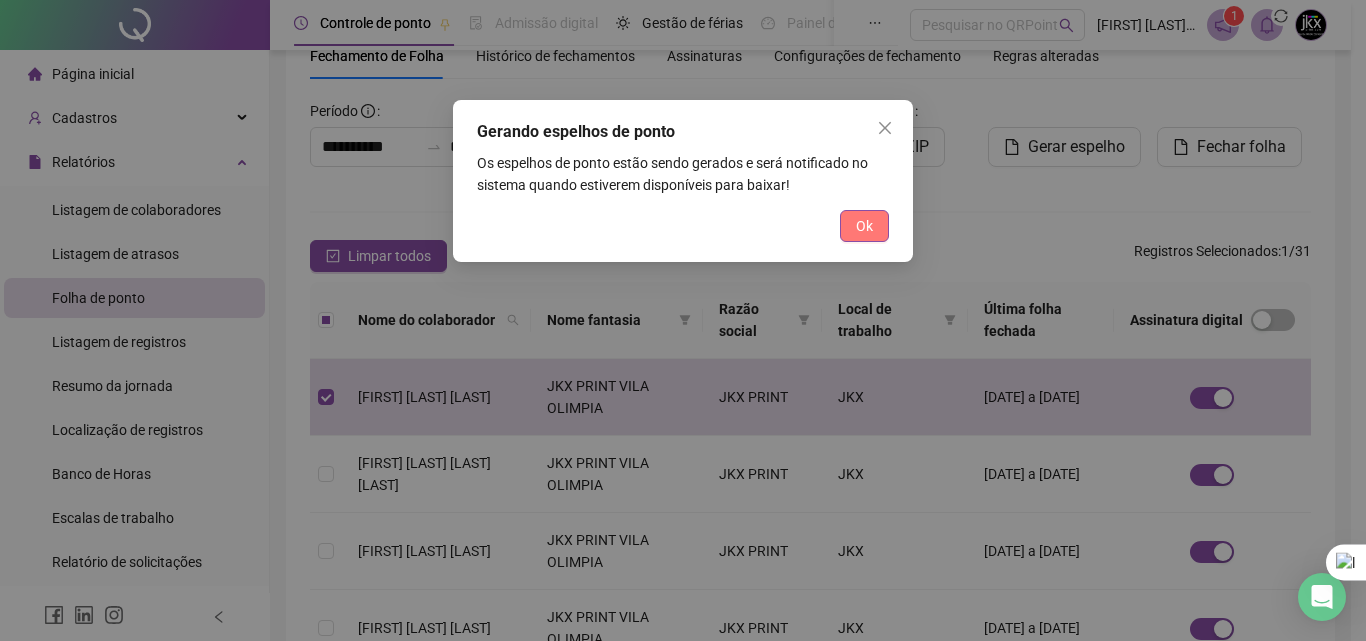 click on "Ok" at bounding box center (864, 226) 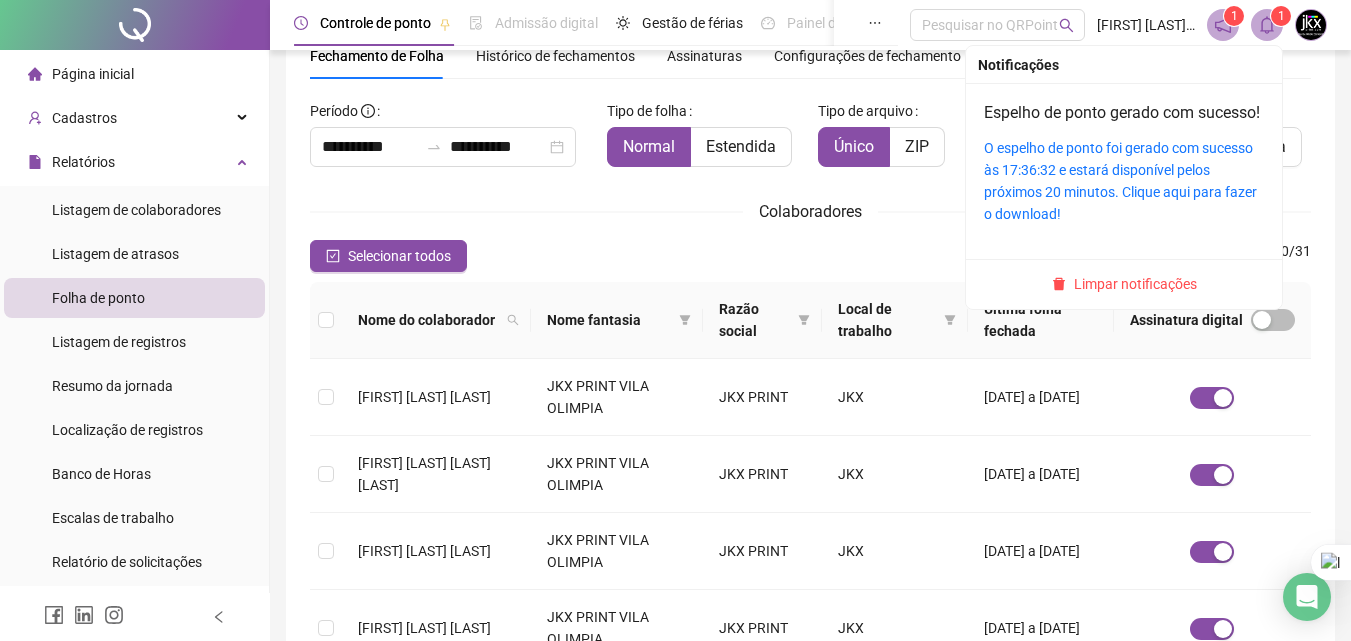 click on "O espelho de ponto foi gerado com sucesso às 17:36:32 e estará disponível pelos próximos 20 minutos.
Clique aqui para fazer o download!" at bounding box center [1124, 181] 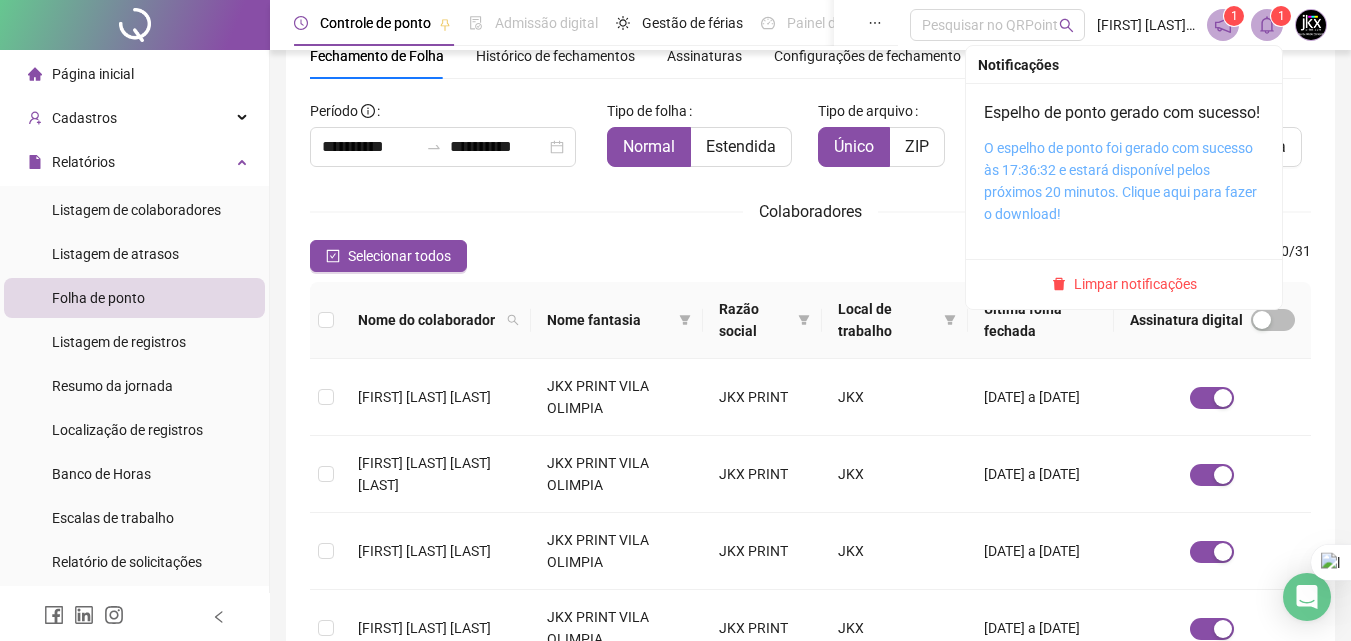 click on "O espelho de ponto foi gerado com sucesso às 17:36:32 e estará disponível pelos próximos 20 minutos.
Clique aqui para fazer o download!" at bounding box center [1120, 181] 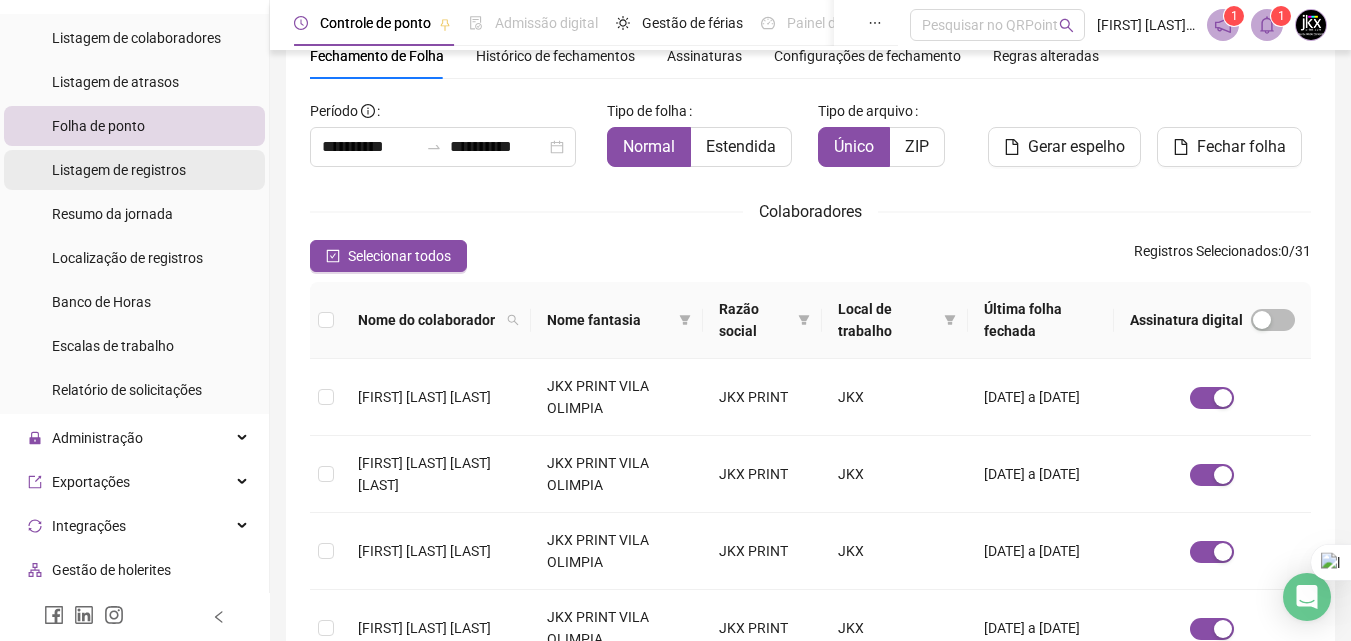 scroll, scrollTop: 389, scrollLeft: 0, axis: vertical 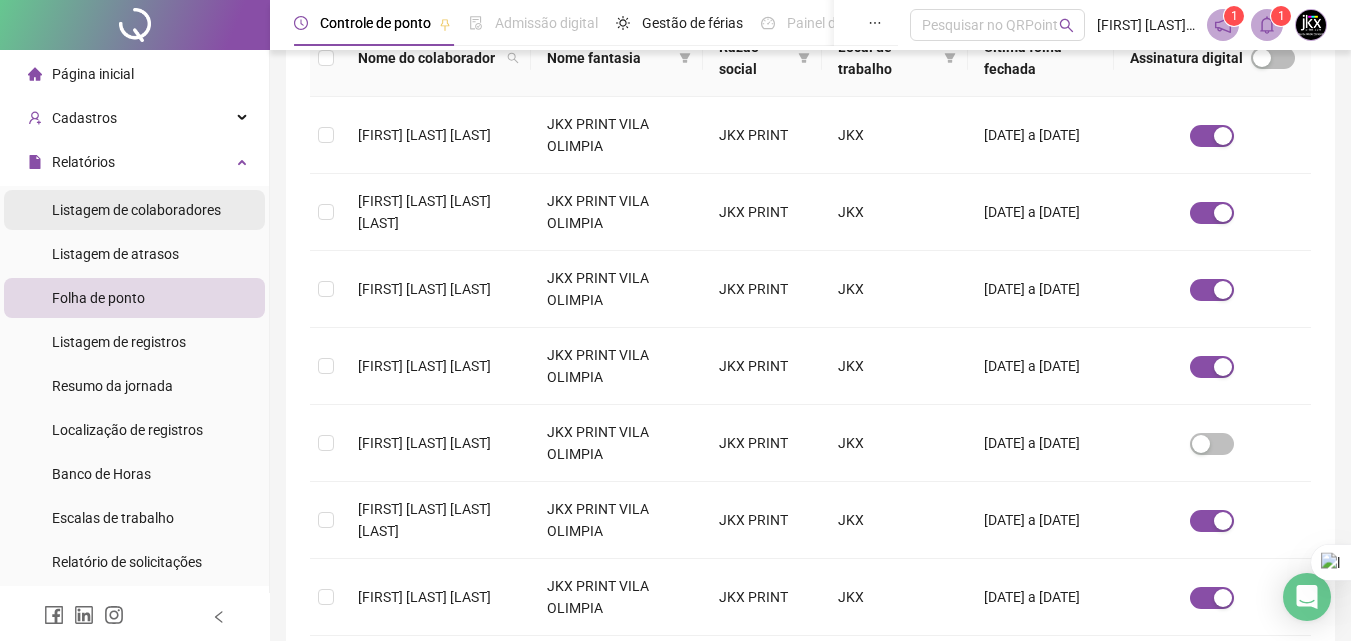 click on "Listagem de colaboradores" at bounding box center (136, 210) 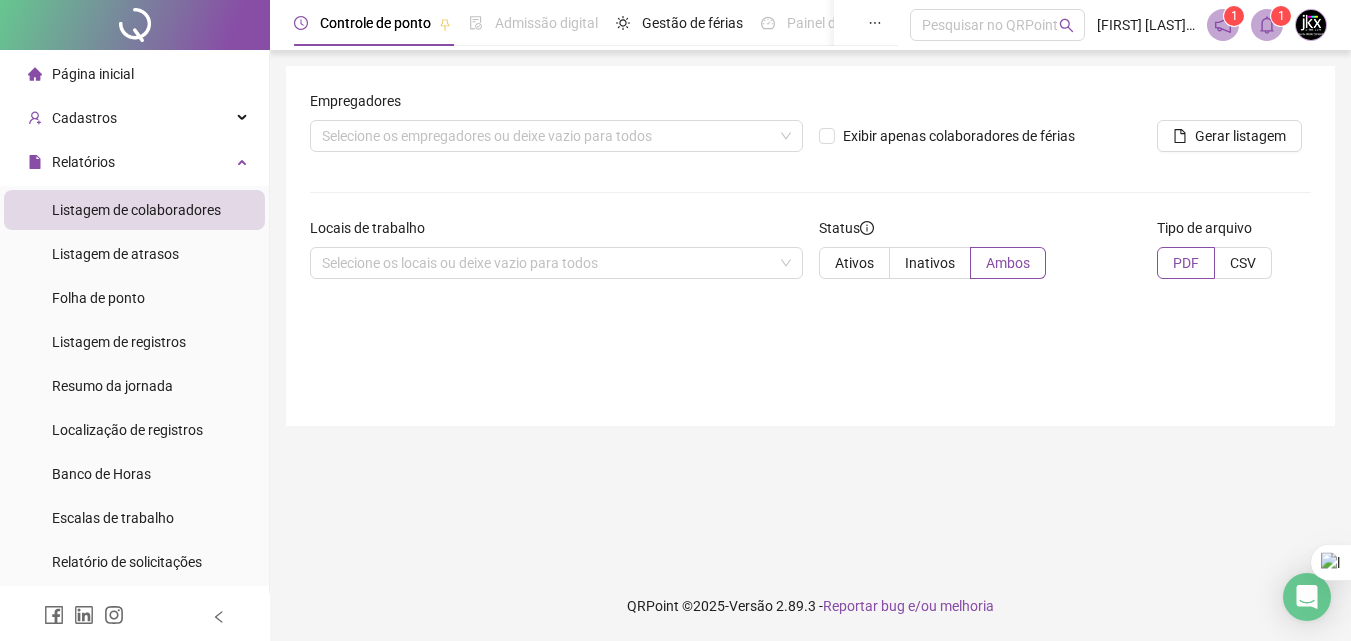 scroll, scrollTop: 0, scrollLeft: 0, axis: both 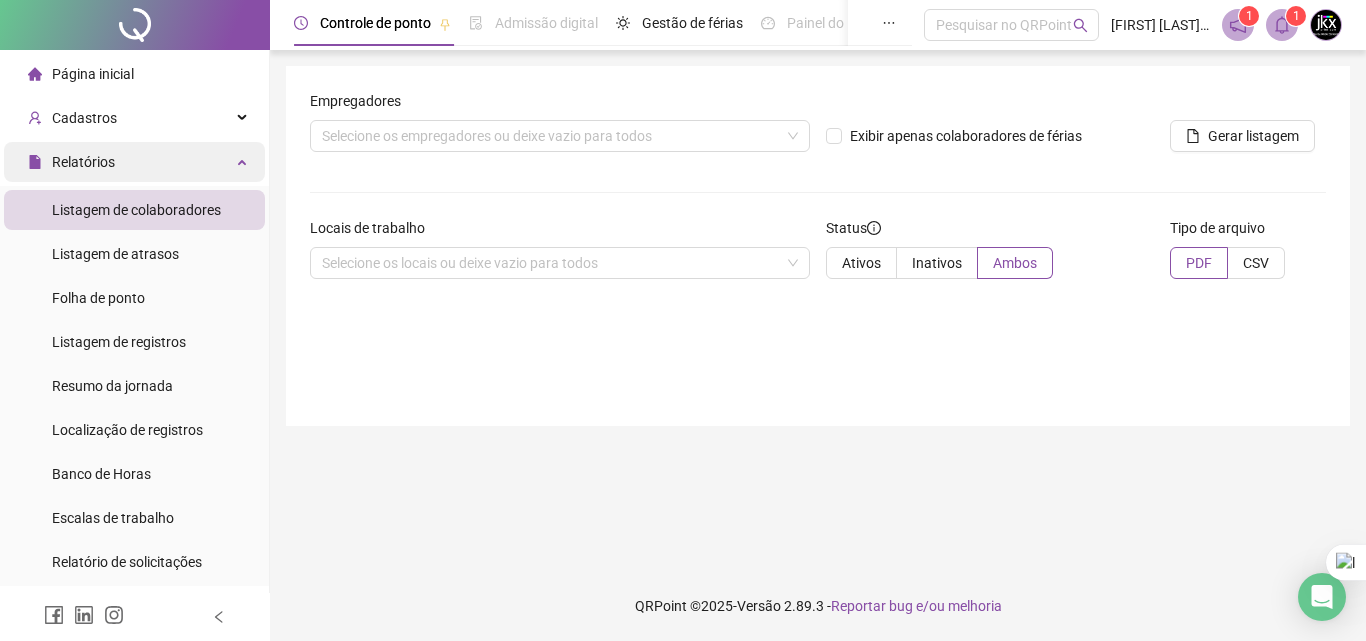click on "Relatórios" at bounding box center (134, 162) 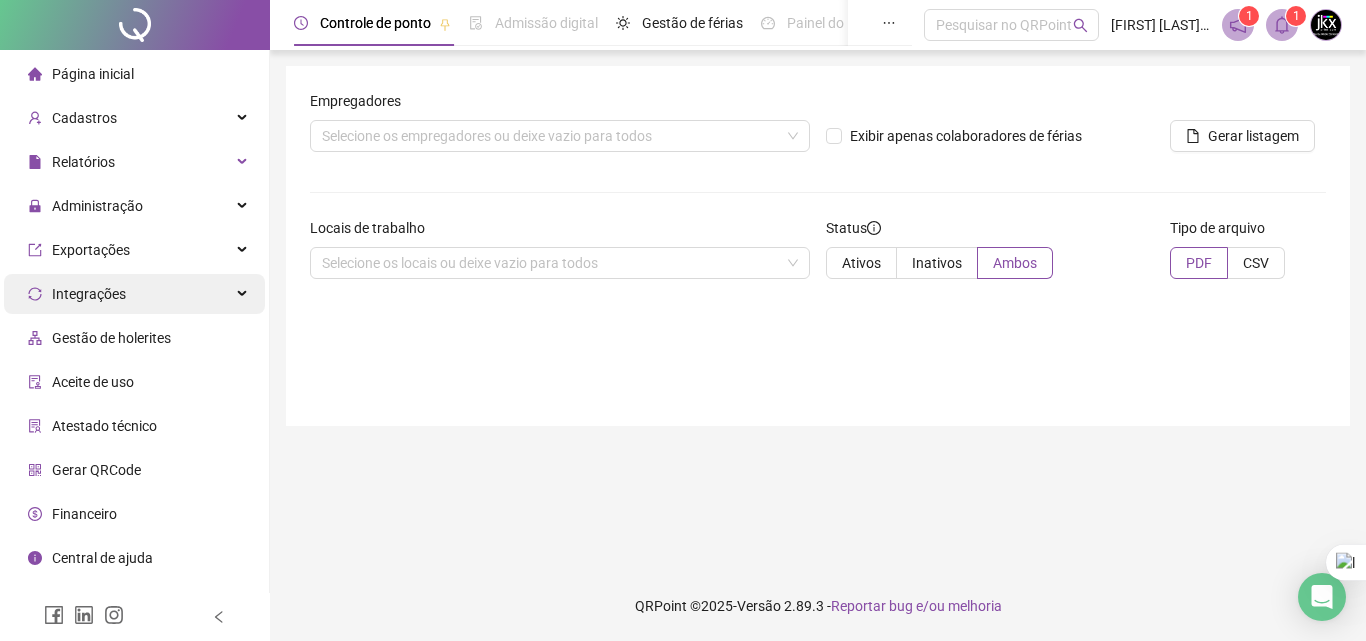 click on "Integrações" at bounding box center (134, 294) 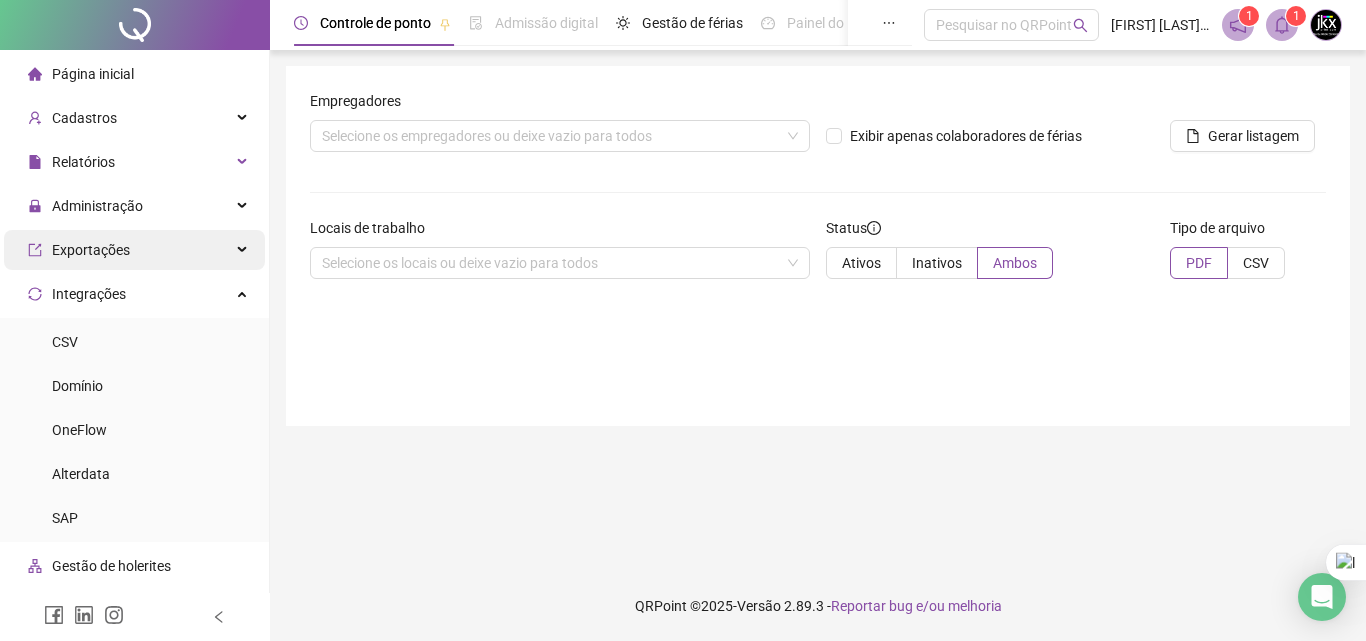 click on "Exportações" at bounding box center (134, 250) 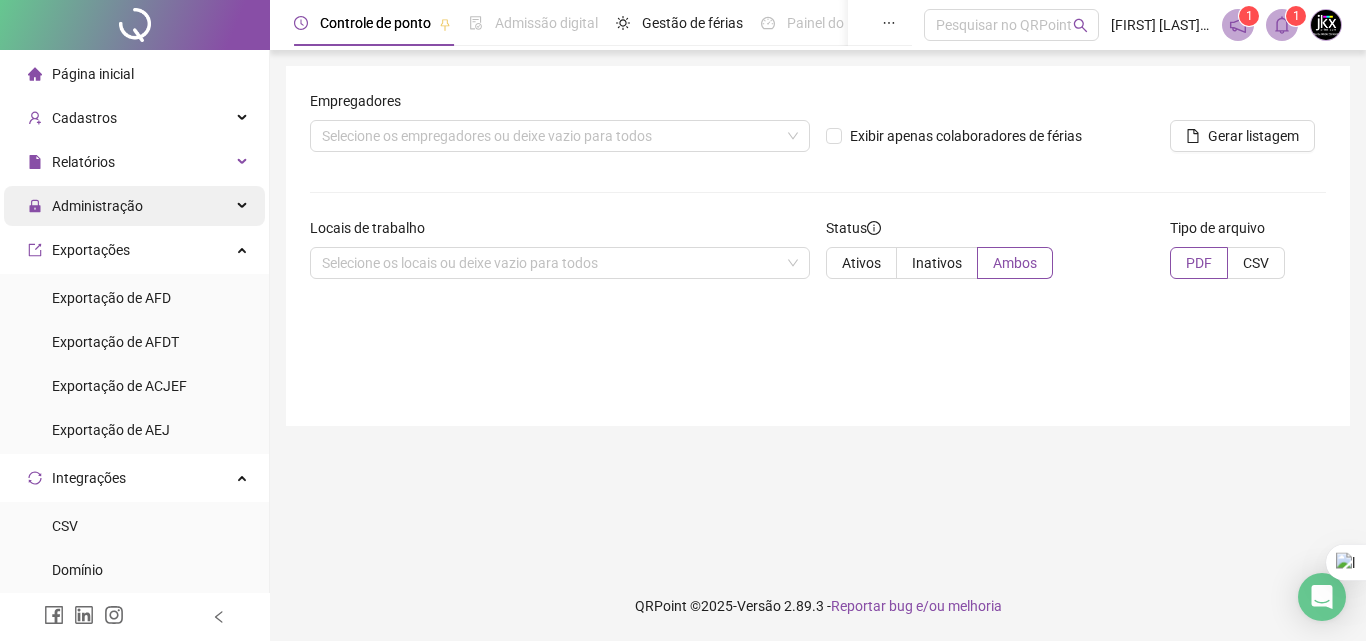 click on "Administração" at bounding box center [134, 206] 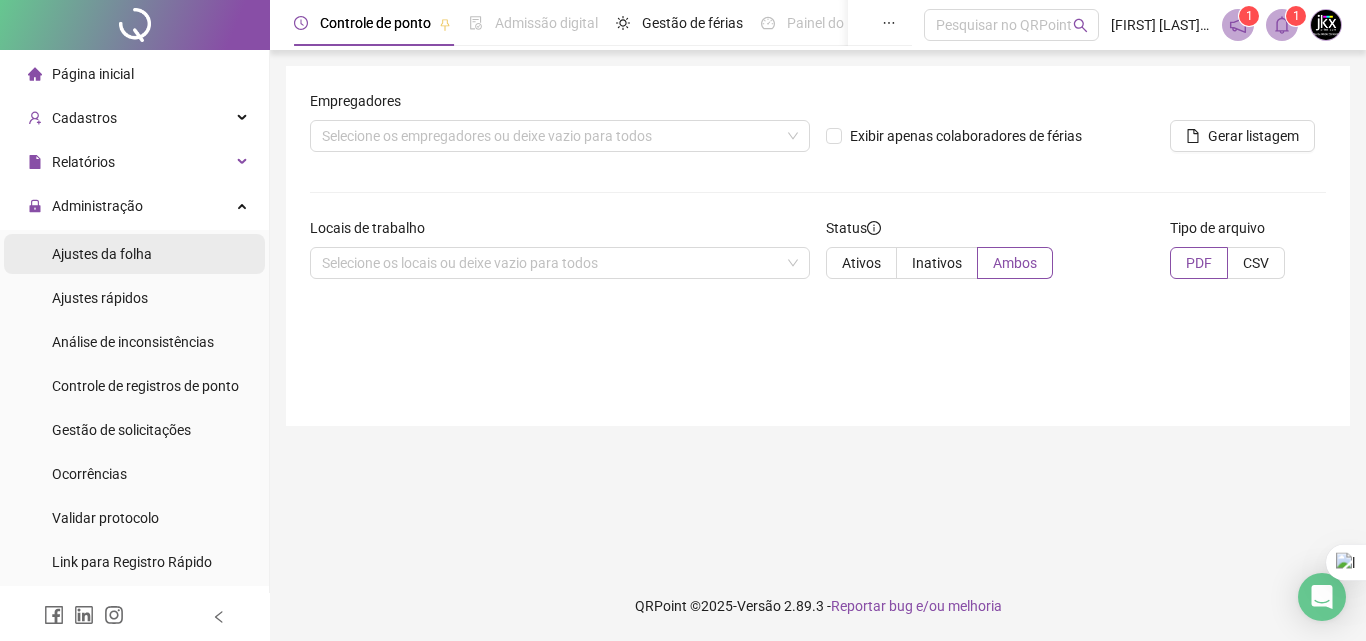 click on "Ajustes da folha" at bounding box center [102, 254] 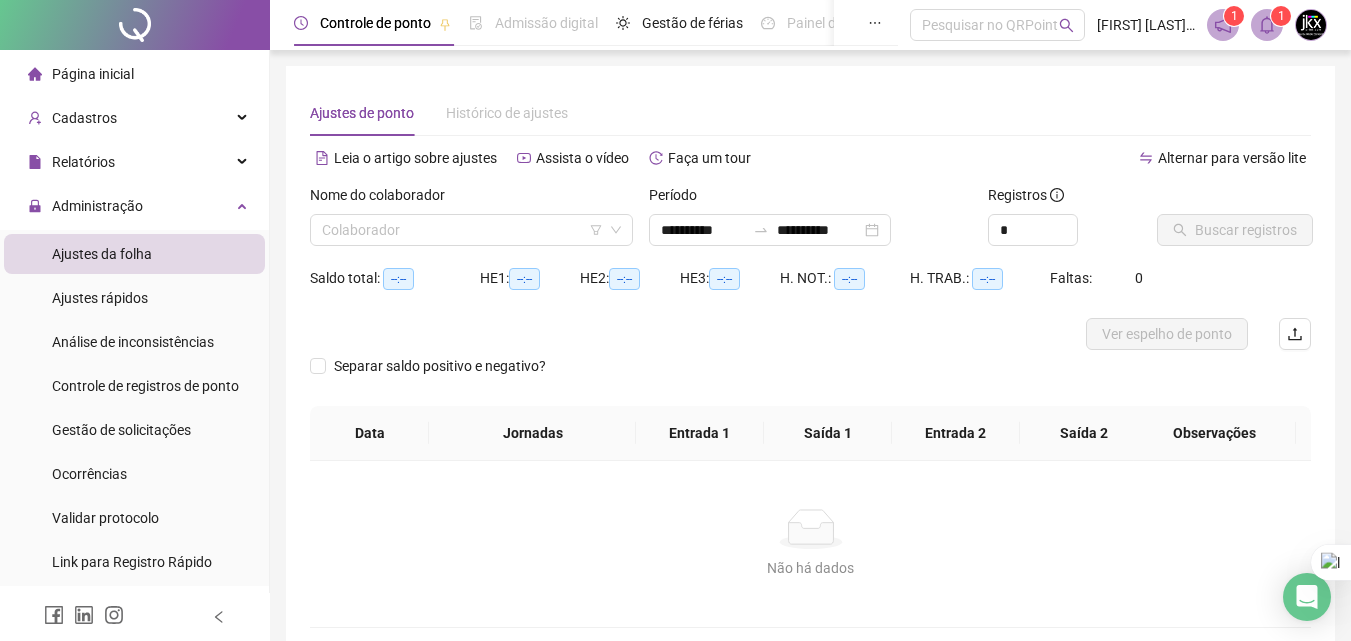 type on "**********" 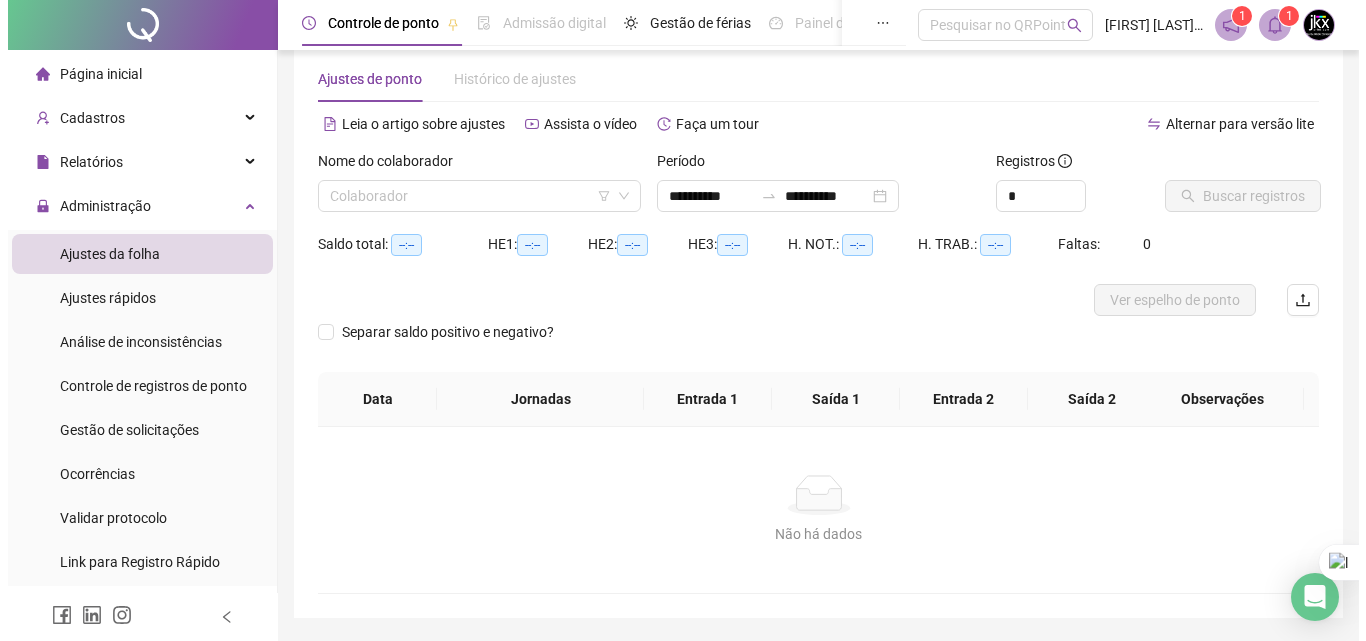 scroll, scrollTop: 0, scrollLeft: 0, axis: both 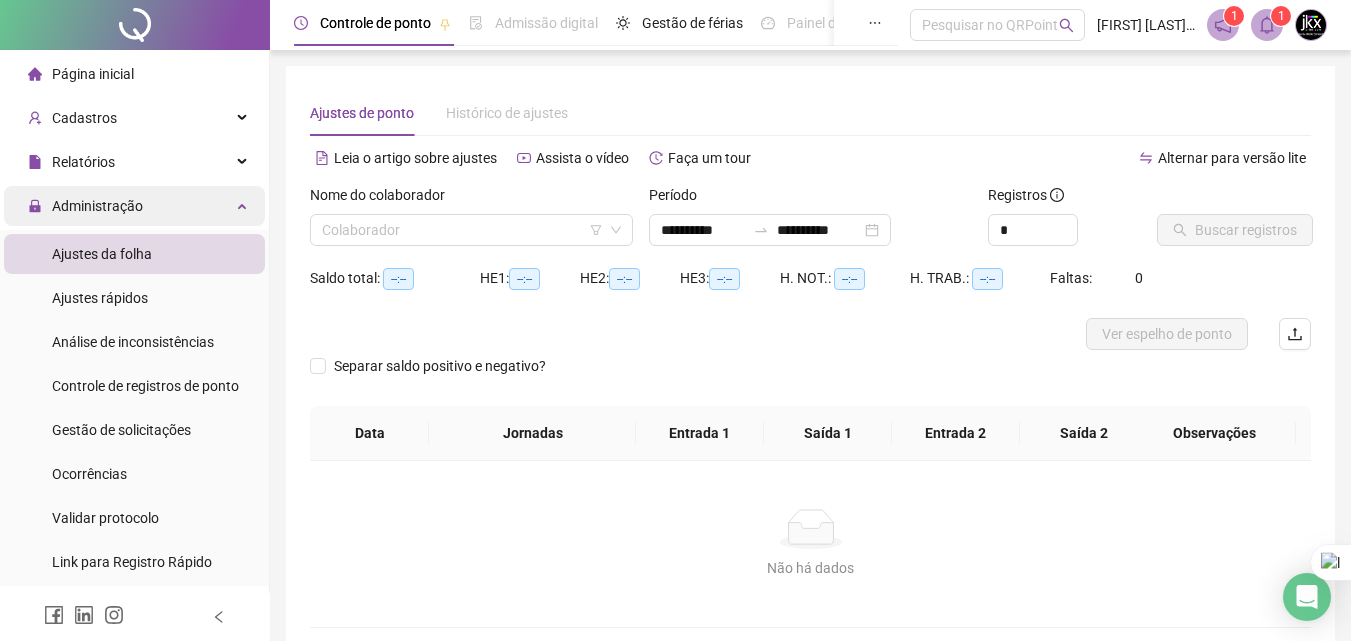 click on "Administração" at bounding box center [97, 206] 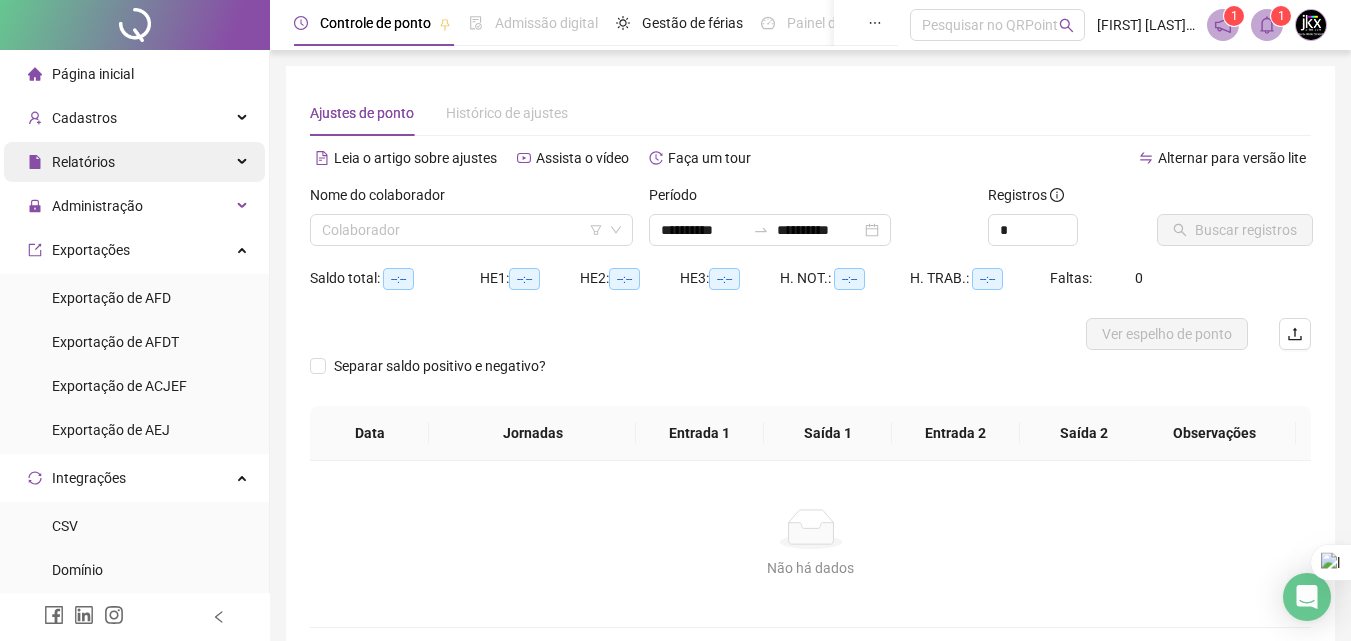 click on "Relatórios" at bounding box center [83, 162] 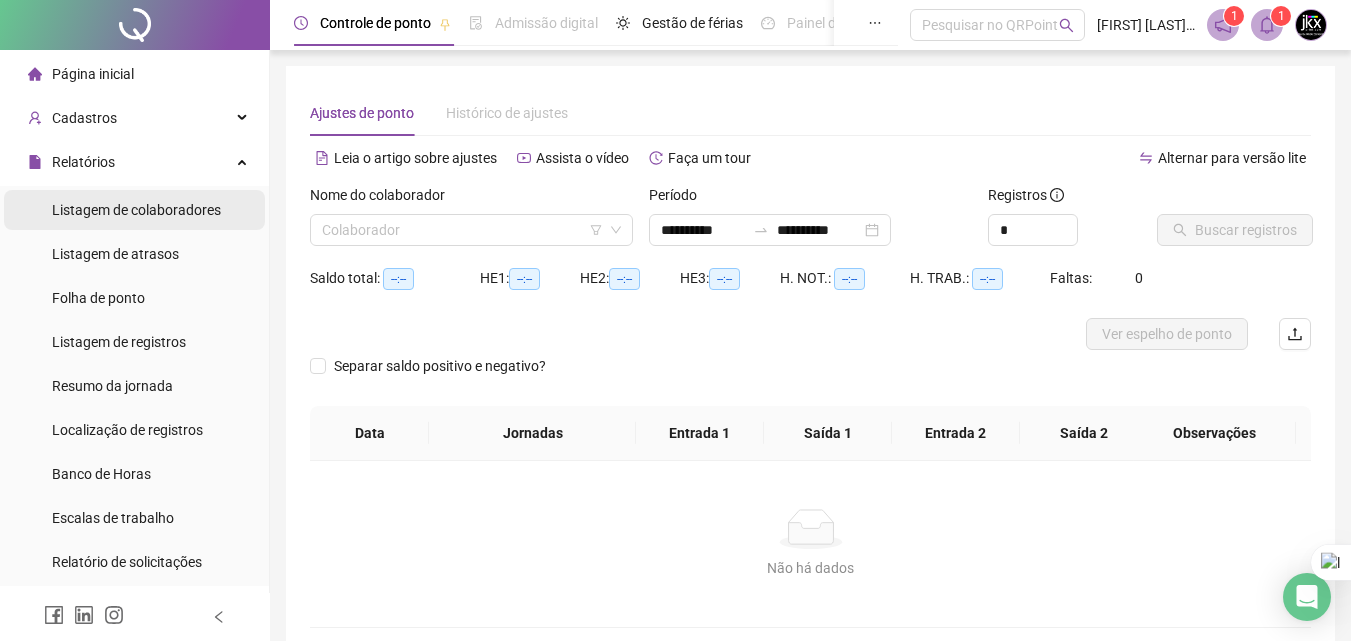 click on "Listagem de colaboradores" at bounding box center (136, 210) 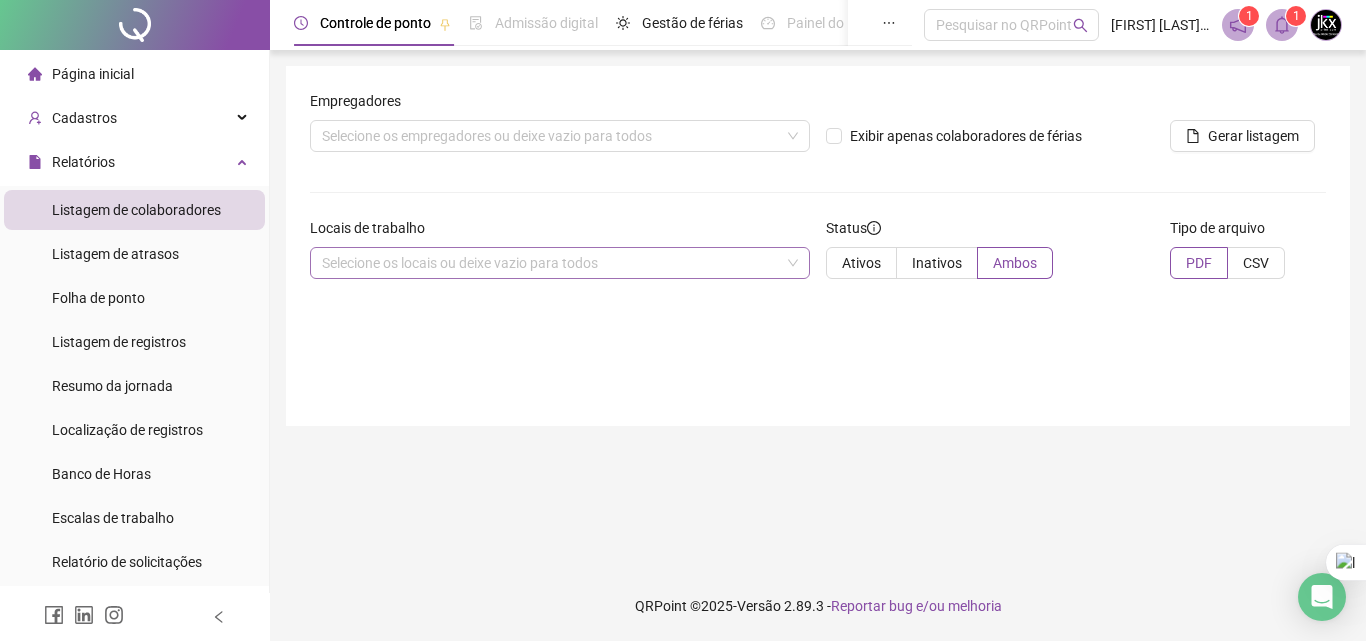 click on "Selecione os locais ou deixe vazio para todos" at bounding box center (560, 263) 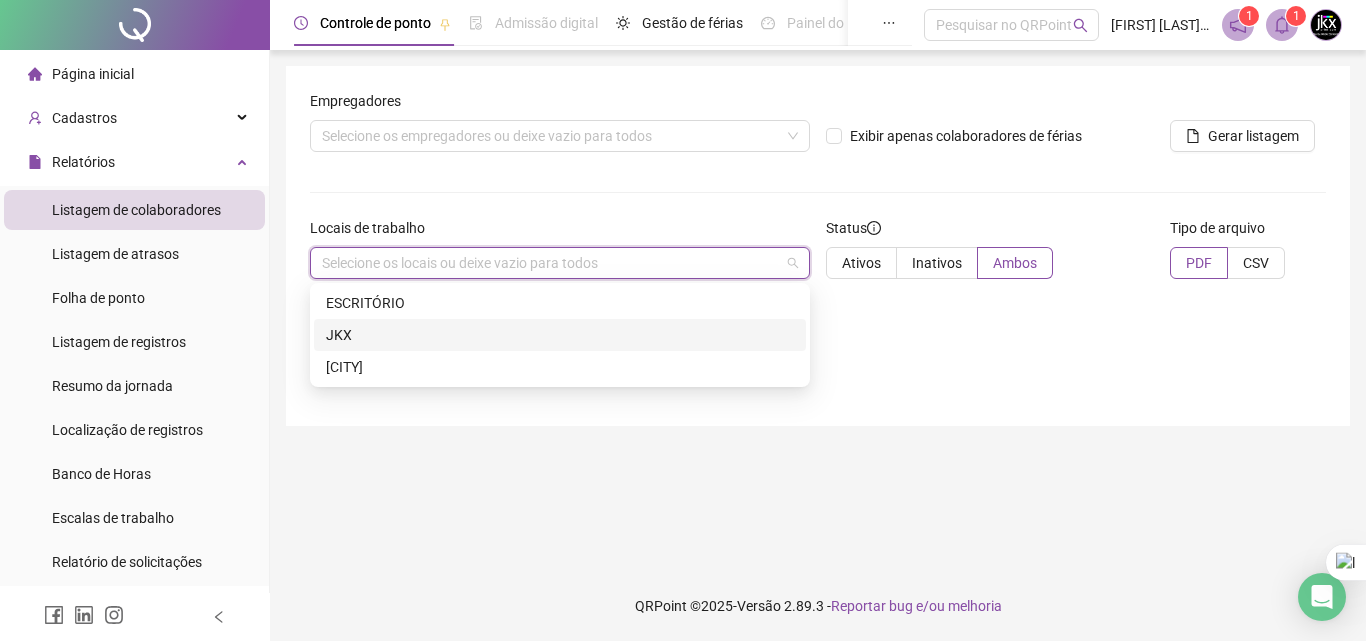 click on "JKX" at bounding box center [560, 335] 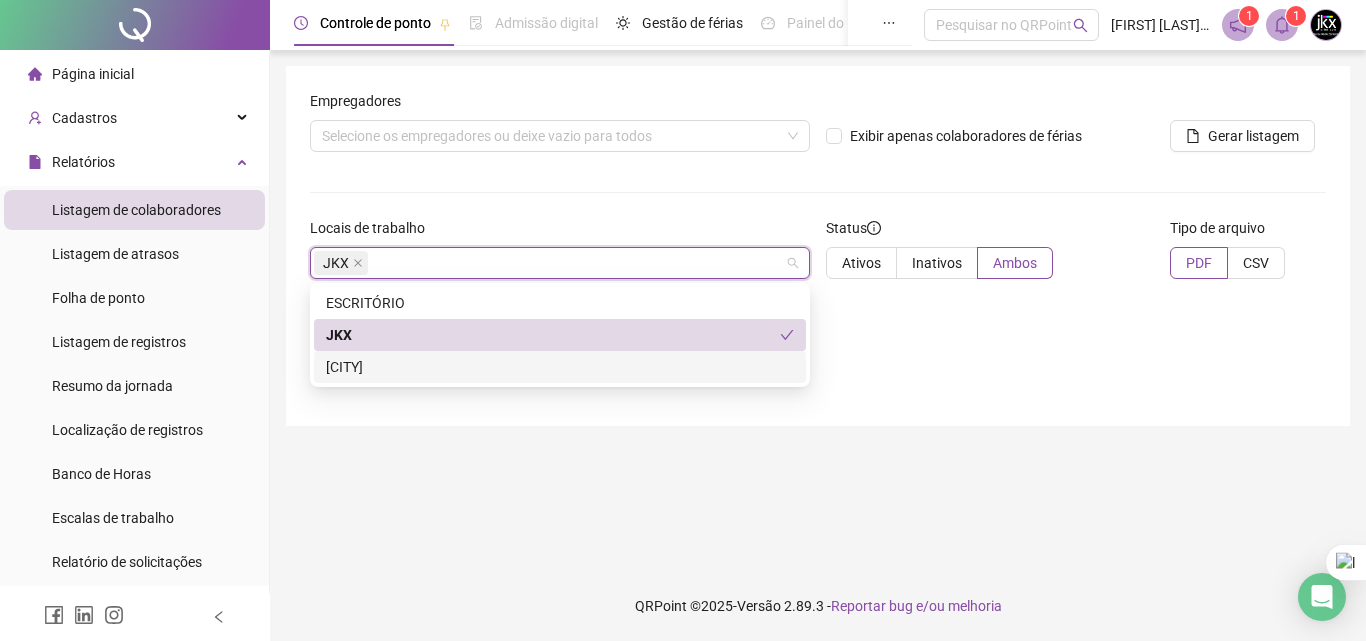 click on "Empregadores   Selecione os empregadores ou deixe vazio para todos   Exibir apenas colaboradores de férias   Gerar listagem Locais de trabalho JKX   Status   Ativos Inativos Ambos Tipo de arquivo PDF CSV" at bounding box center [818, 246] 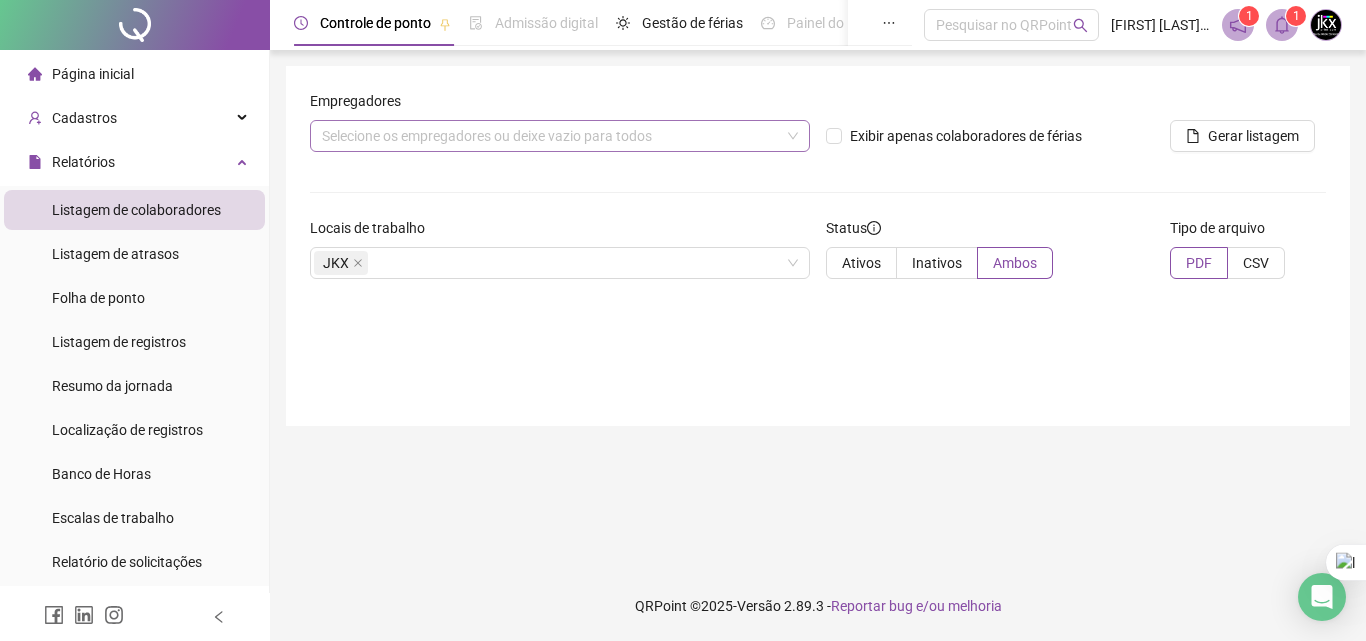 click on "Selecione os empregadores ou deixe vazio para todos" at bounding box center (560, 136) 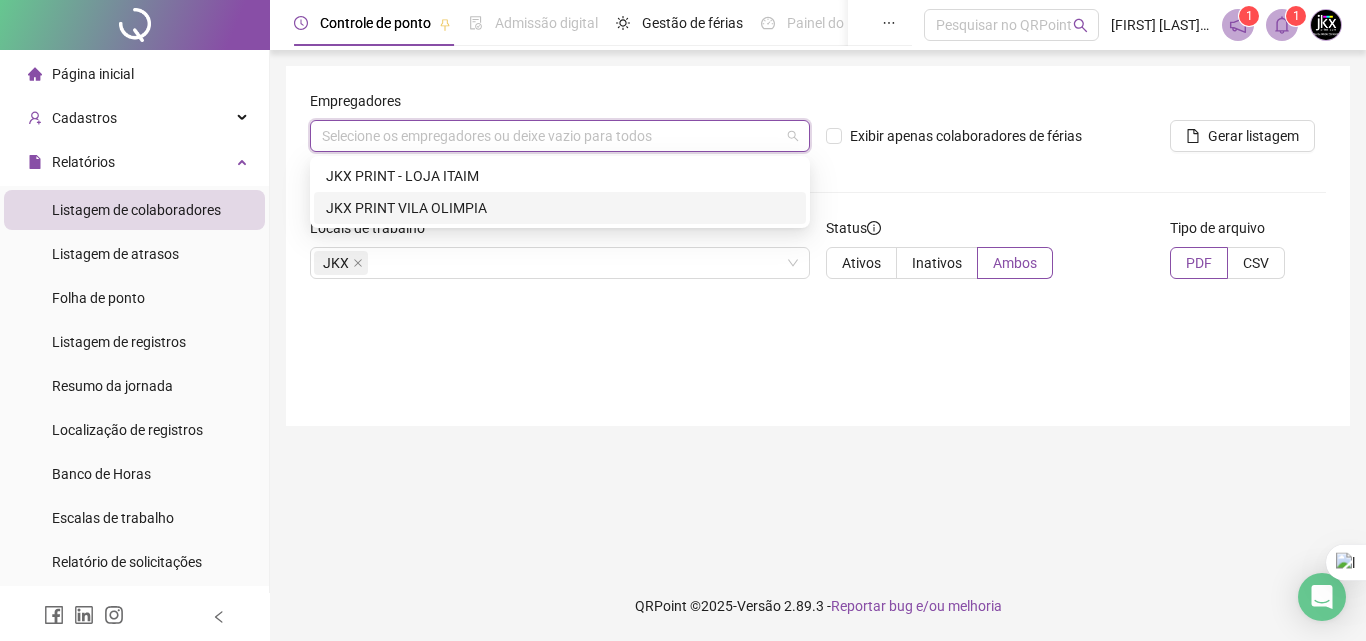 click on "JKX PRINT VILA OLIMPIA" at bounding box center (560, 208) 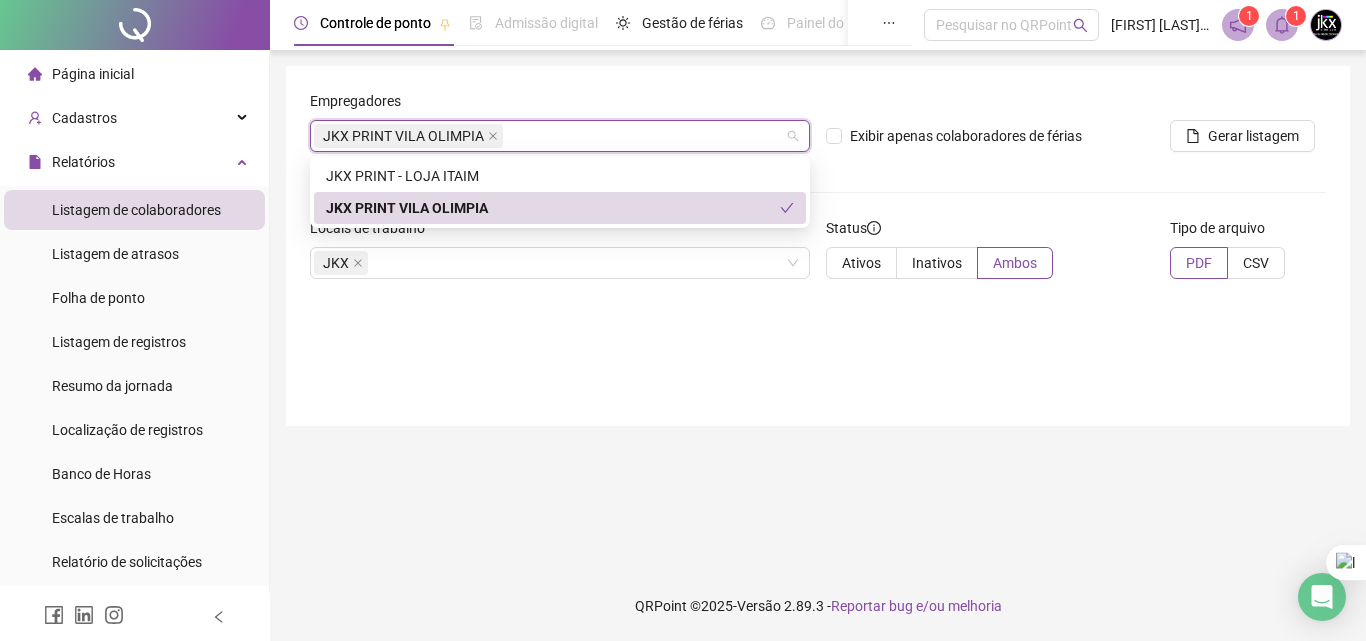 click on "Empregadores JKX PRINT VILA OLIMPIA      Exibir apenas colaboradores de férias   Gerar listagem Locais de trabalho JKX   Status   Ativos Inativos Ambos Tipo de arquivo PDF CSV" at bounding box center (818, 310) 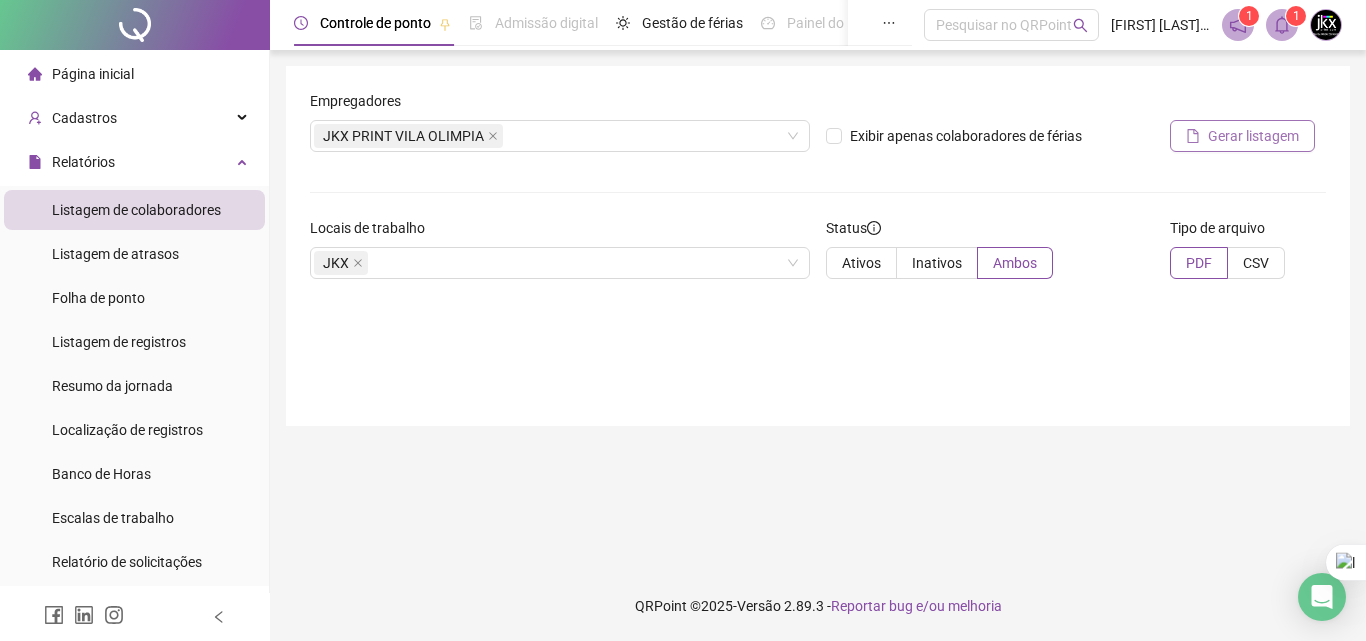 click on "Gerar listagem" at bounding box center [1253, 136] 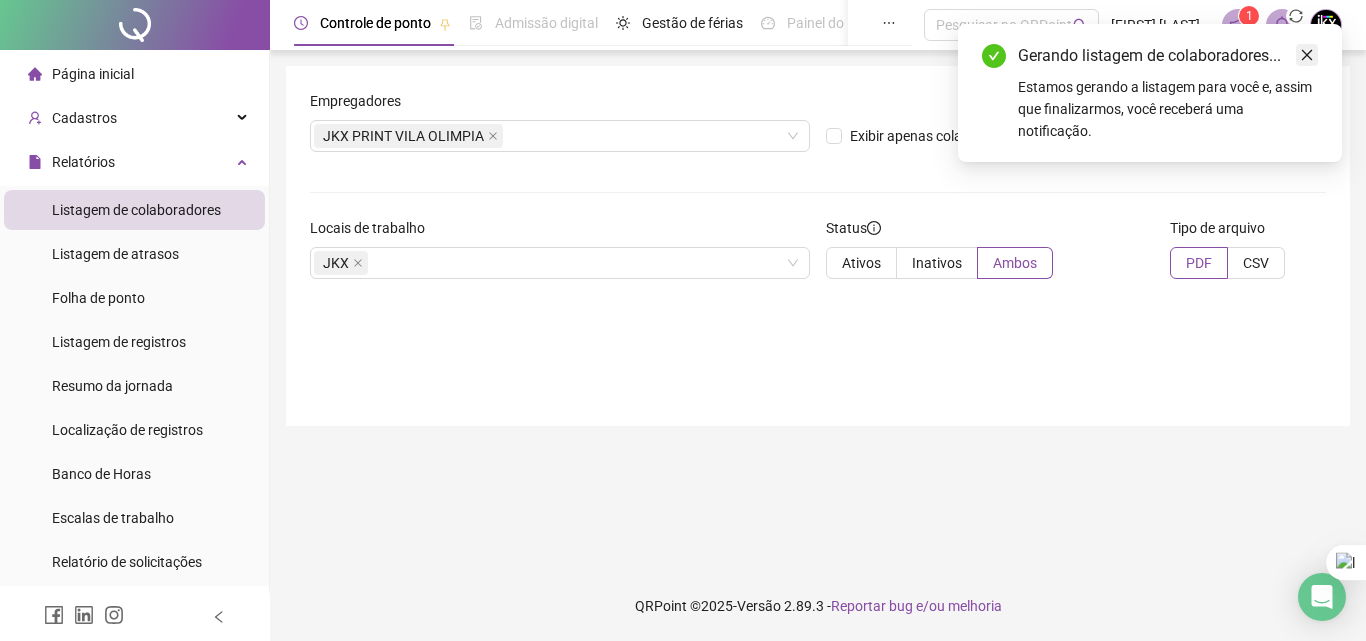 click 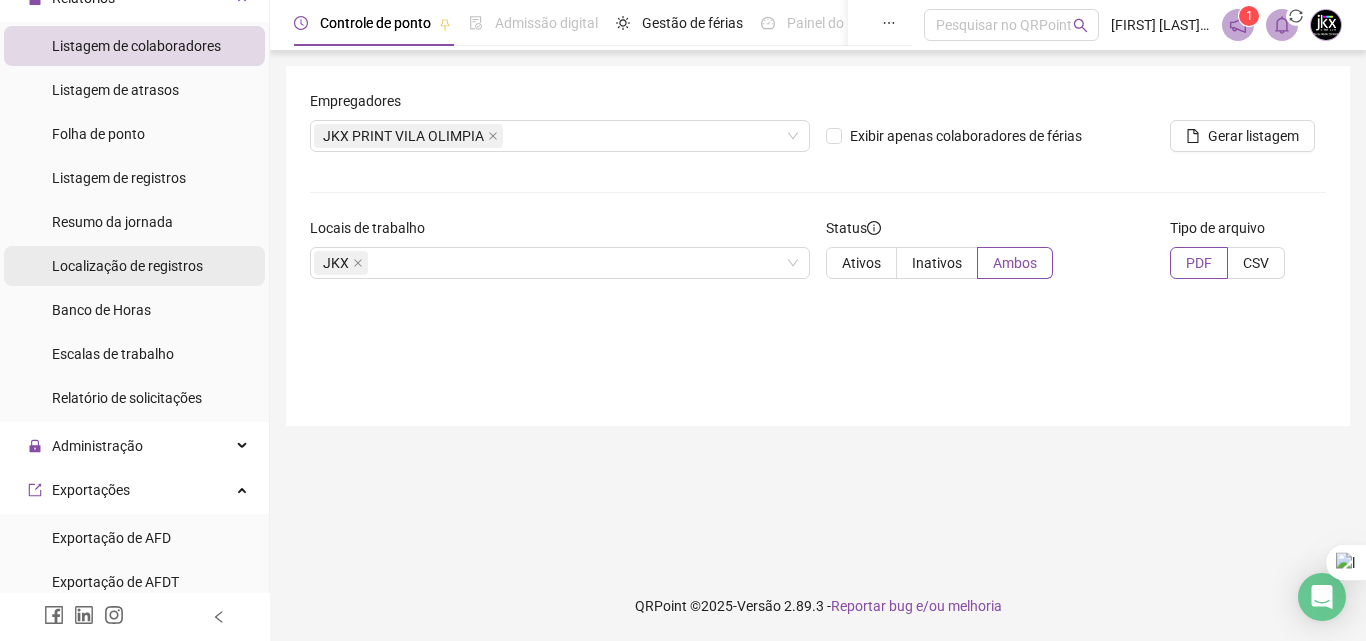 scroll, scrollTop: 200, scrollLeft: 0, axis: vertical 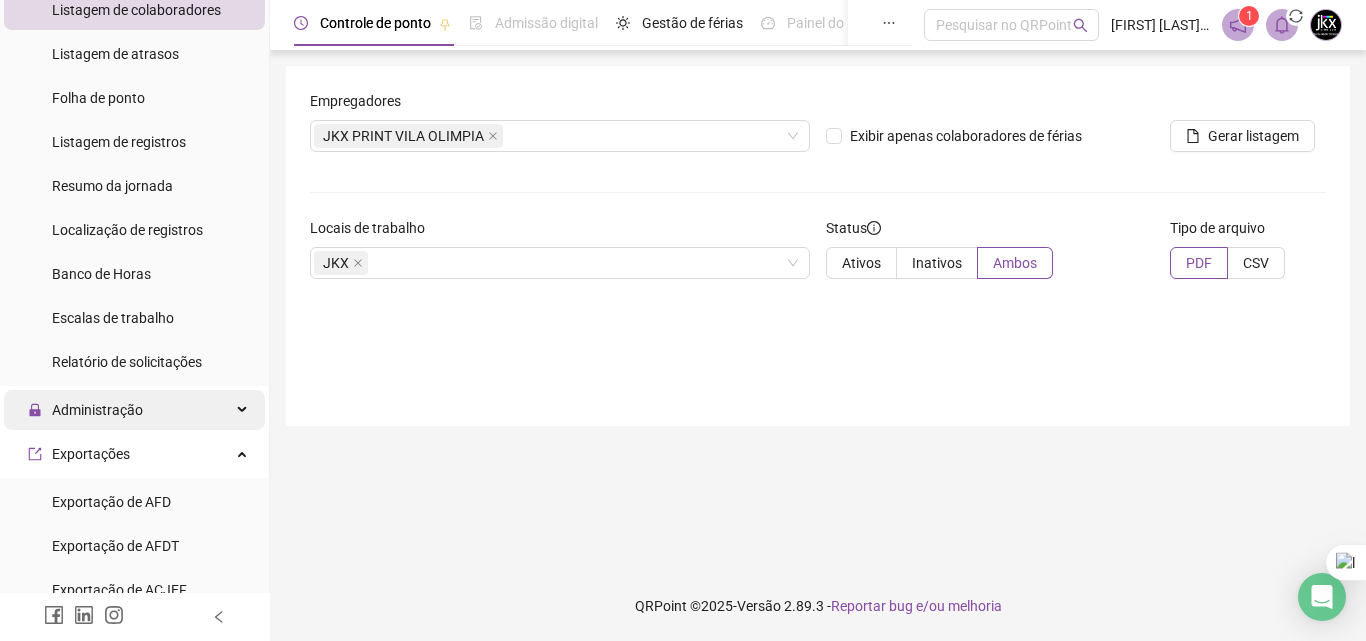click on "Administração" at bounding box center [134, 410] 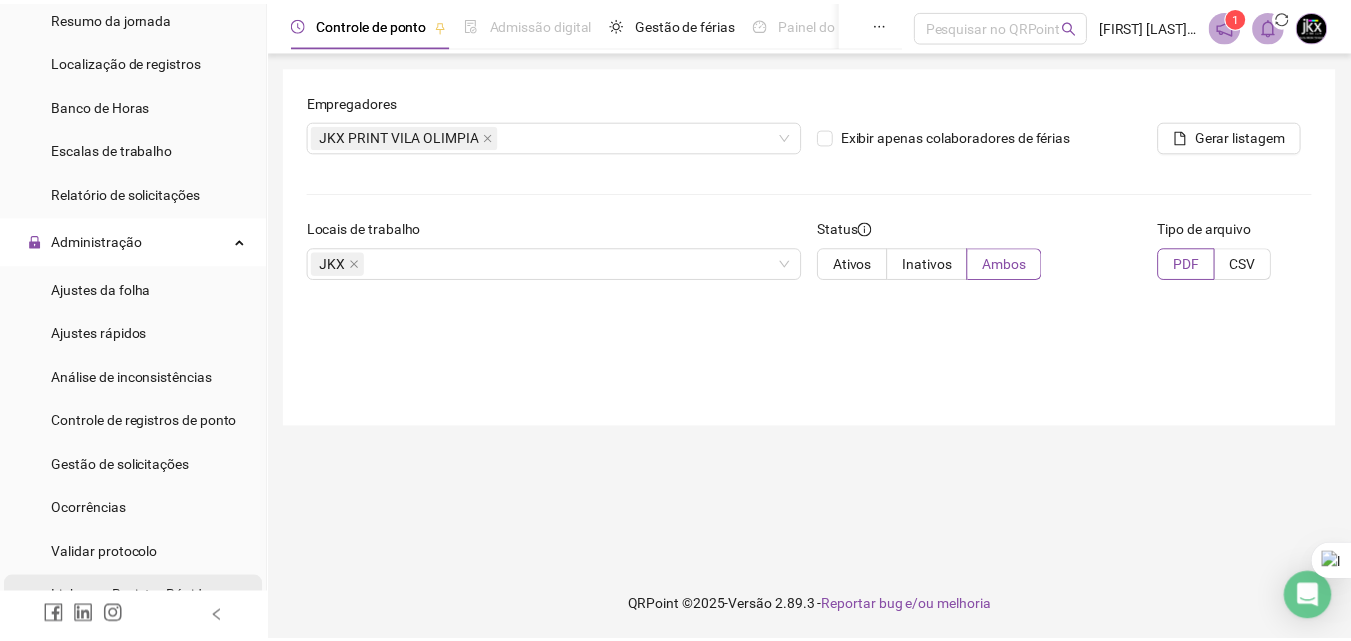 scroll, scrollTop: 361, scrollLeft: 0, axis: vertical 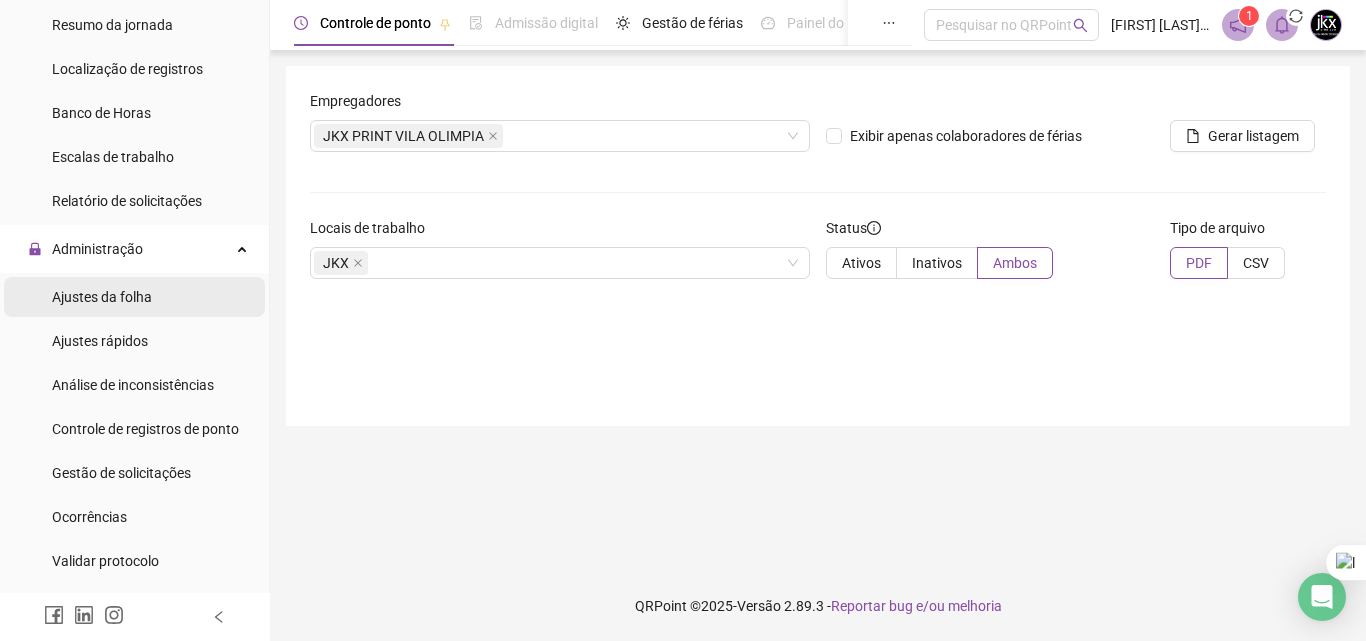 click on "Ajustes da folha" at bounding box center (102, 297) 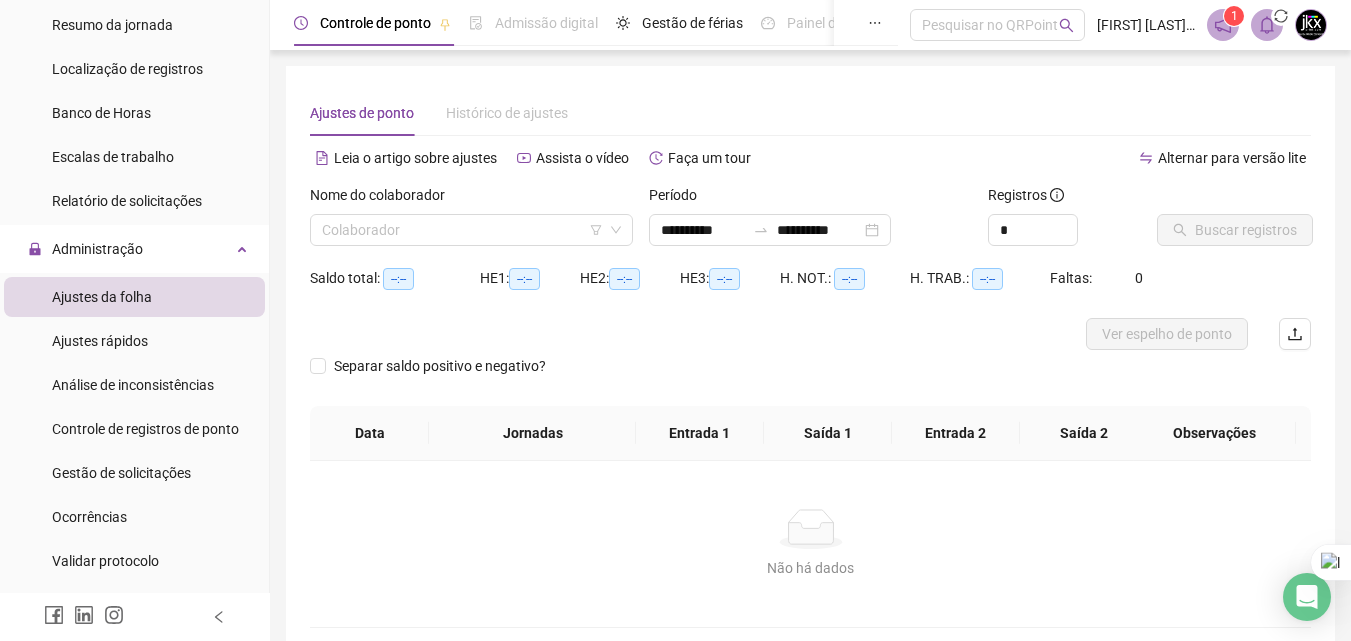 type on "**********" 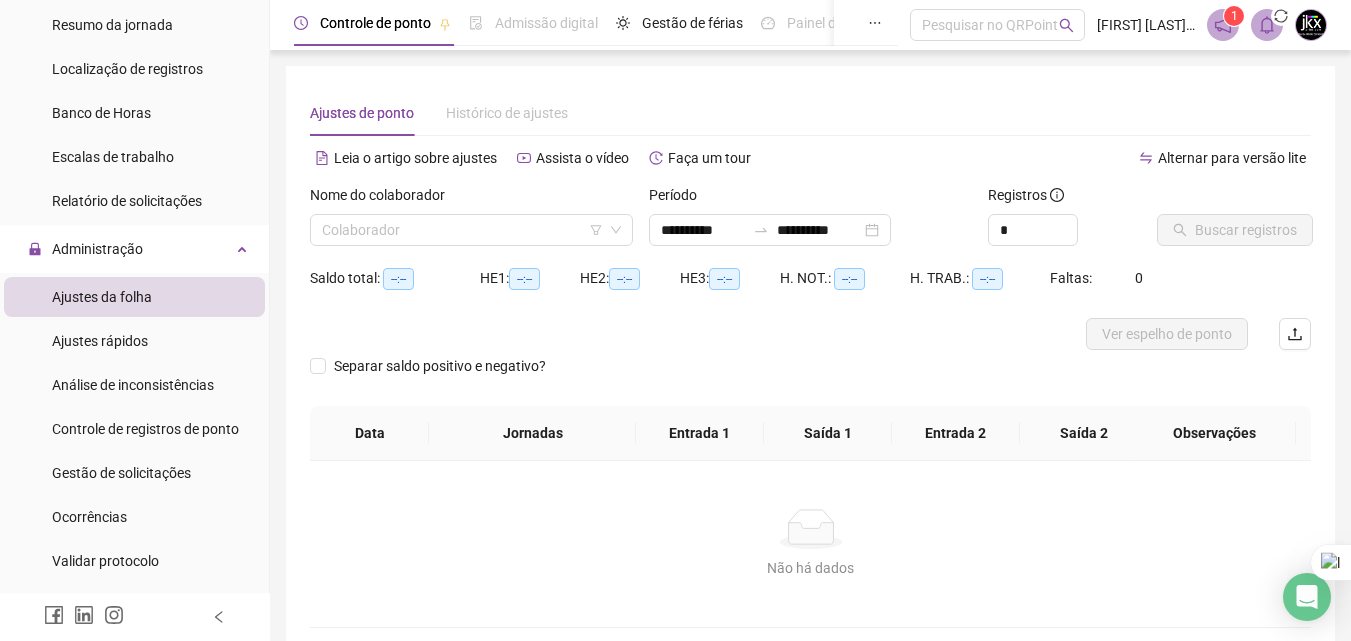 type on "**********" 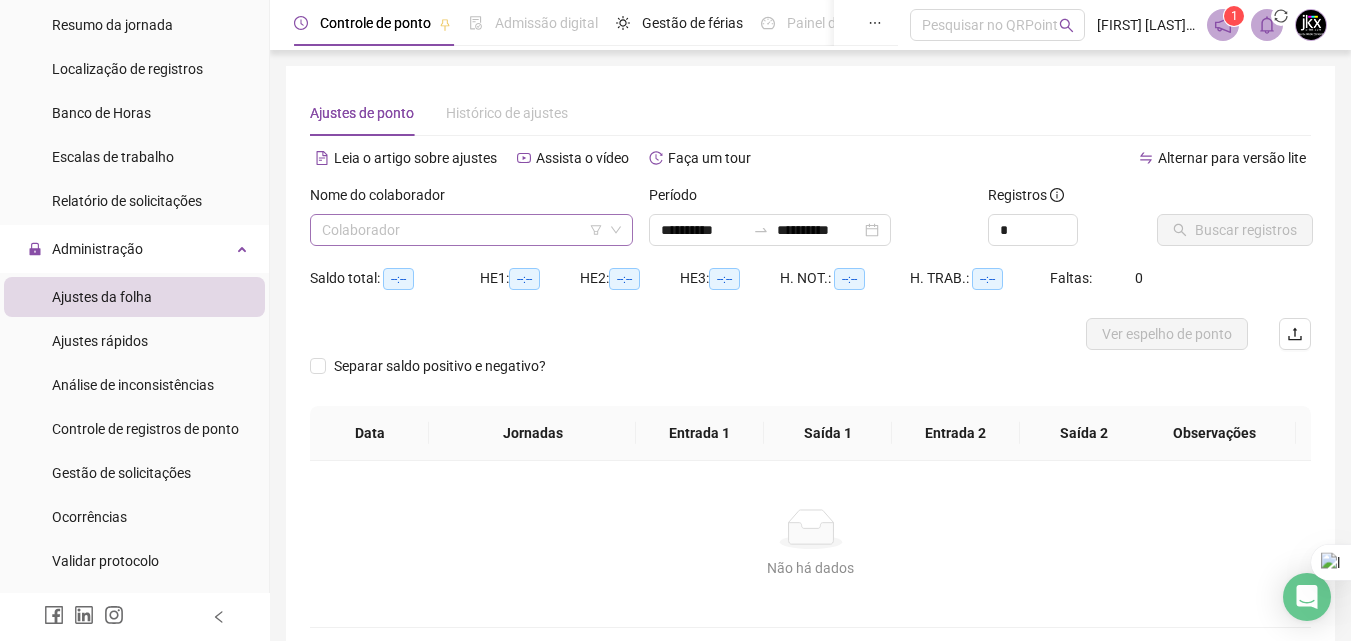 click at bounding box center [462, 230] 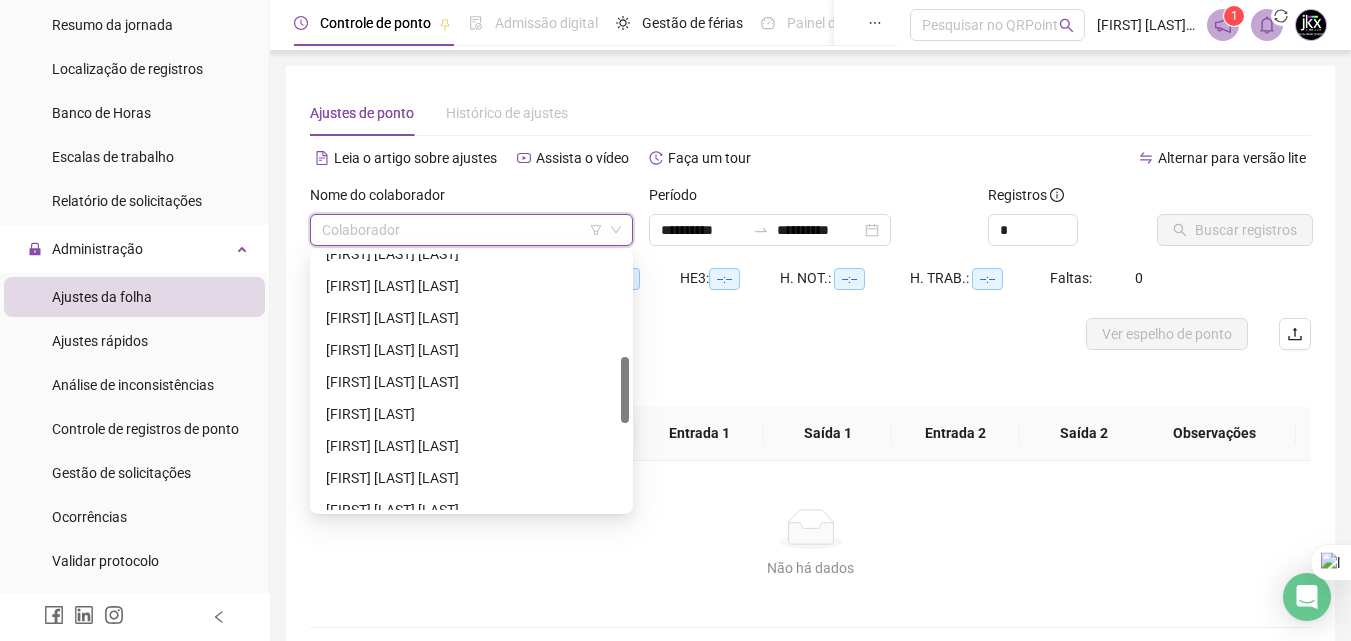 scroll, scrollTop: 500, scrollLeft: 0, axis: vertical 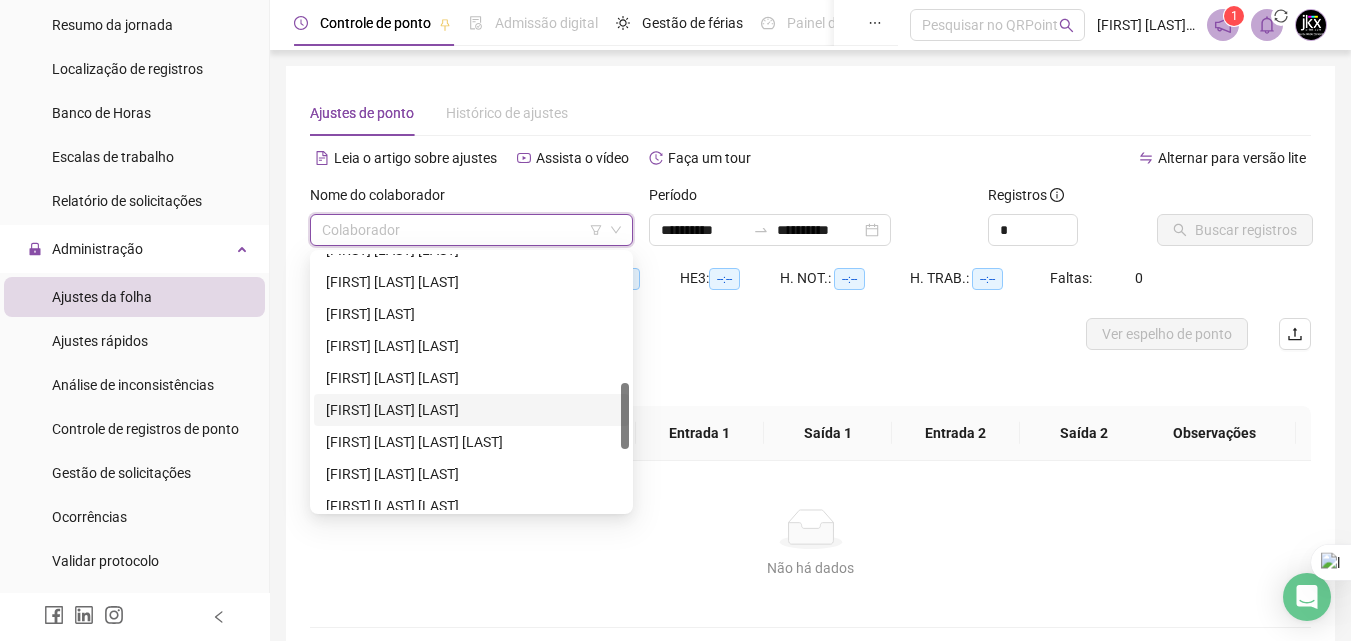 click on "[FIRST] [LAST] [LAST]" at bounding box center (471, 410) 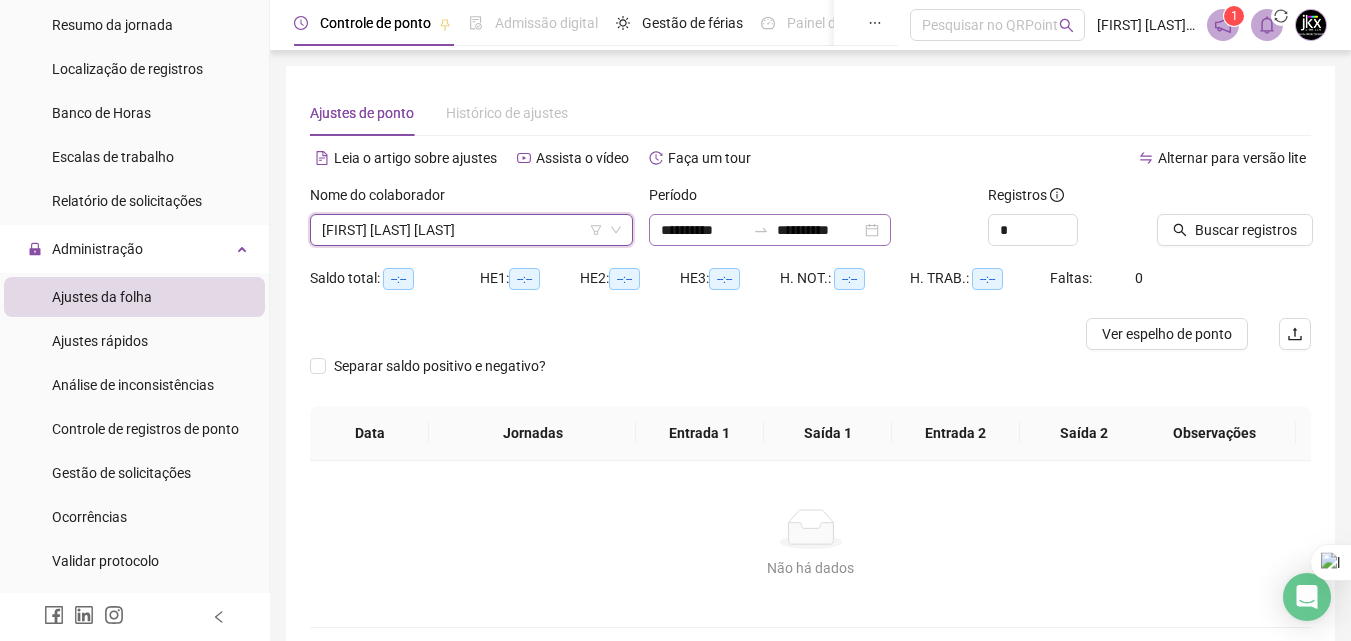 click on "**********" at bounding box center (770, 230) 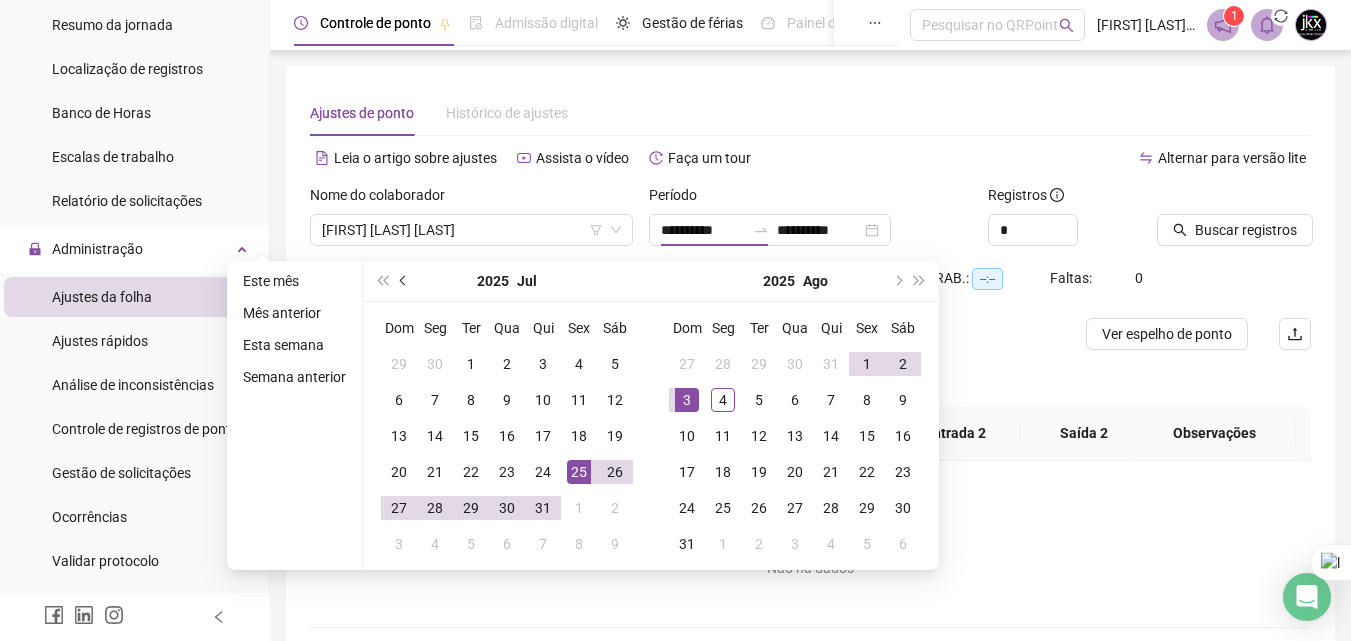 click at bounding box center [404, 281] 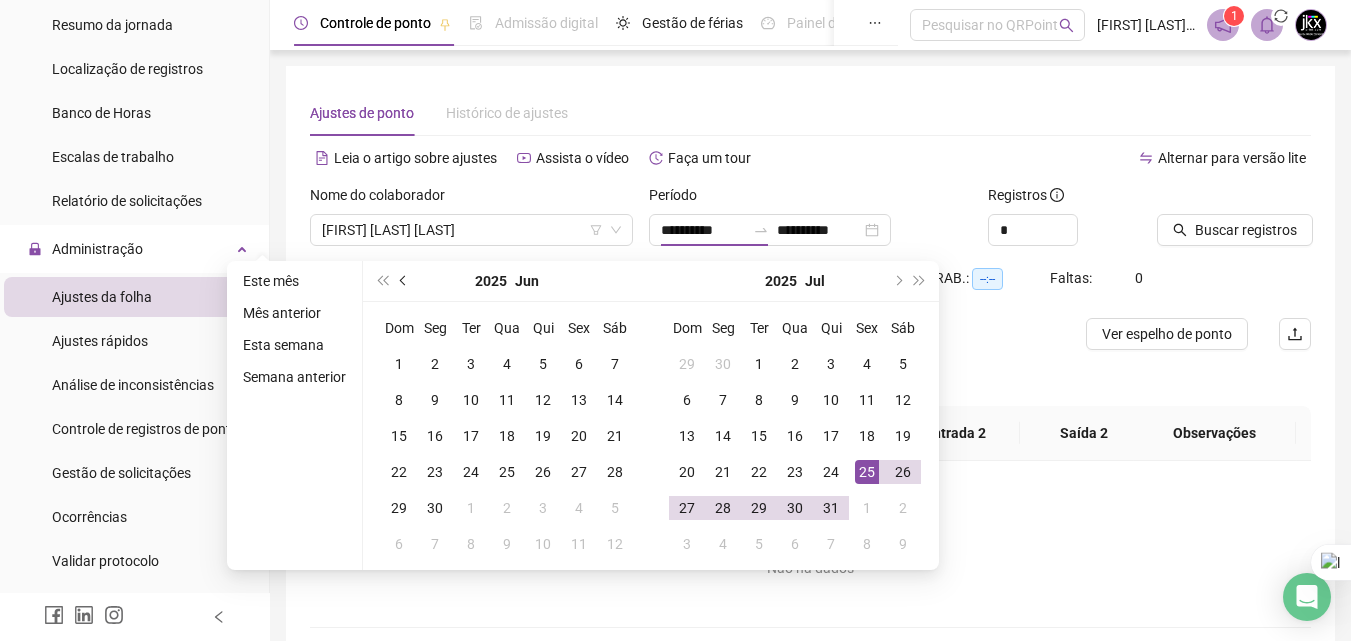 click at bounding box center (404, 281) 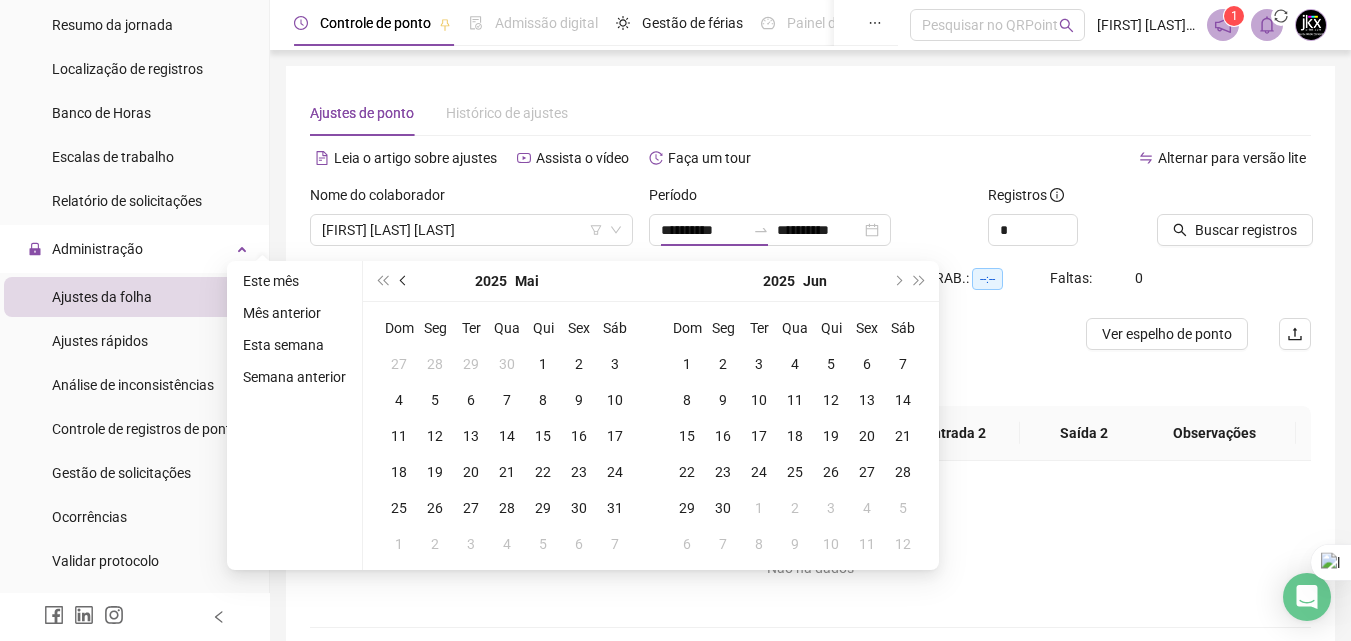 click at bounding box center [404, 281] 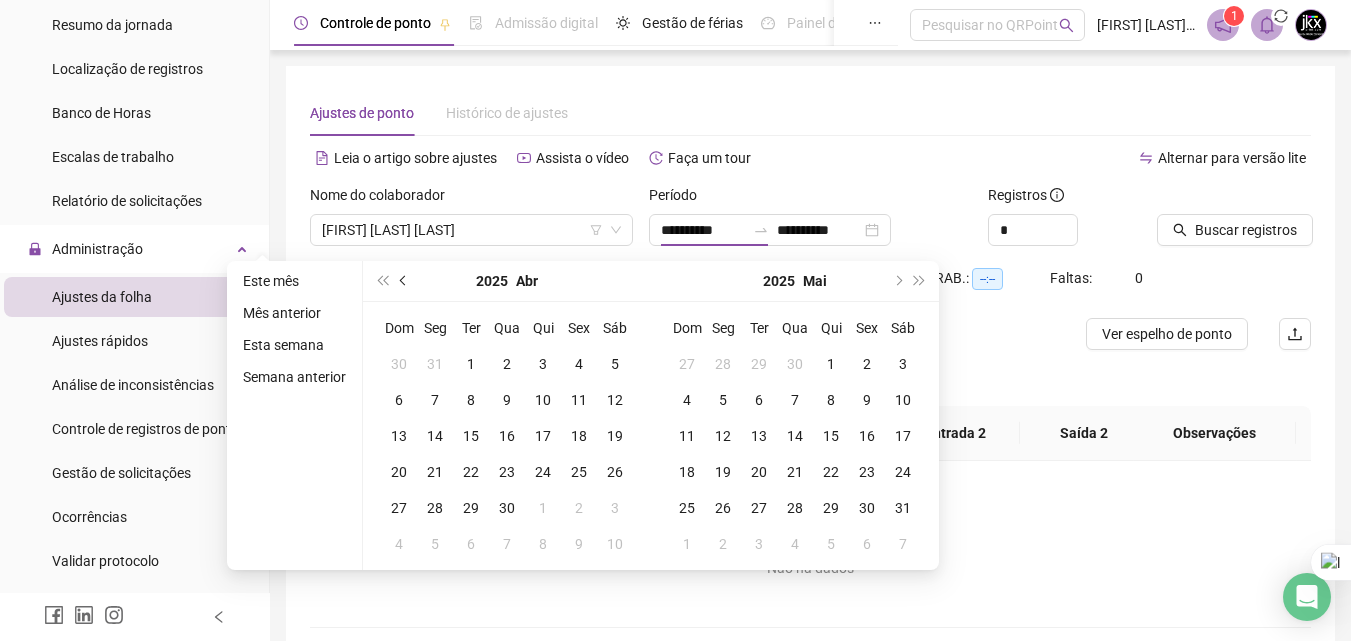 click at bounding box center [404, 281] 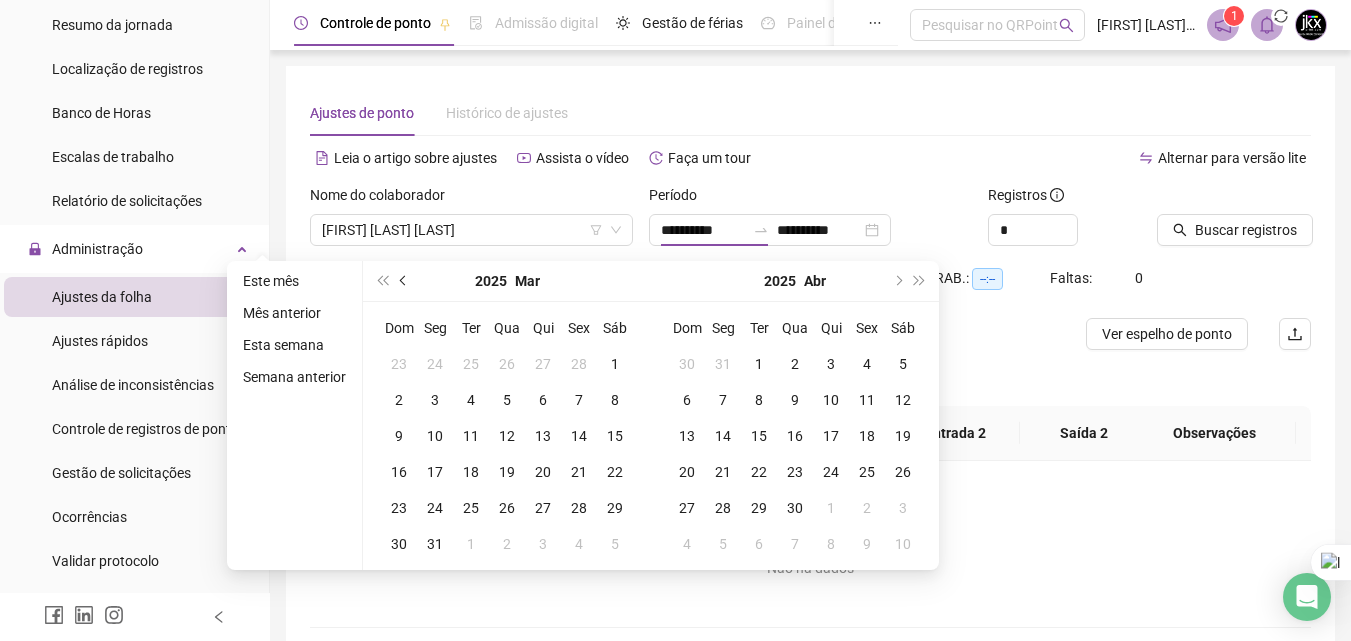 click at bounding box center (404, 281) 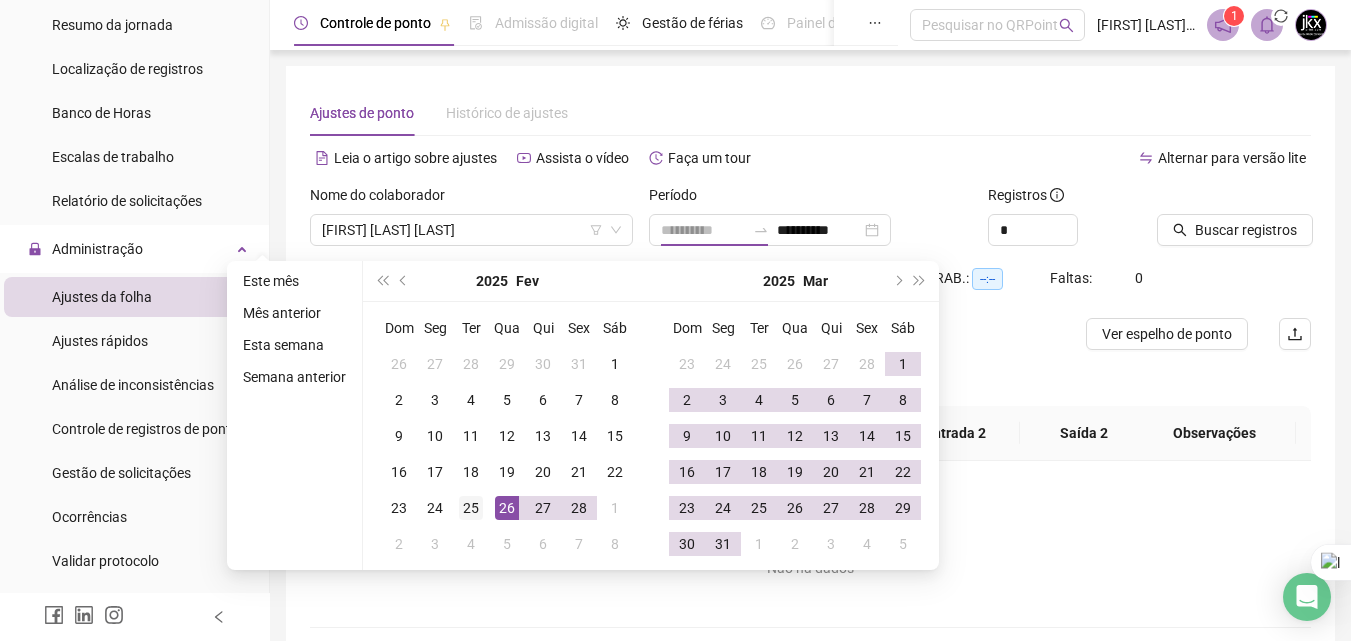 type on "**********" 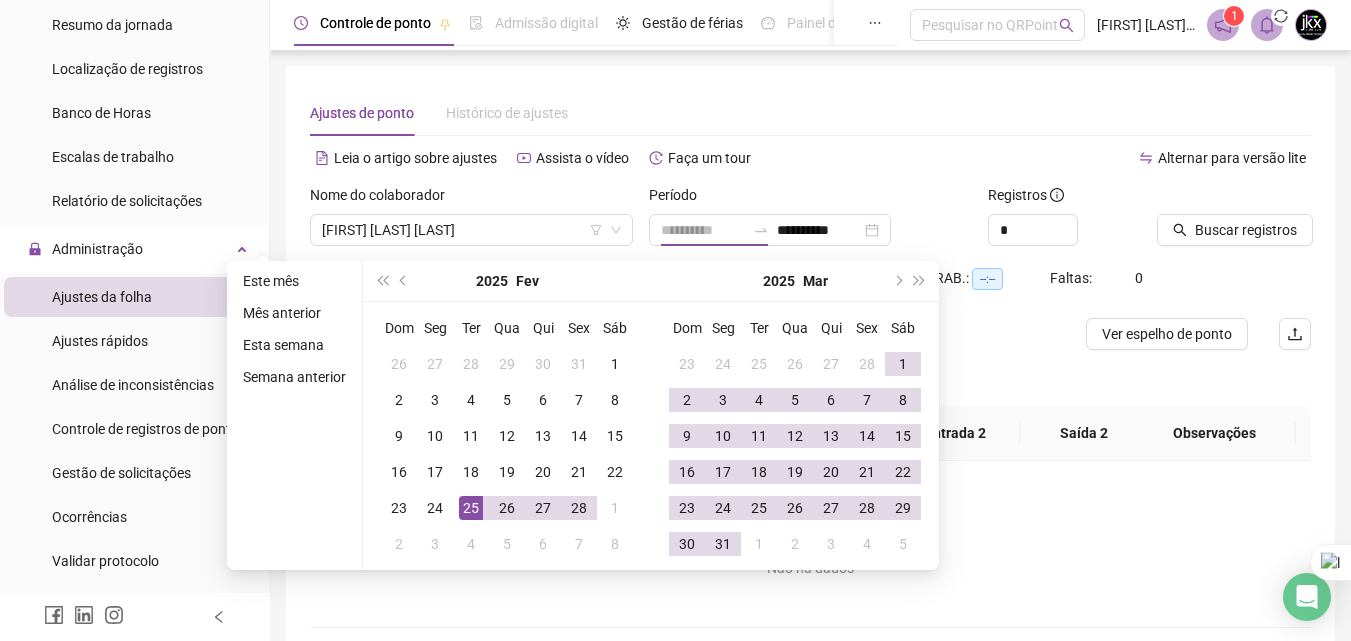 click on "25" at bounding box center [471, 508] 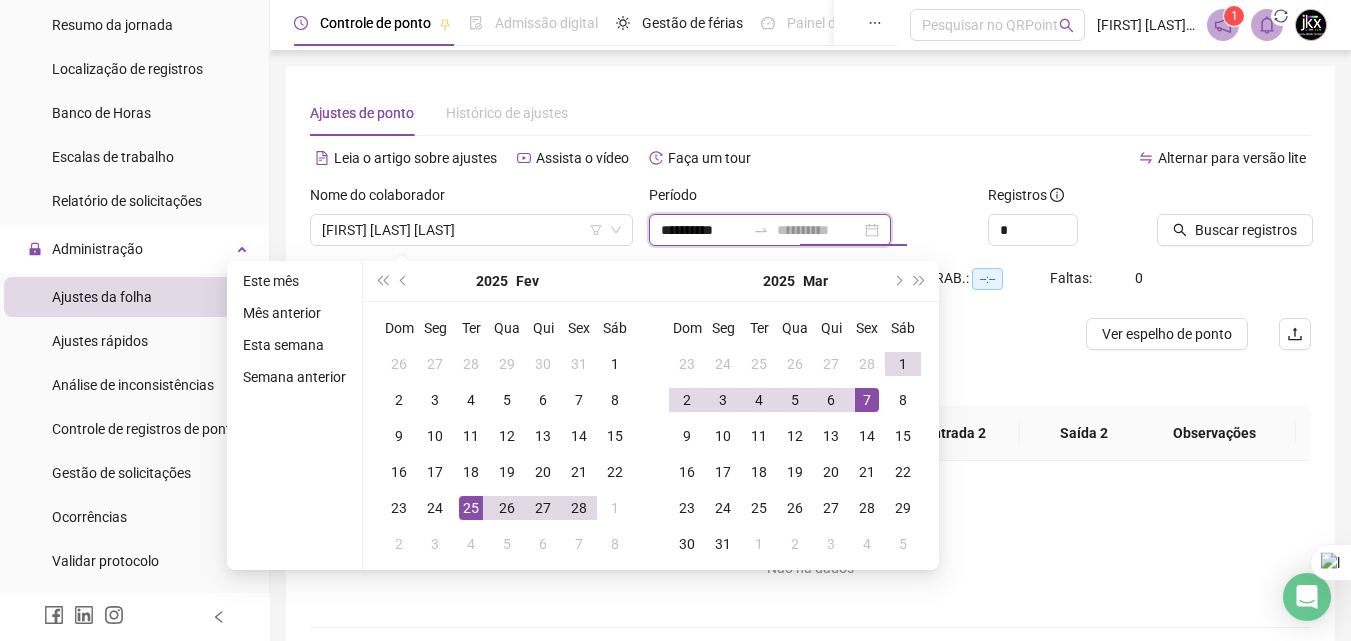type on "**********" 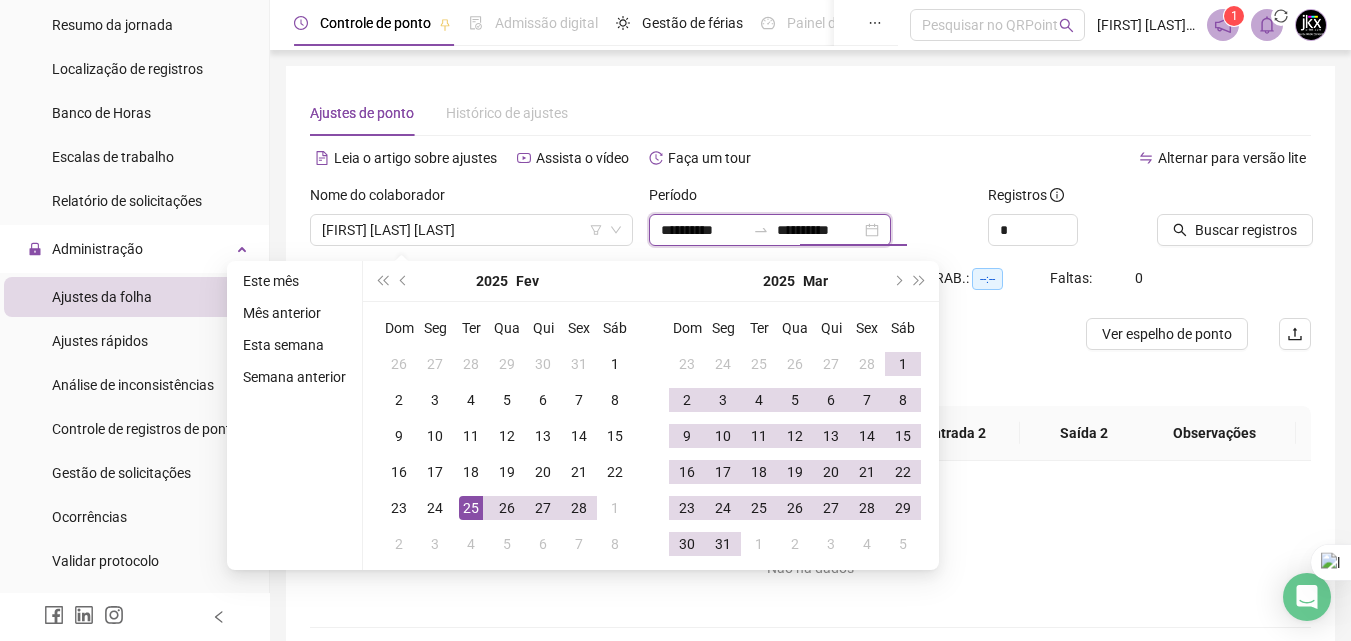 click on "**********" at bounding box center [819, 230] 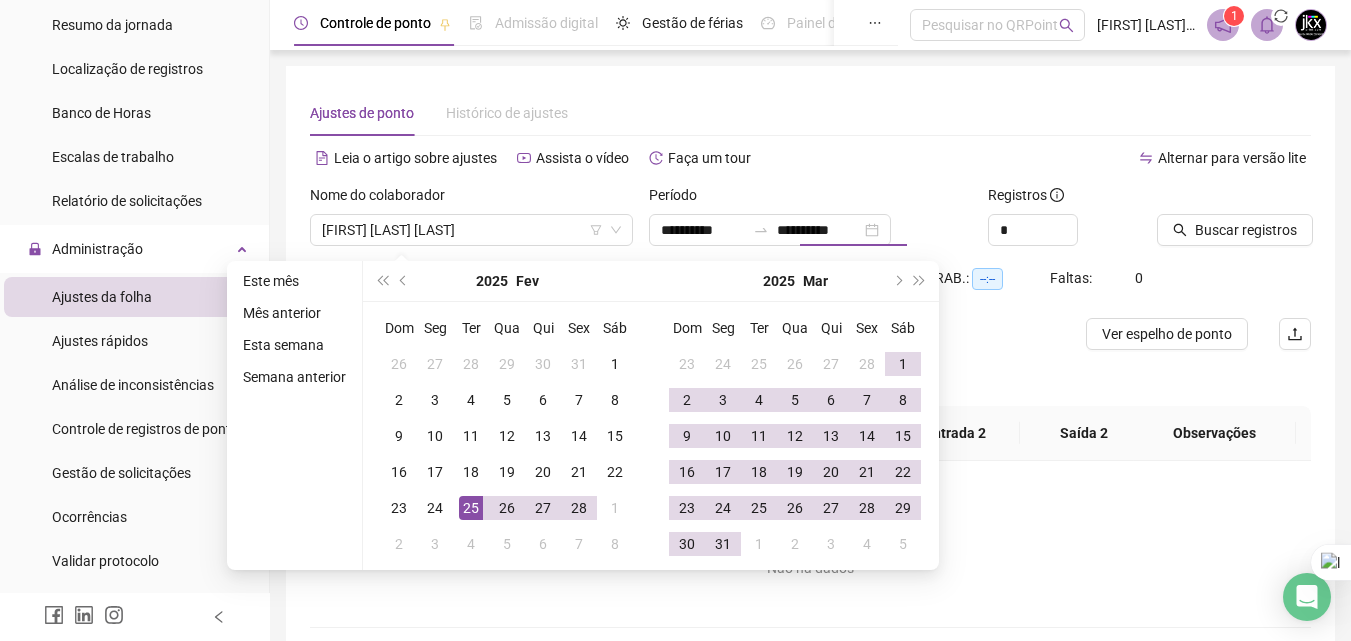 click on "Não há dados Não há dados" at bounding box center [810, 544] 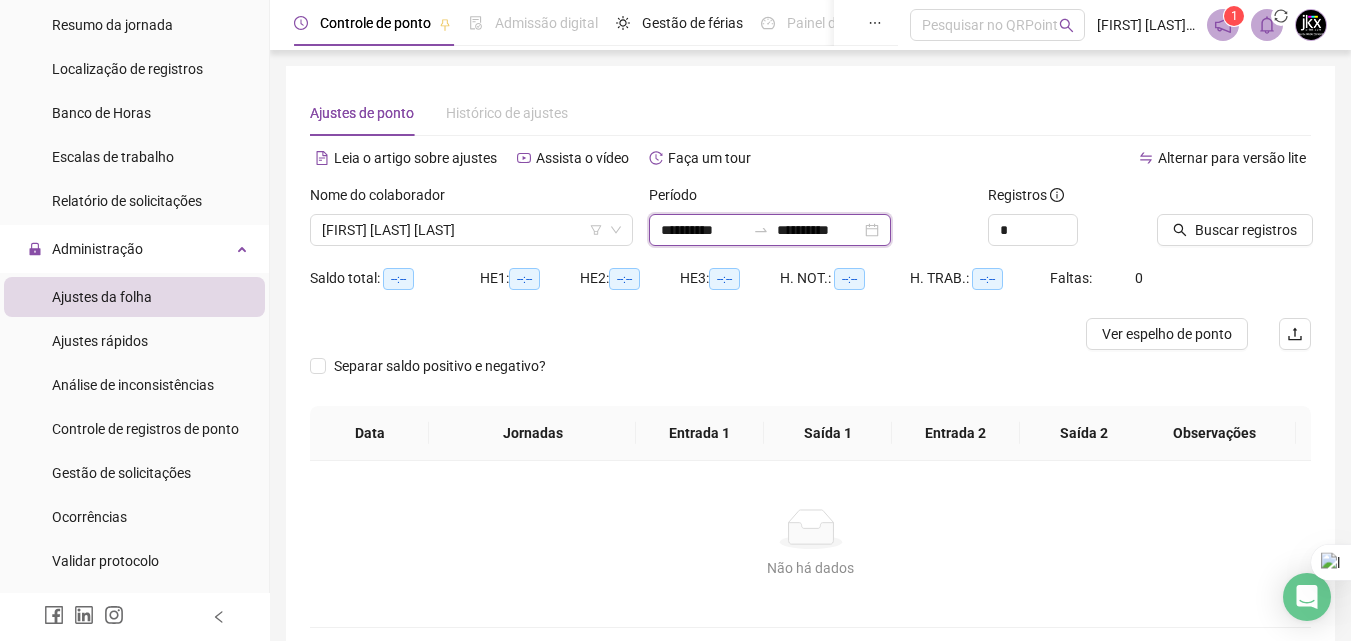 click on "**********" at bounding box center [703, 230] 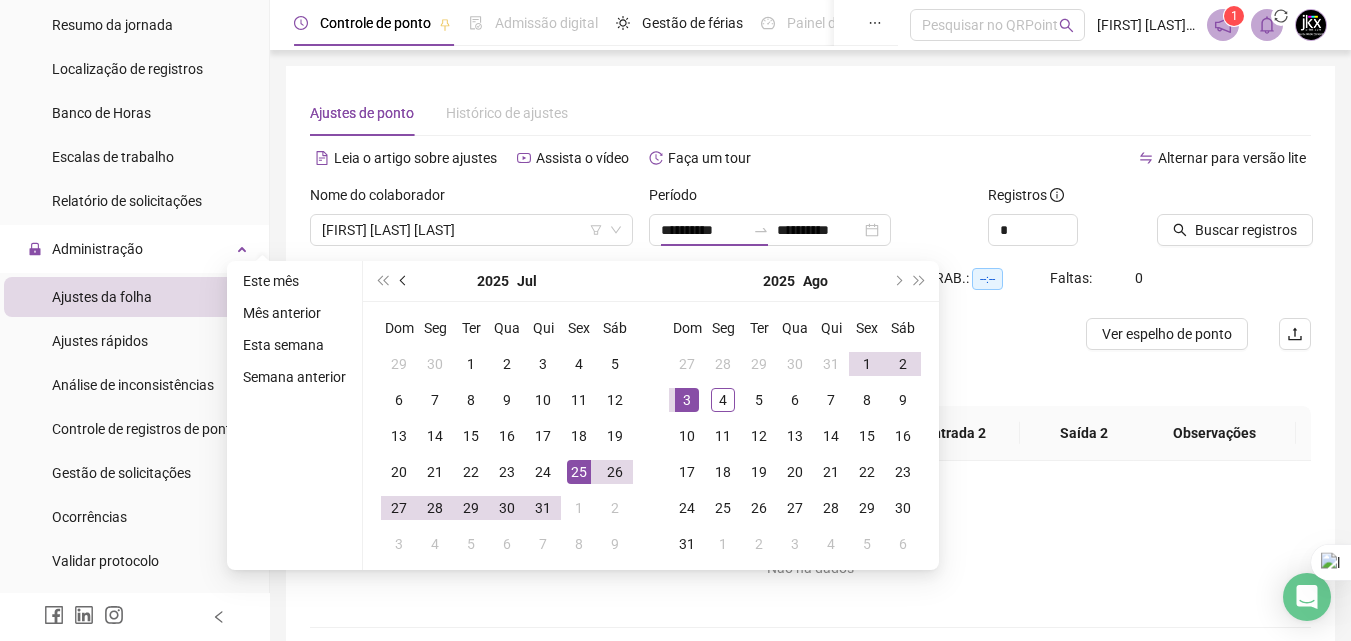 click at bounding box center (404, 281) 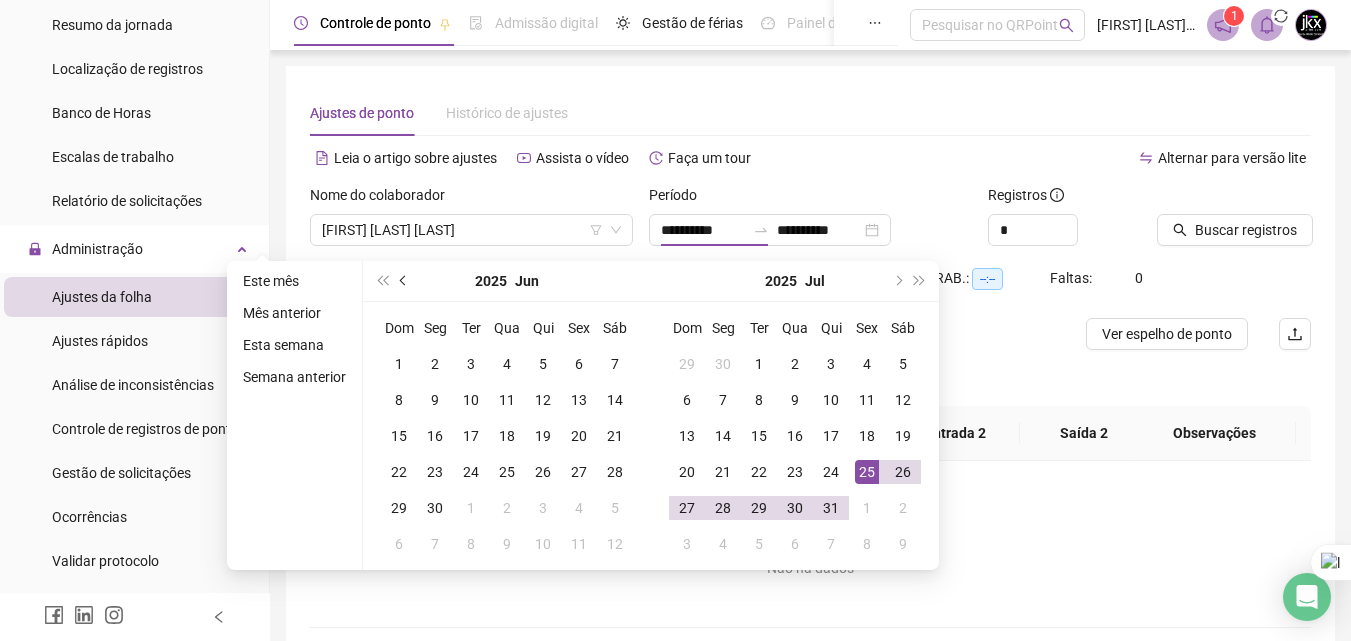 click at bounding box center (404, 281) 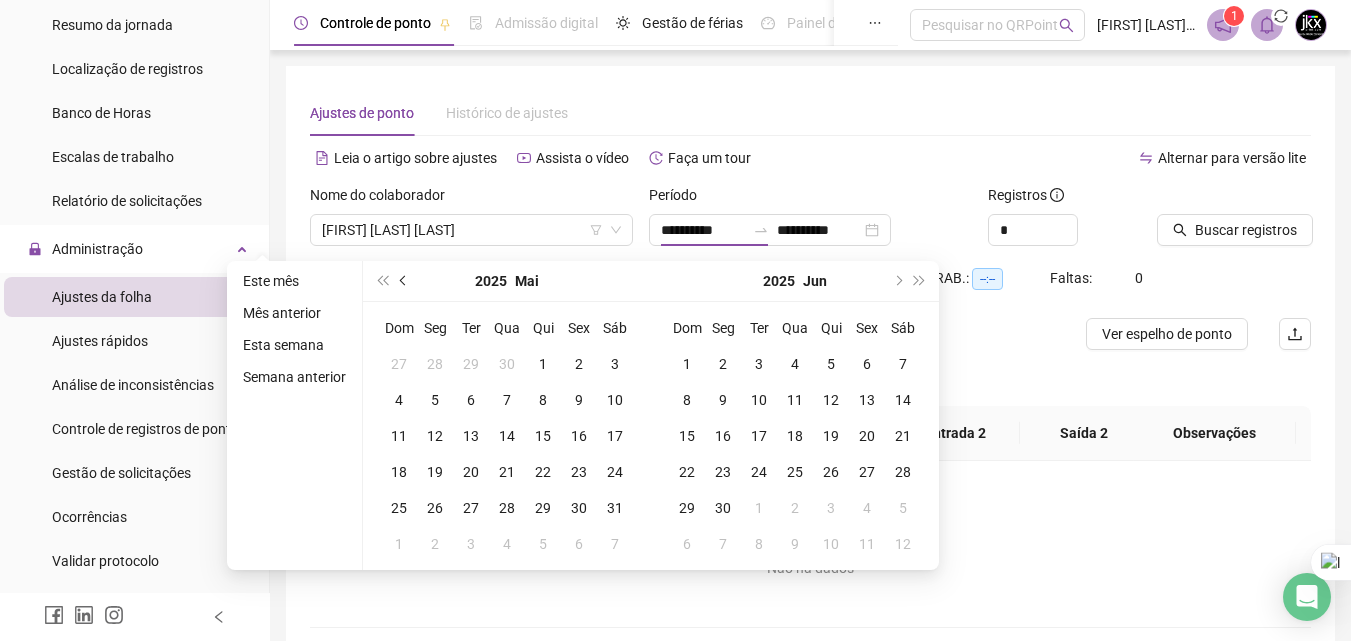 click at bounding box center [404, 281] 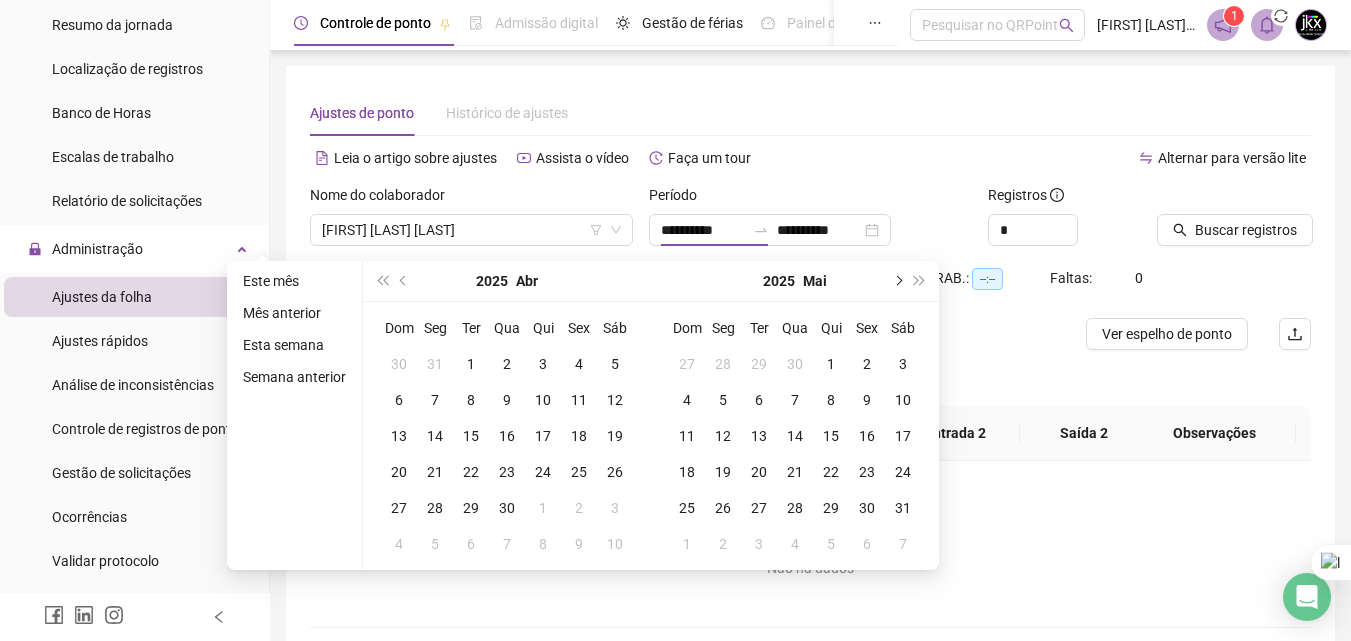 click at bounding box center (897, 281) 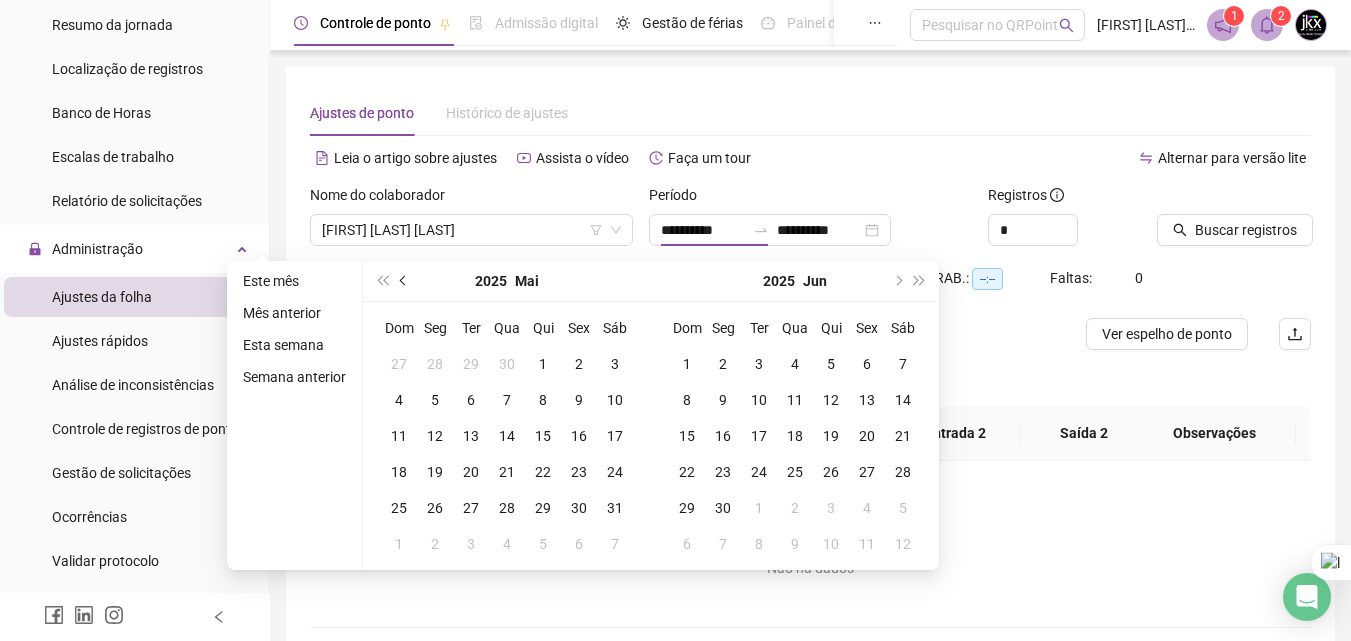 click at bounding box center (404, 281) 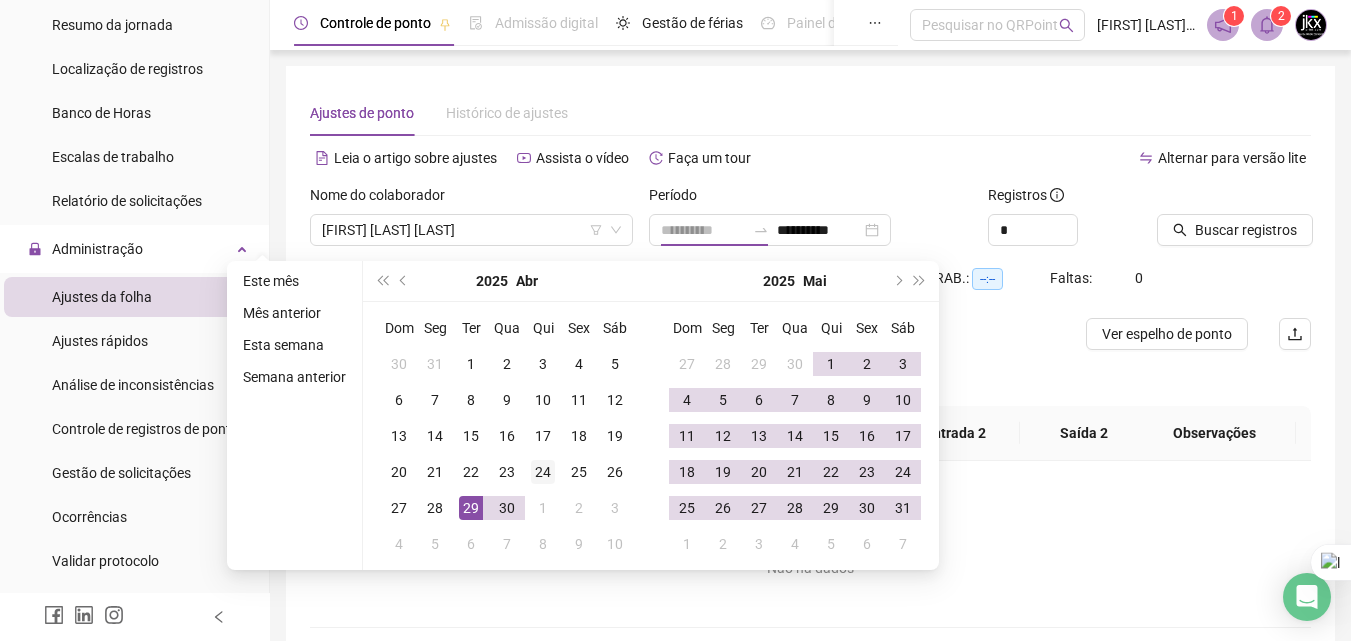 type on "**********" 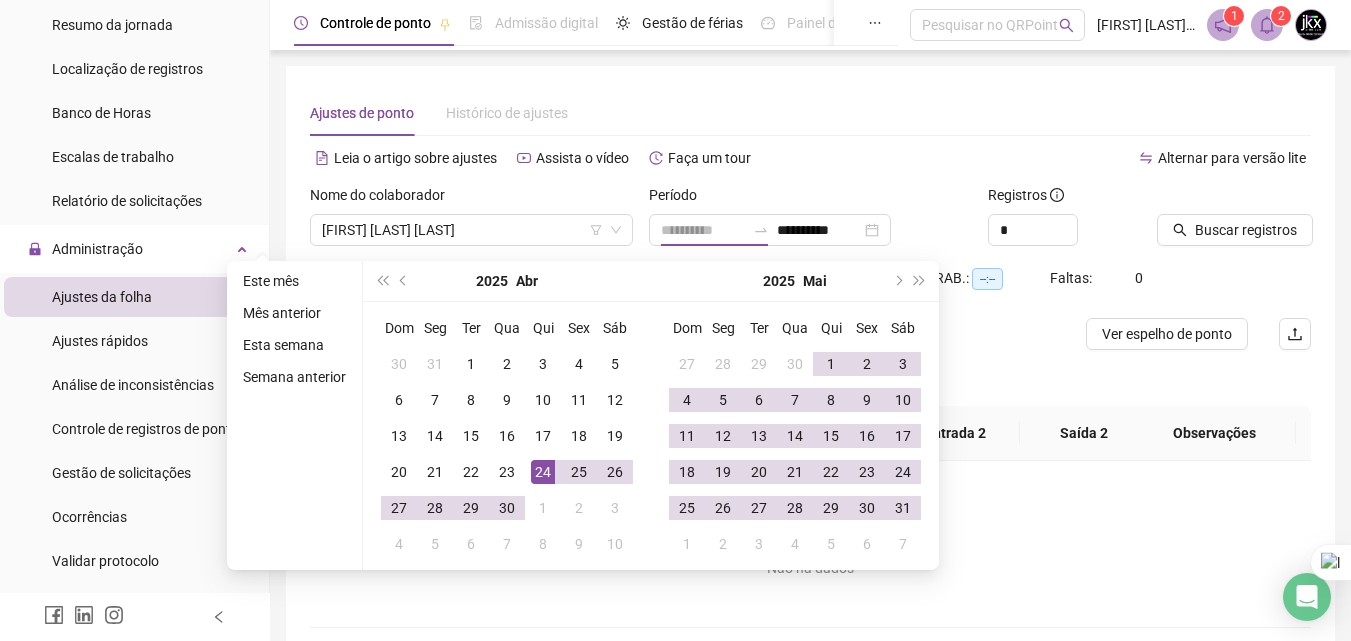 click on "24" at bounding box center [543, 472] 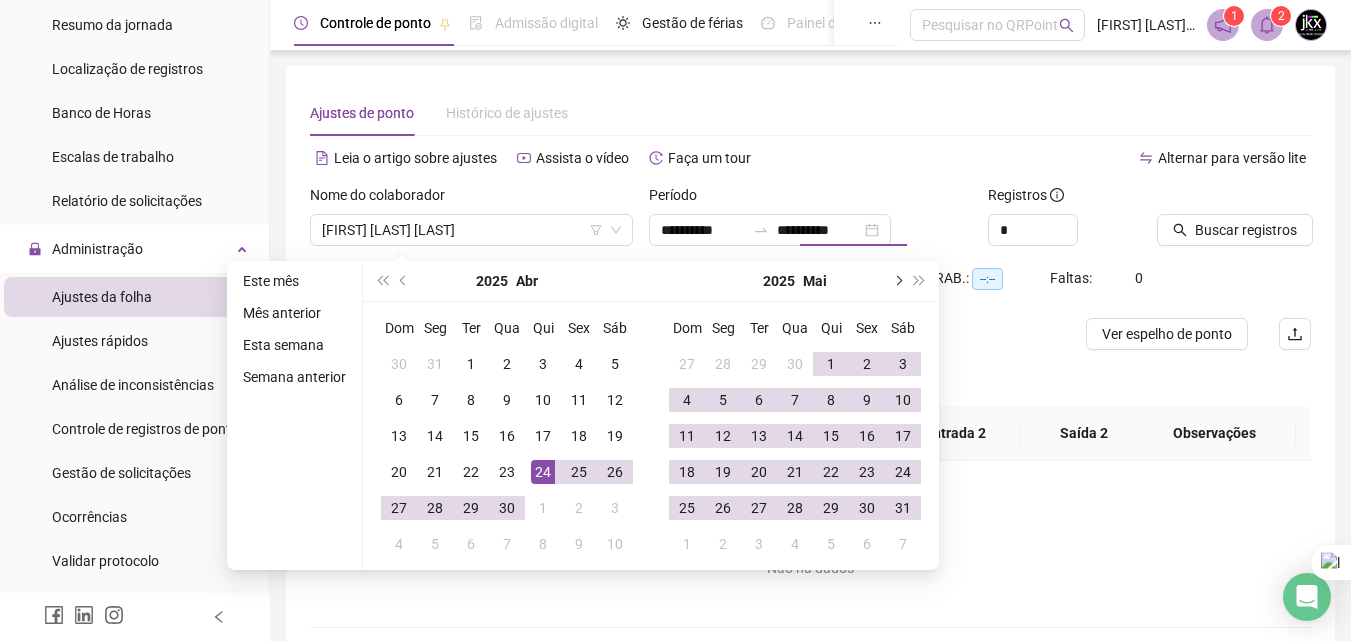 click at bounding box center [897, 281] 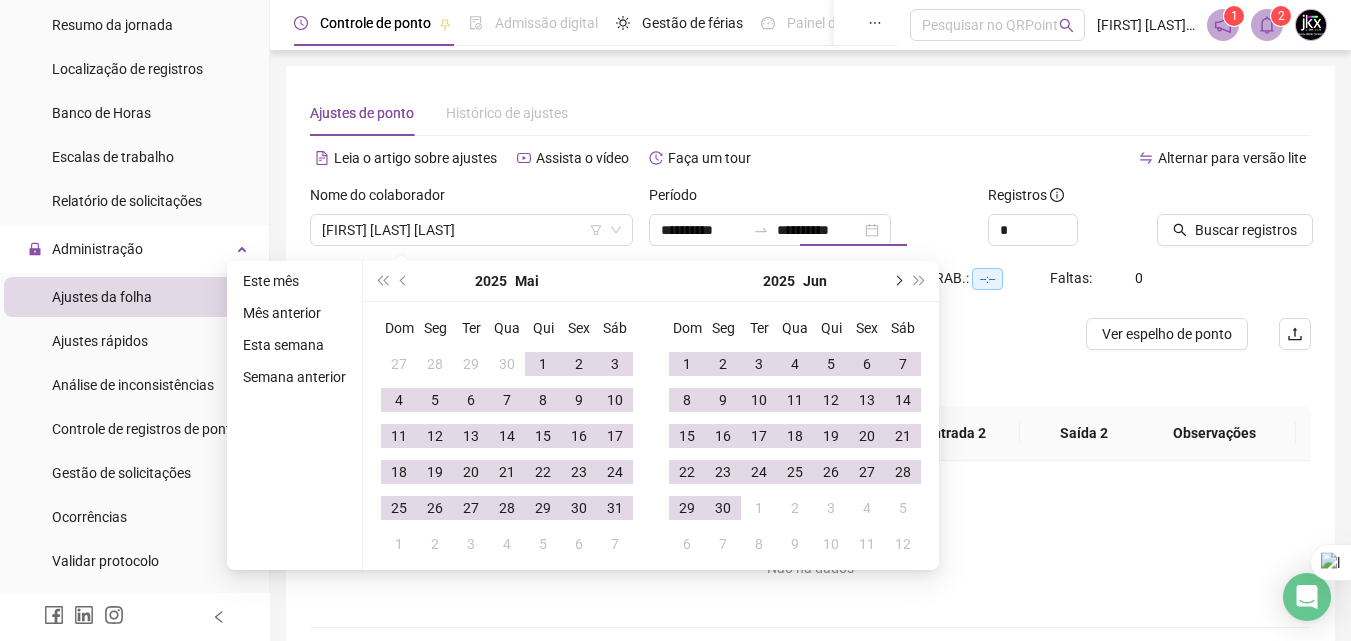 click at bounding box center [897, 281] 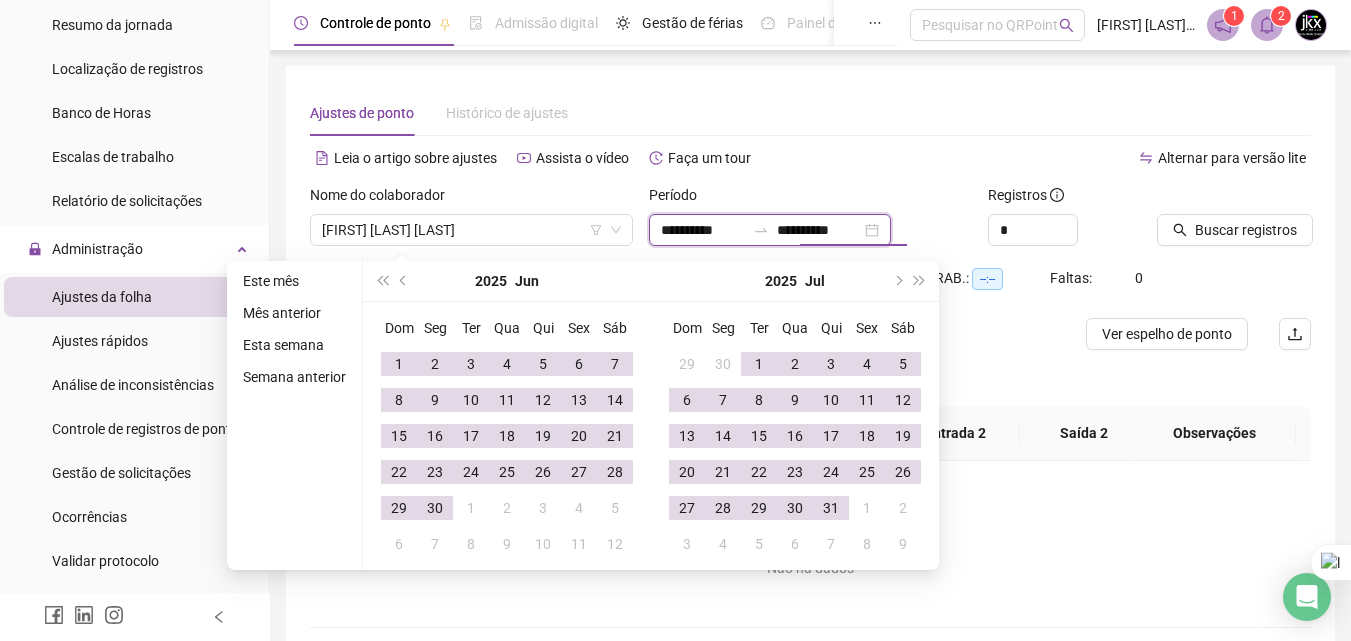 click on "**********" at bounding box center (819, 230) 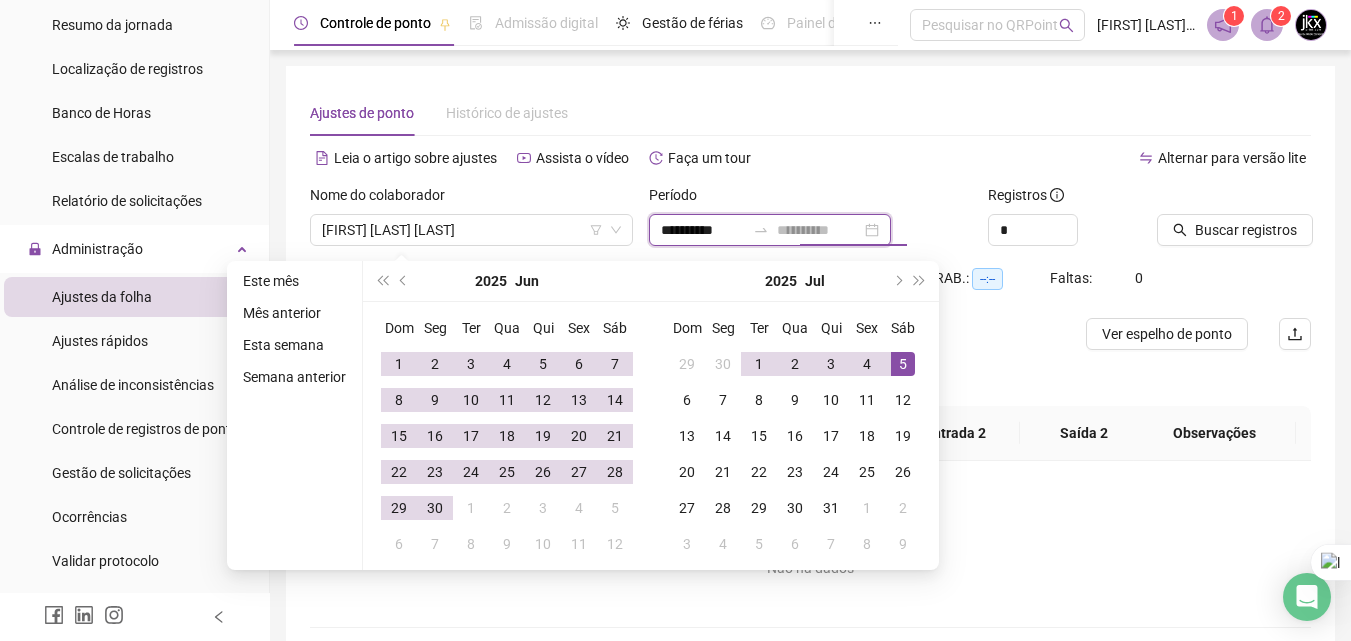 type on "**********" 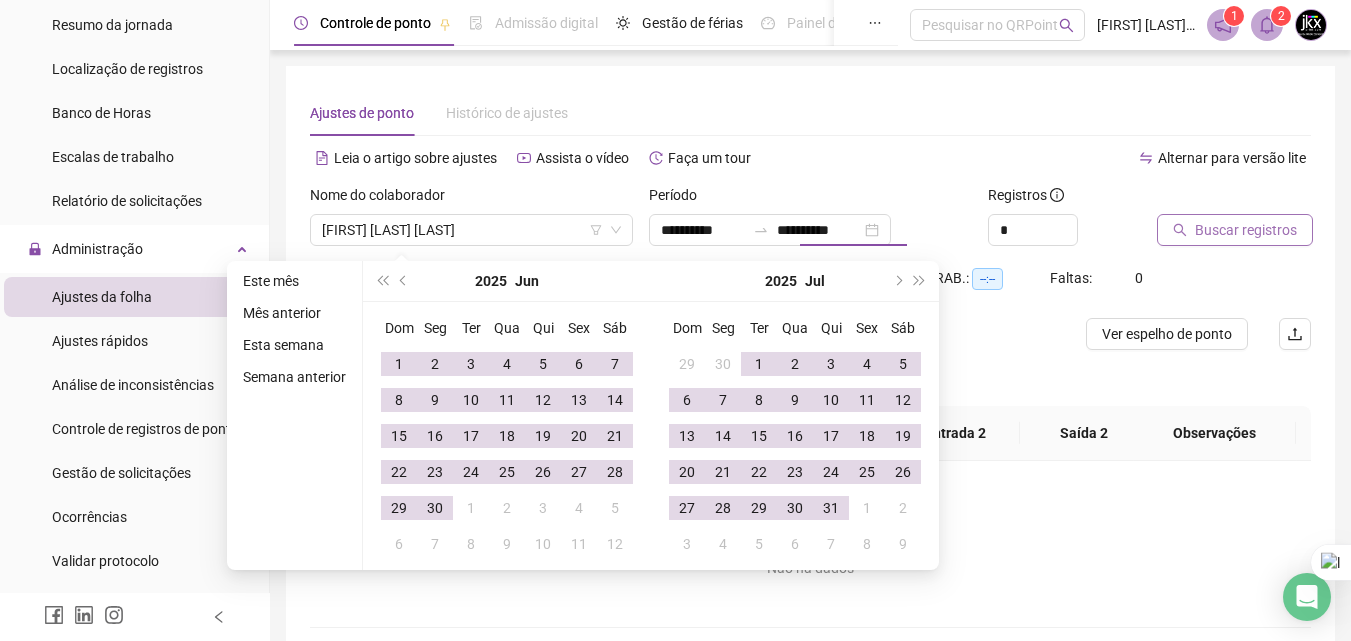click on "Buscar registros" at bounding box center (1246, 230) 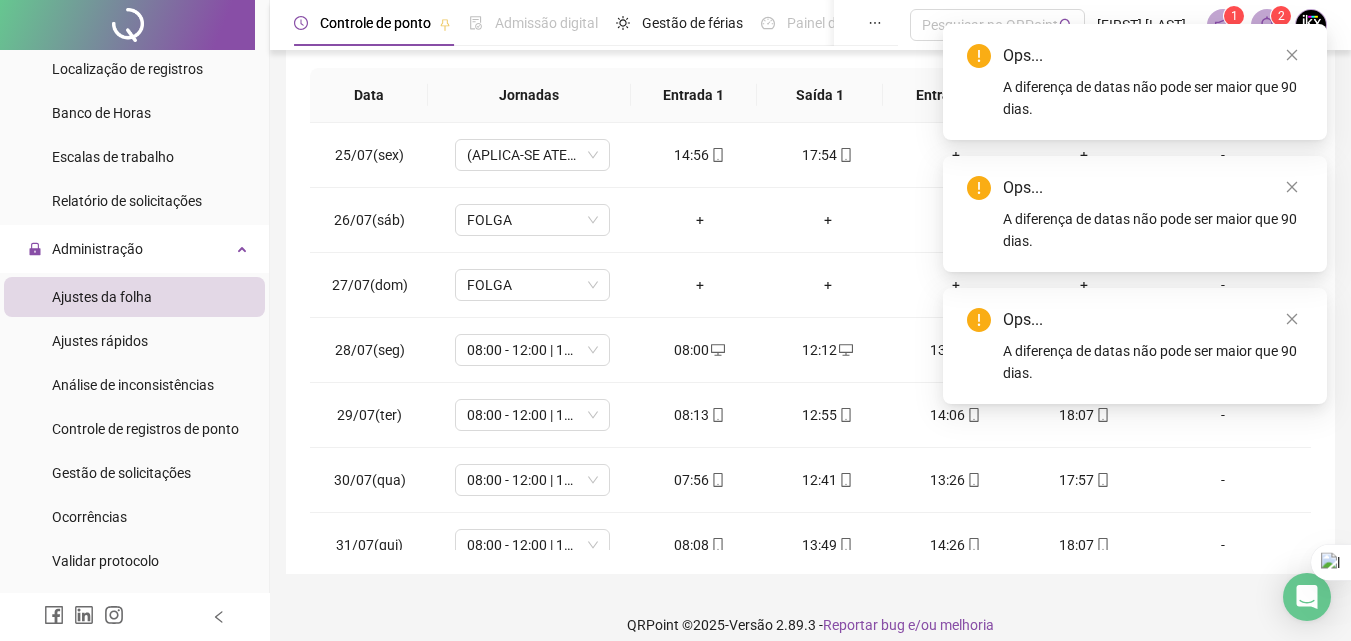 scroll, scrollTop: 381, scrollLeft: 0, axis: vertical 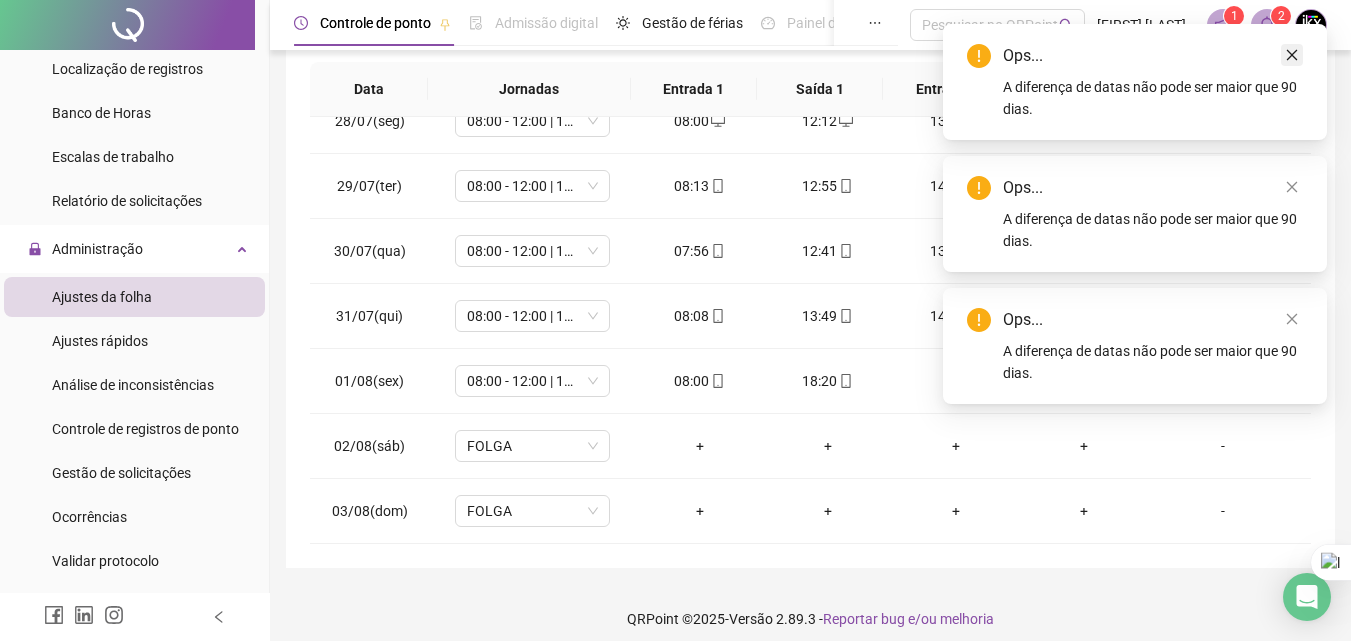 click 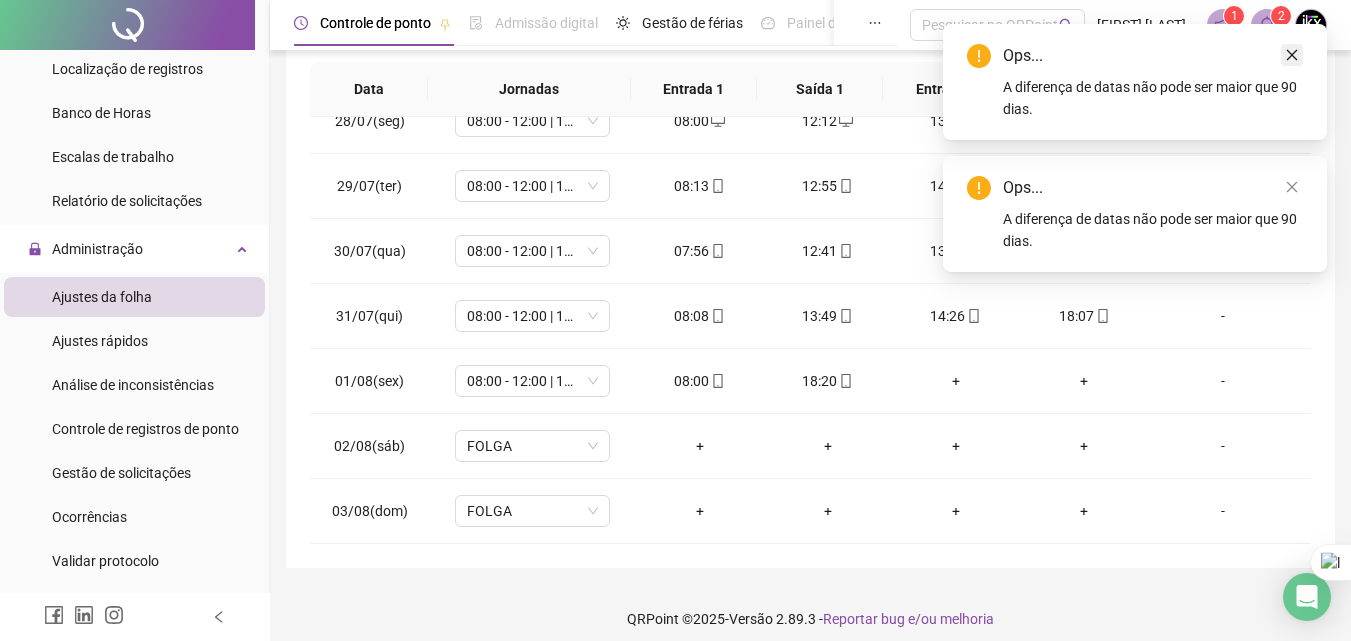 click 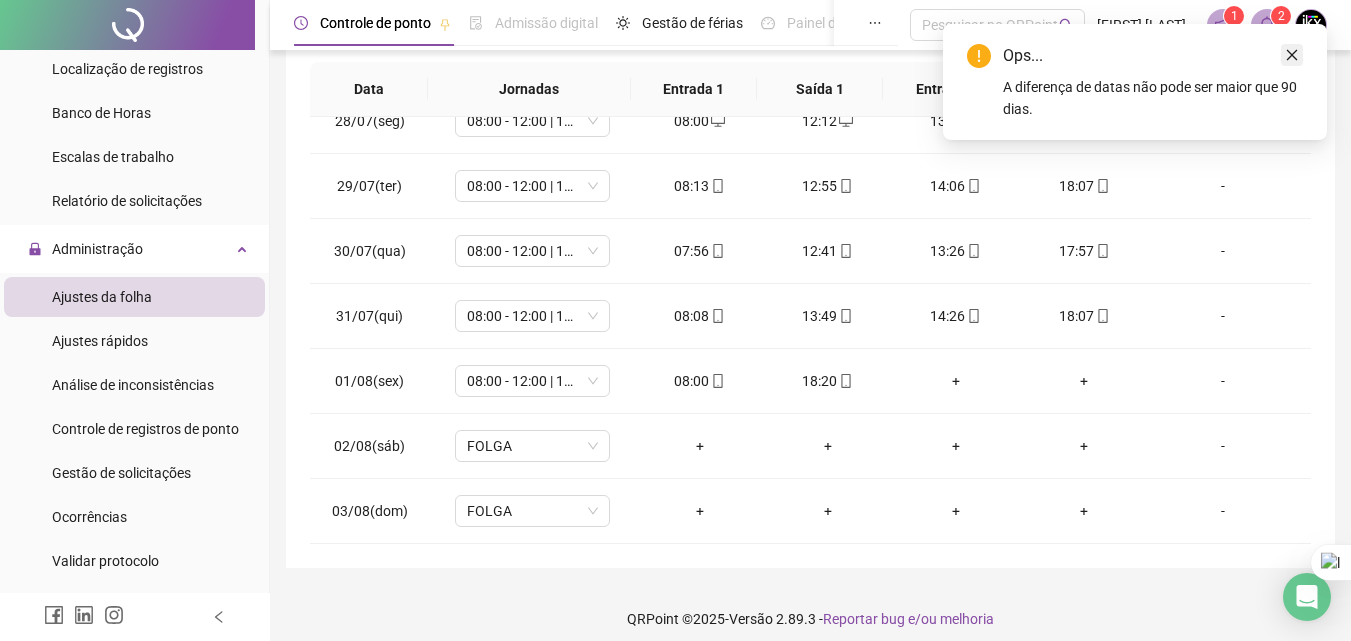 click at bounding box center [1292, 55] 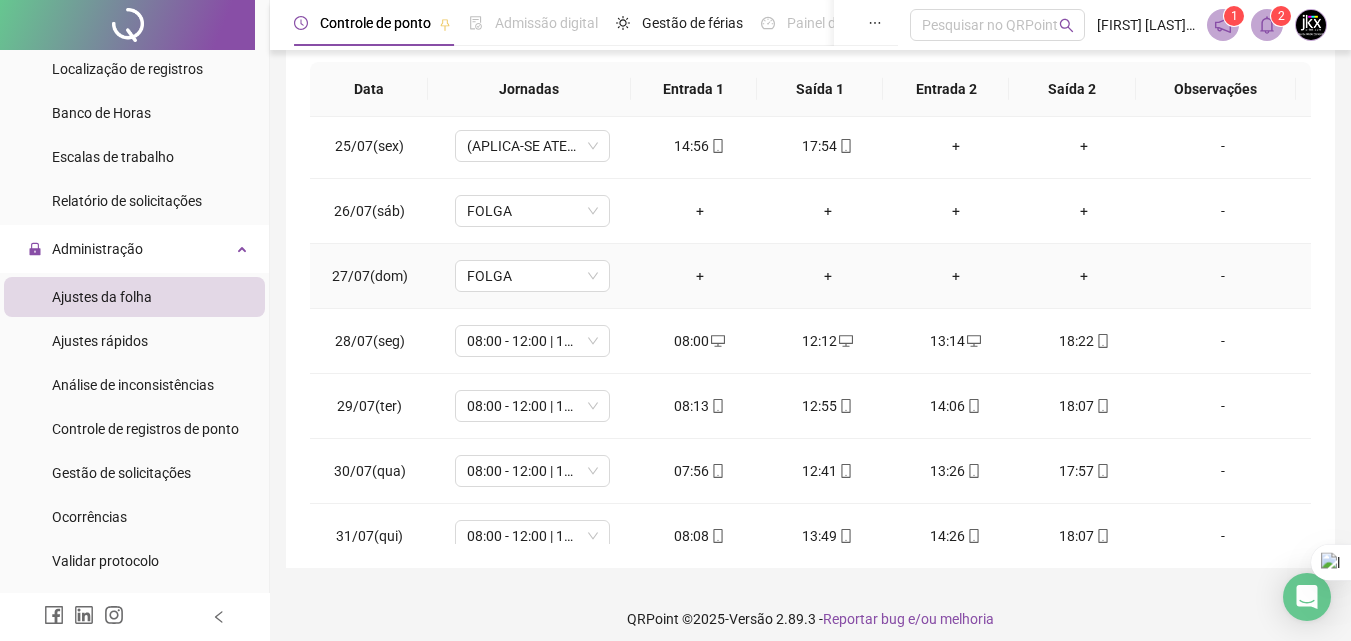 scroll, scrollTop: 0, scrollLeft: 0, axis: both 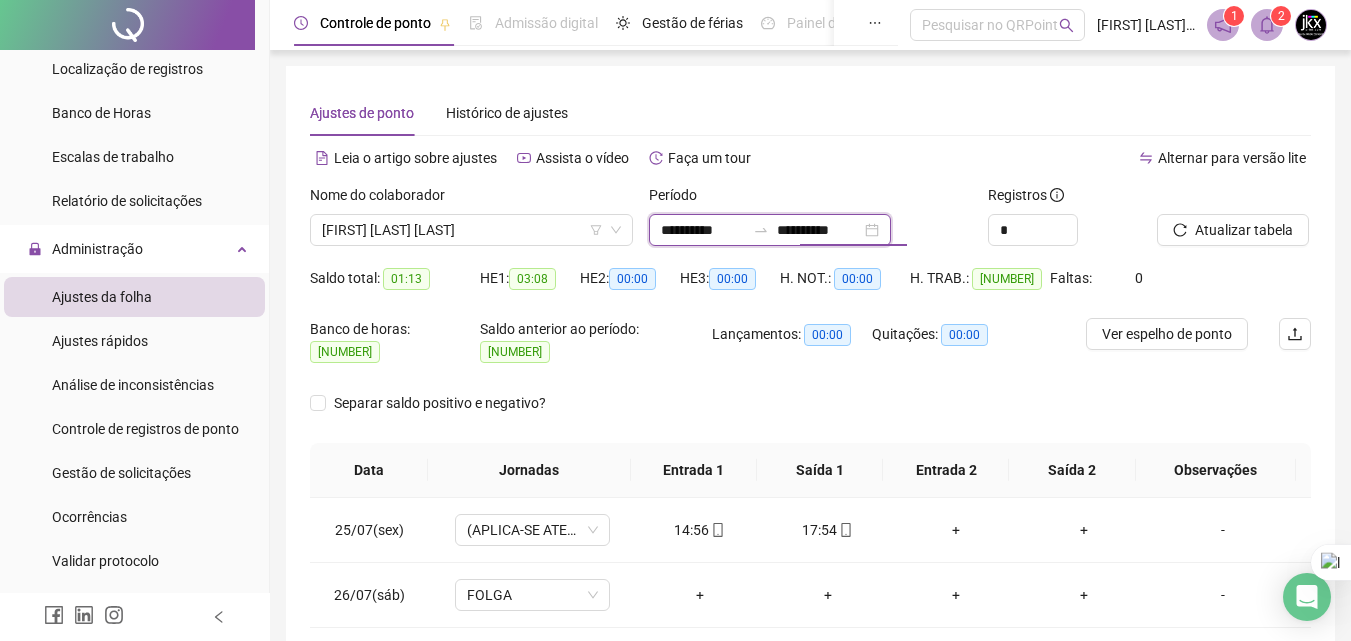click on "**********" at bounding box center [703, 230] 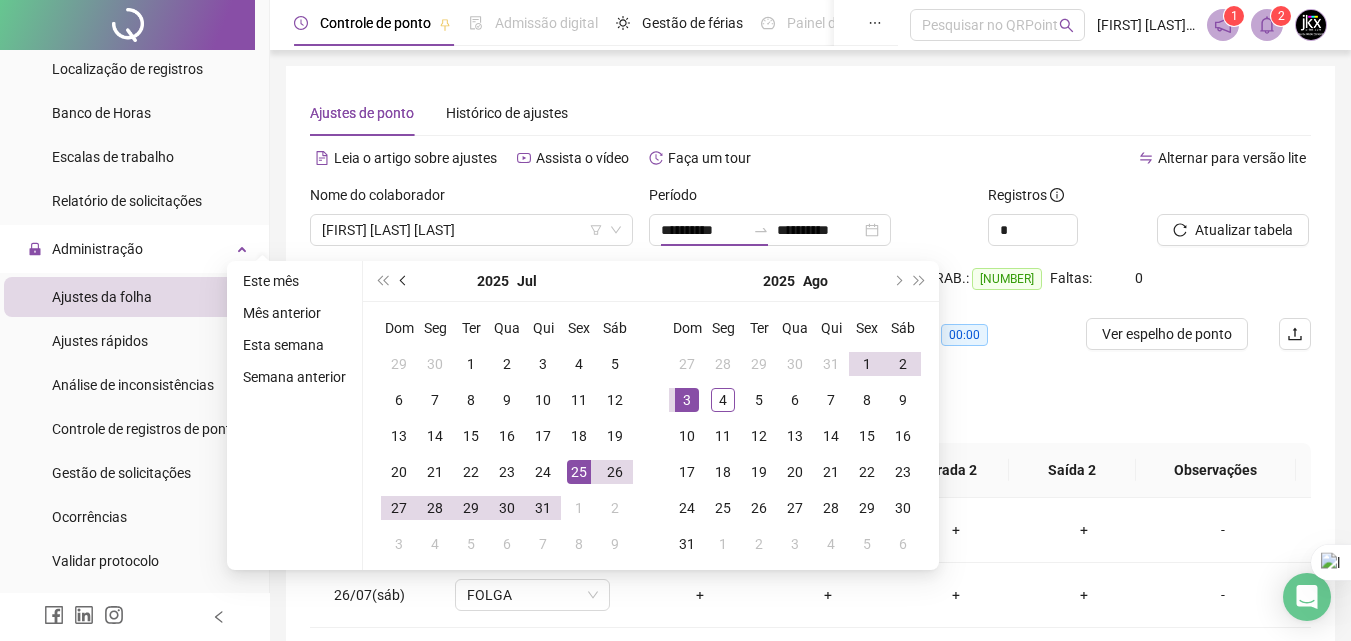 click at bounding box center [404, 281] 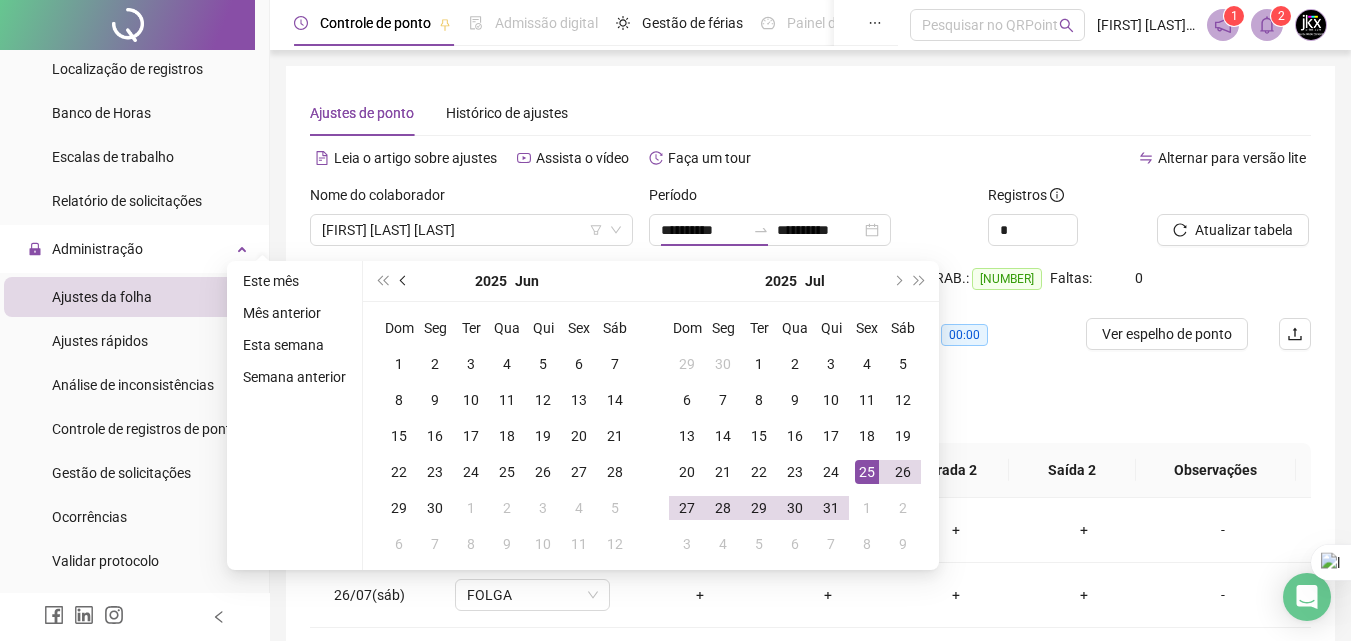 click at bounding box center [404, 281] 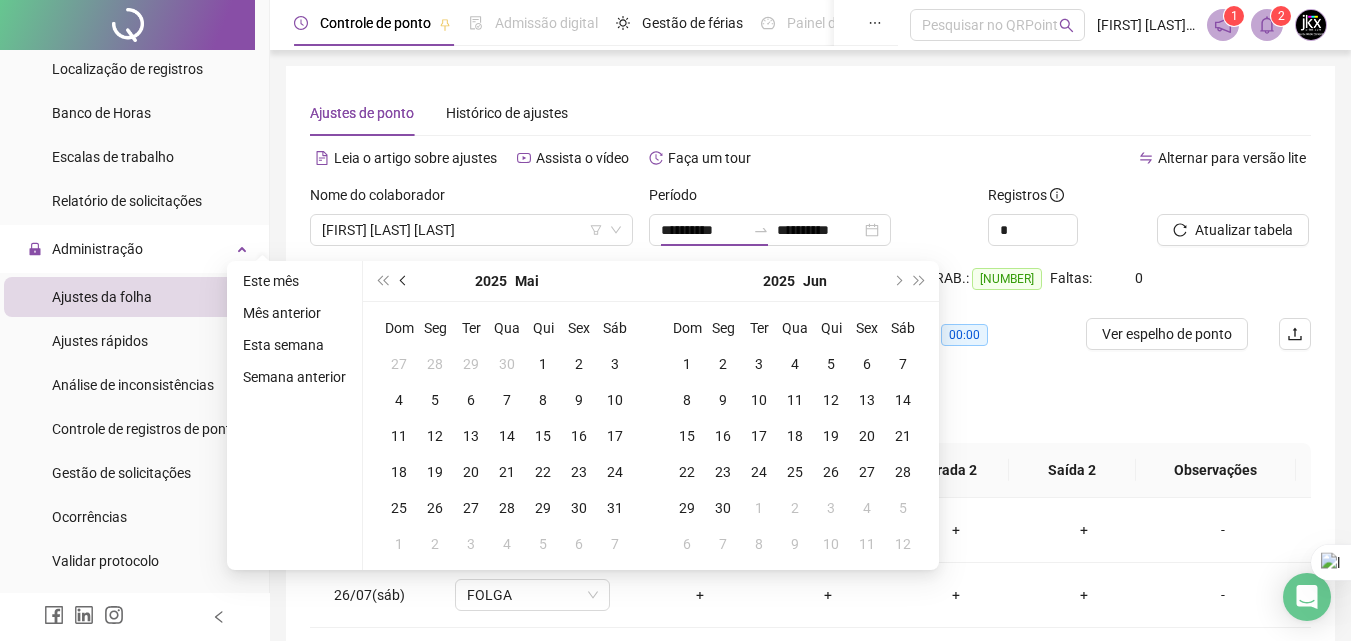click at bounding box center [404, 281] 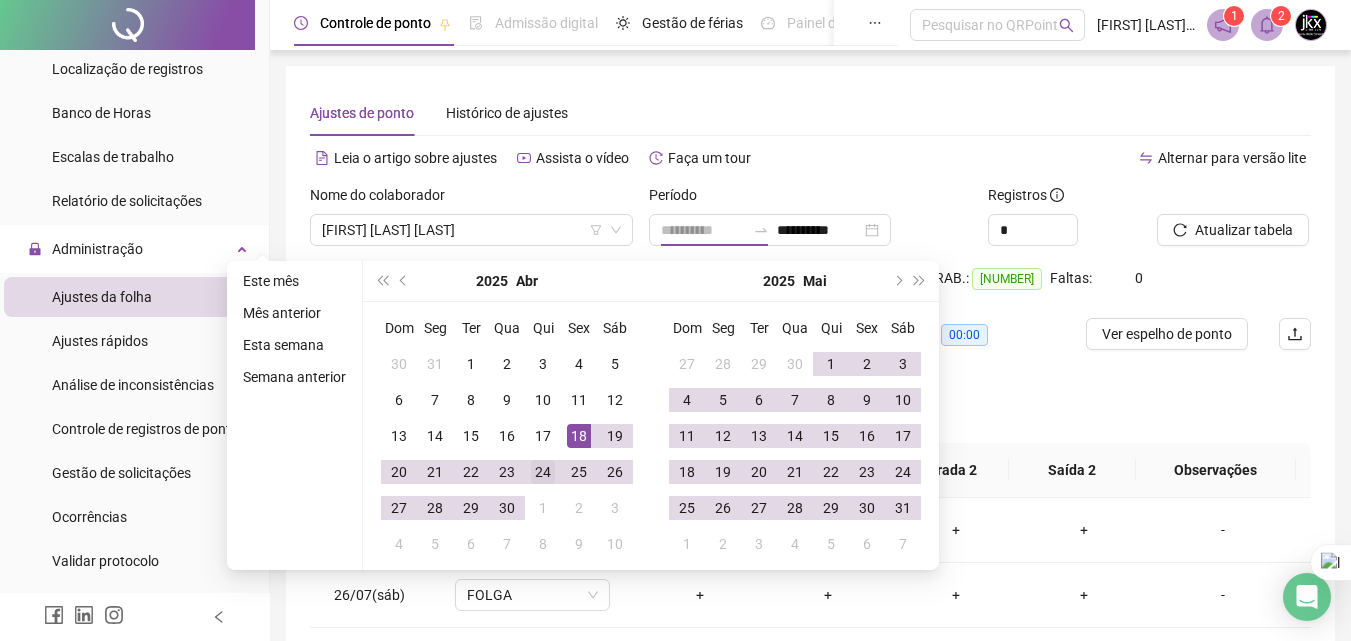 type on "**********" 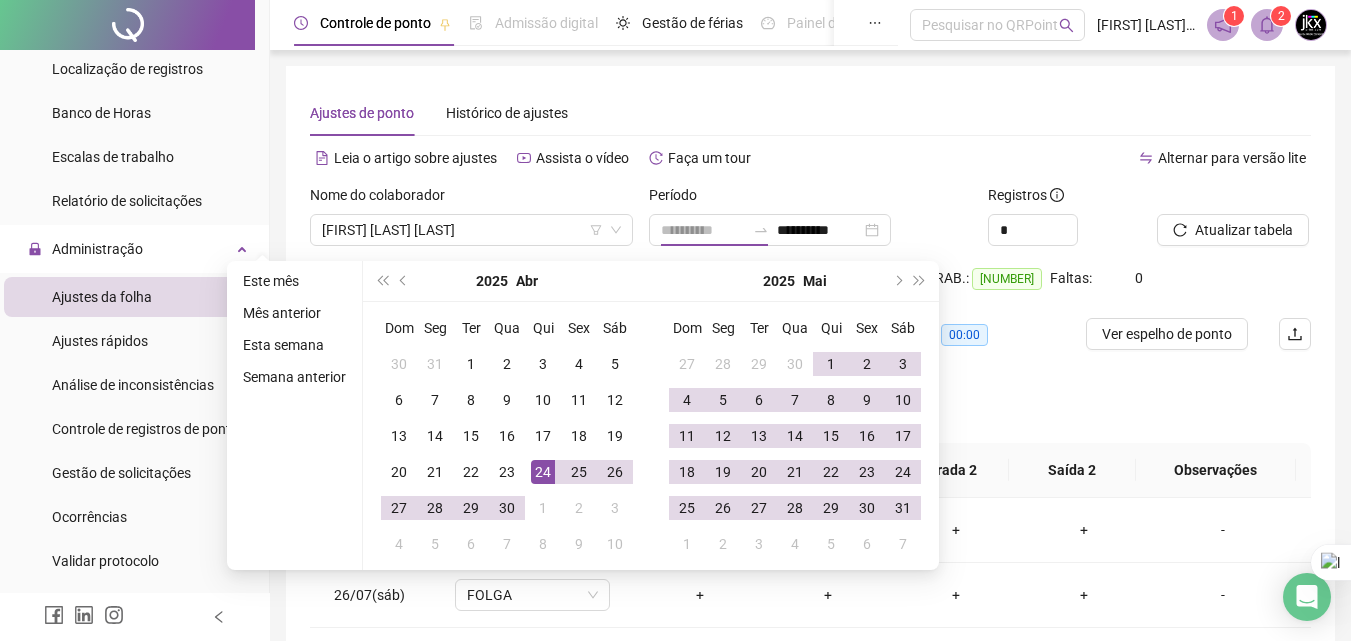 click on "24" at bounding box center (543, 472) 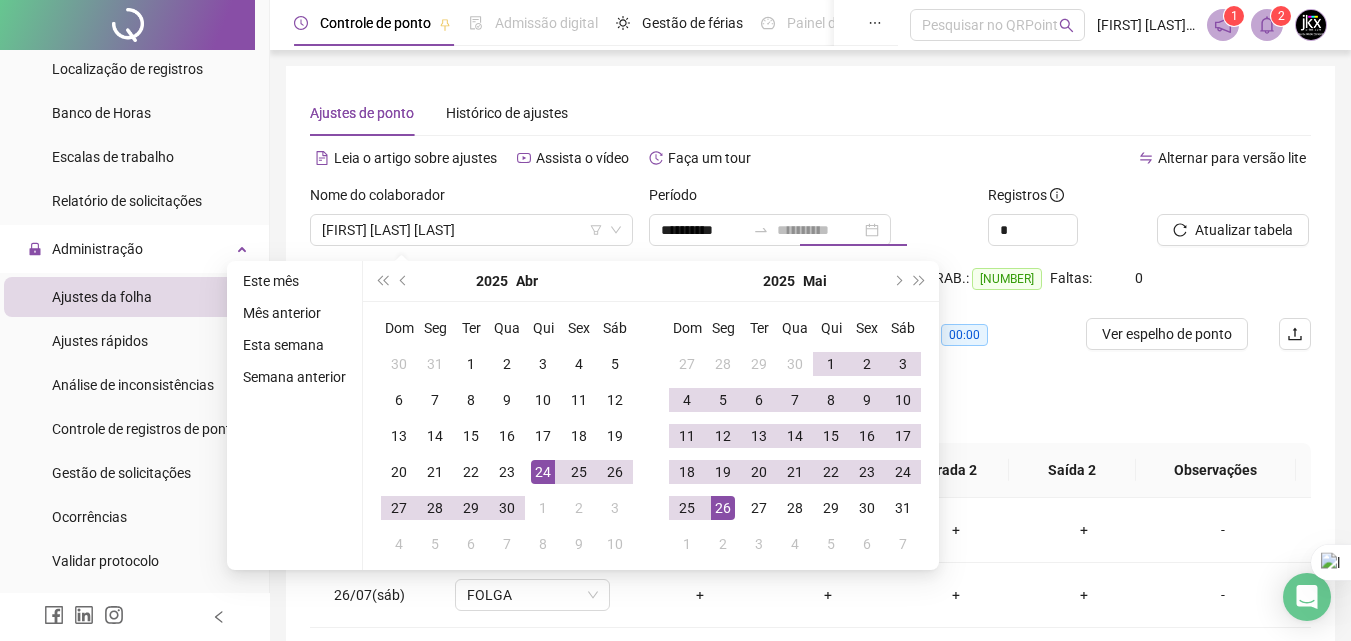 click on "26" at bounding box center [723, 508] 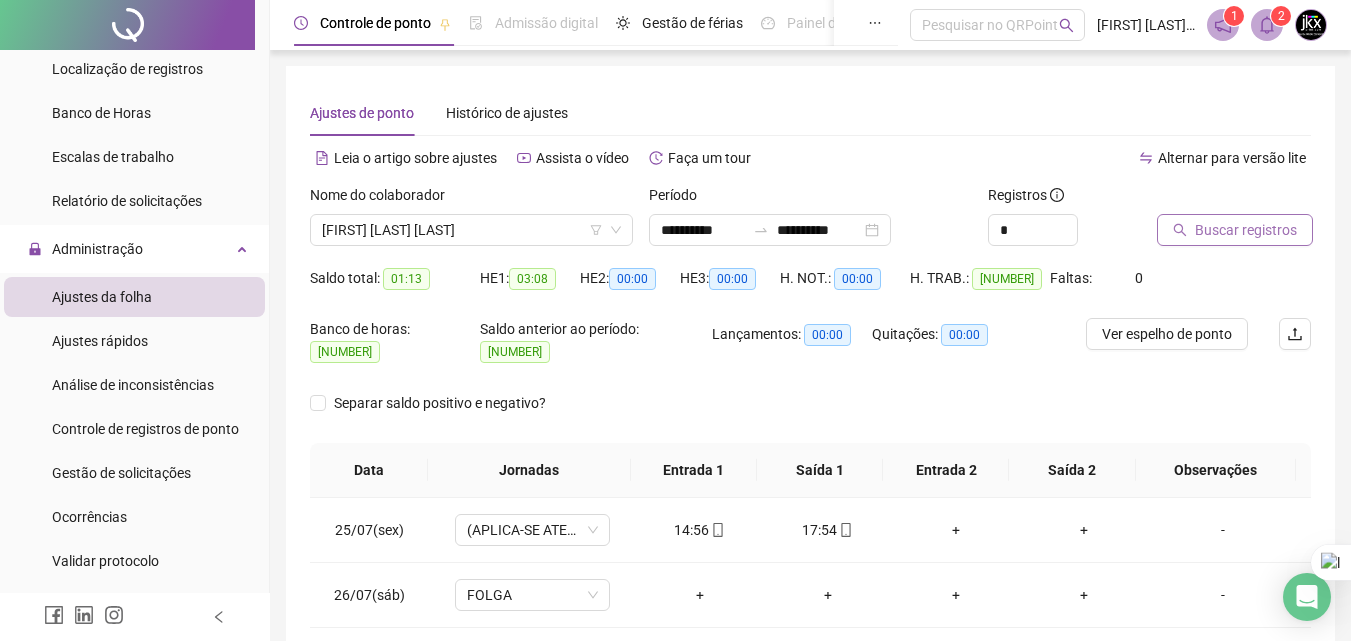 click on "Buscar registros" at bounding box center [1246, 230] 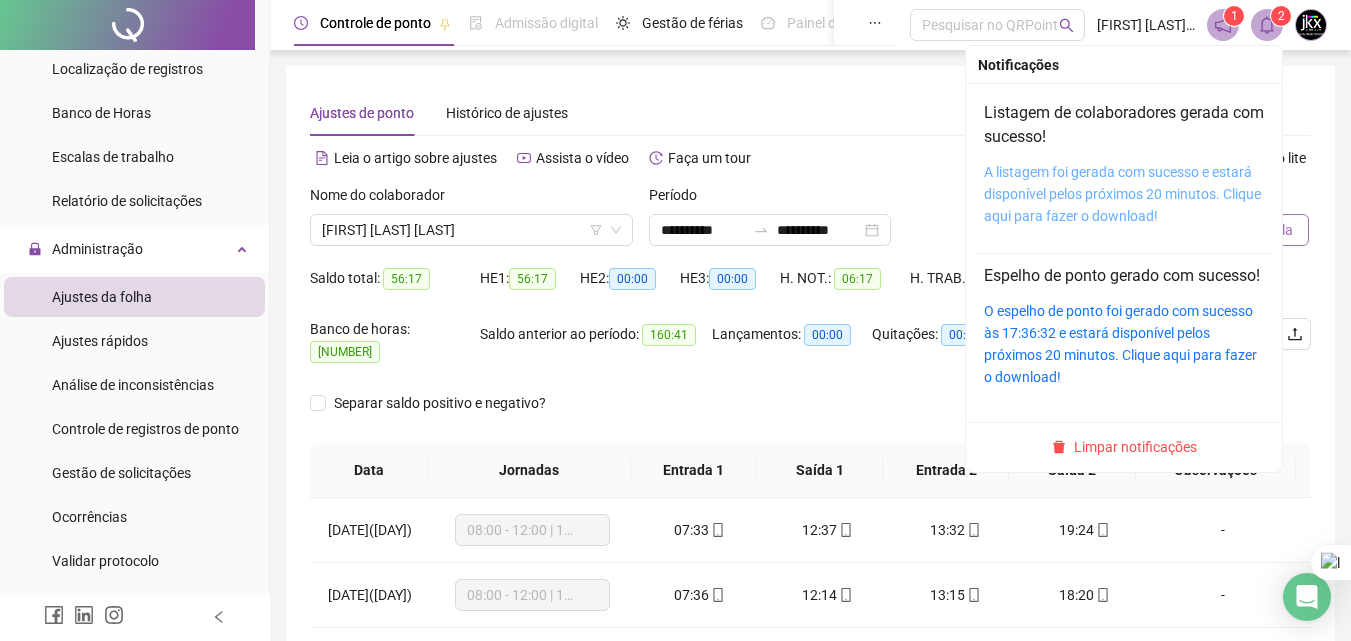 click on "A listagem foi gerada com sucesso e estará disponível pelos próximos 20 minutos.
Clique aqui para fazer o download!" at bounding box center [1122, 194] 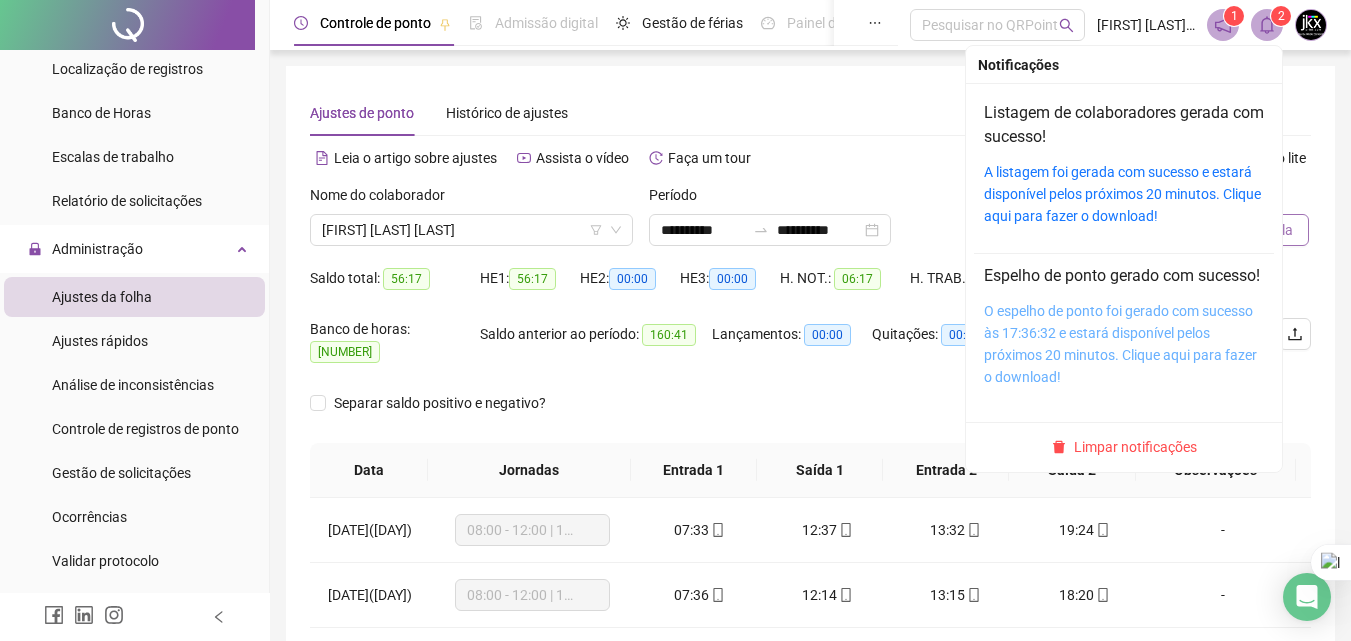 click on "O espelho de ponto foi gerado com sucesso às 17:36:32 e estará disponível pelos próximos 20 minutos.
Clique aqui para fazer o download!" at bounding box center [1120, 344] 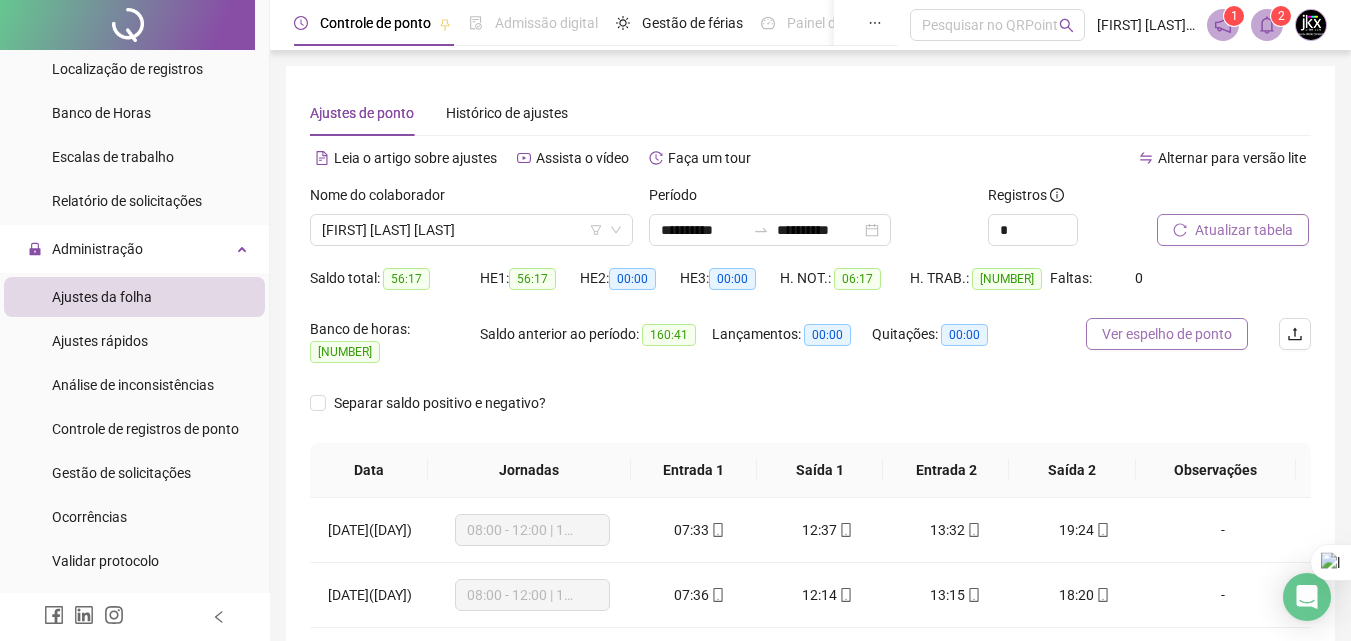 click on "Ver espelho de ponto" at bounding box center (1167, 334) 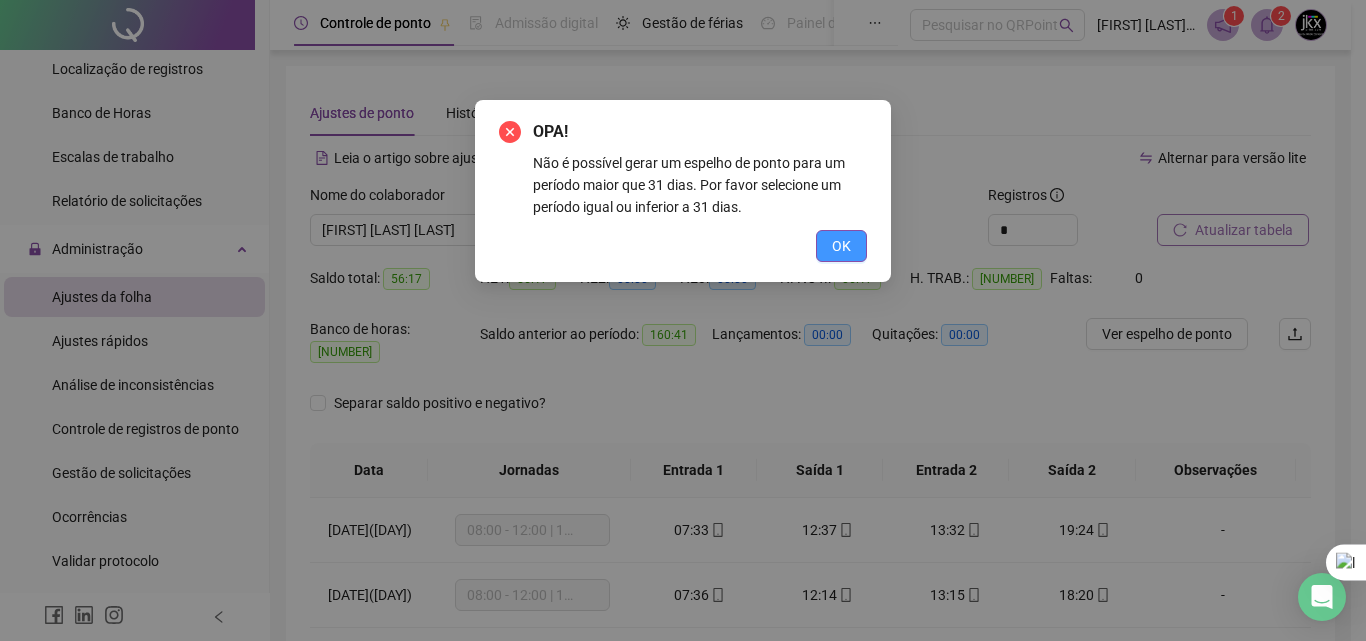 click on "OK" at bounding box center (841, 246) 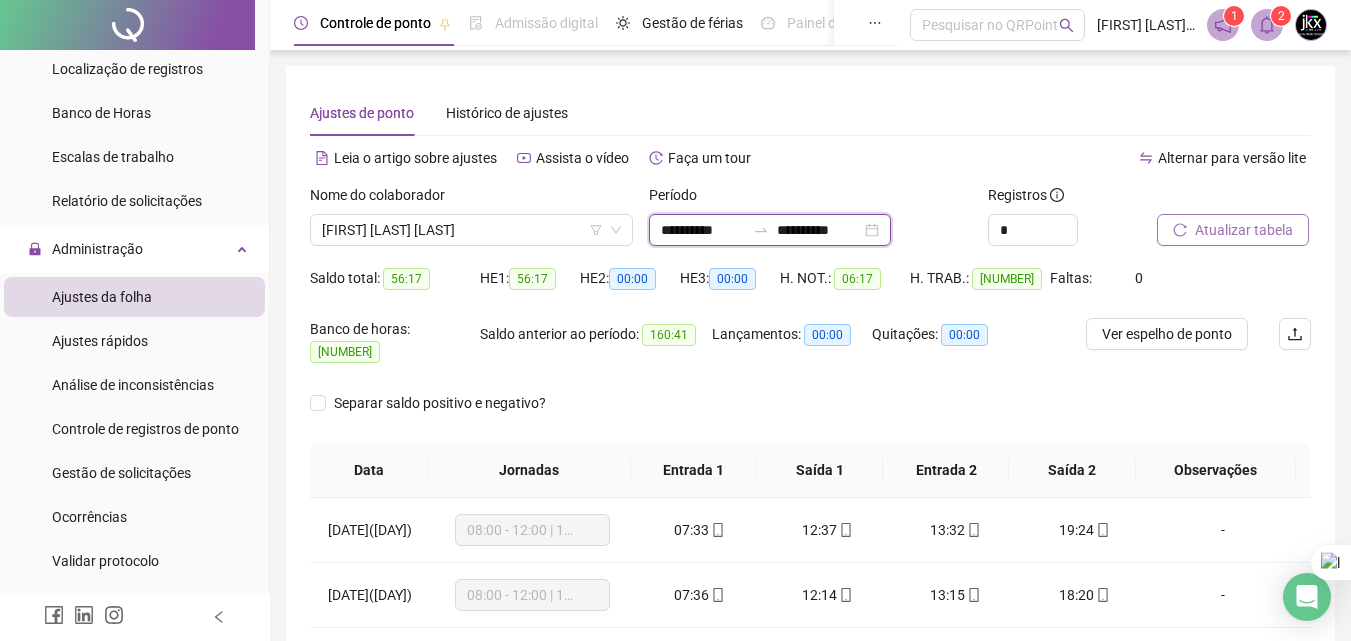click on "**********" at bounding box center [819, 230] 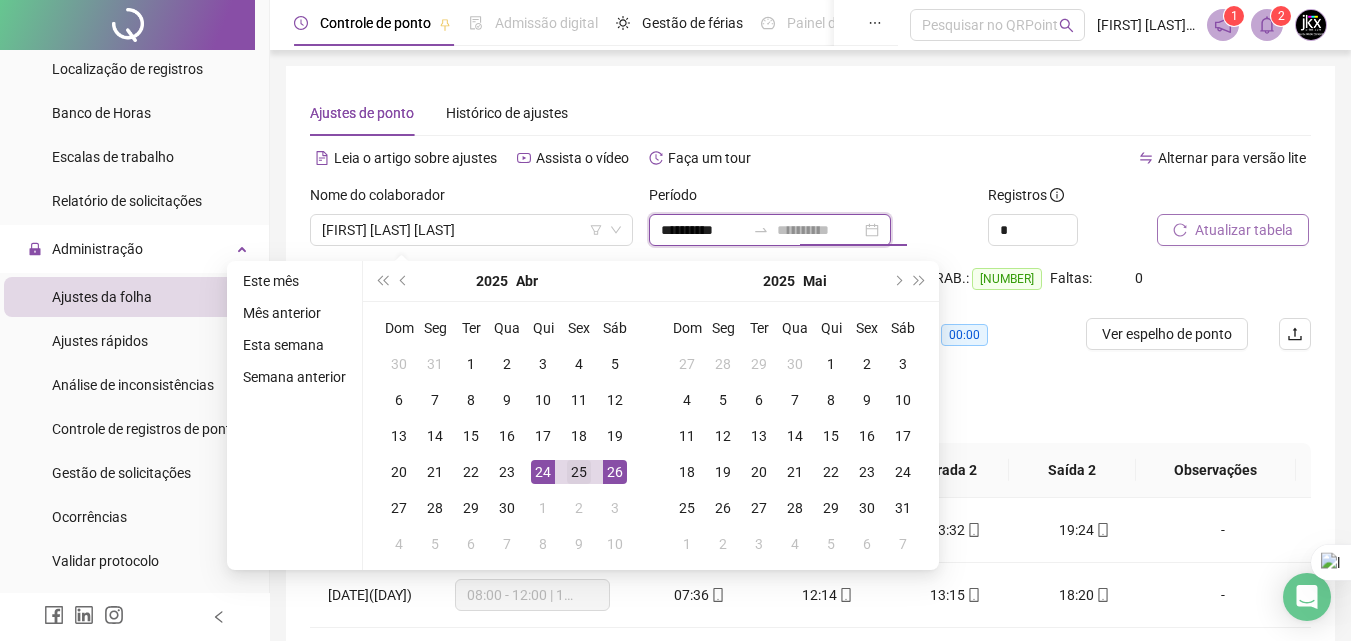 type on "**********" 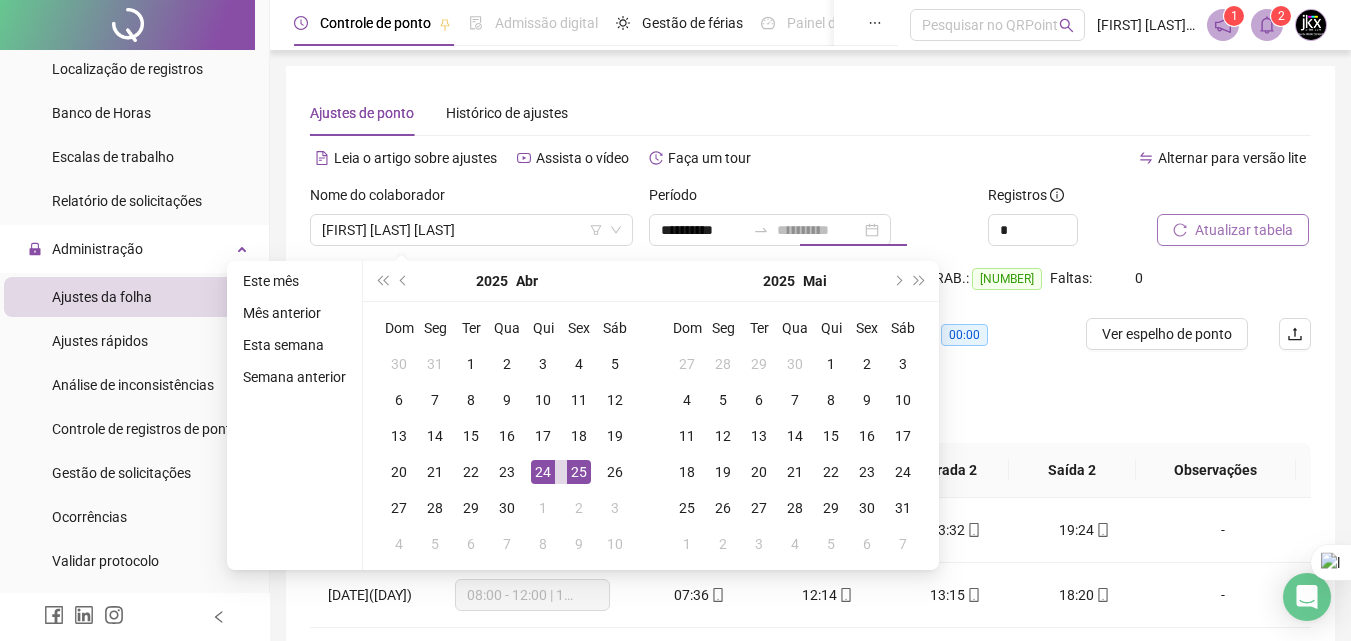 click on "25" at bounding box center (579, 472) 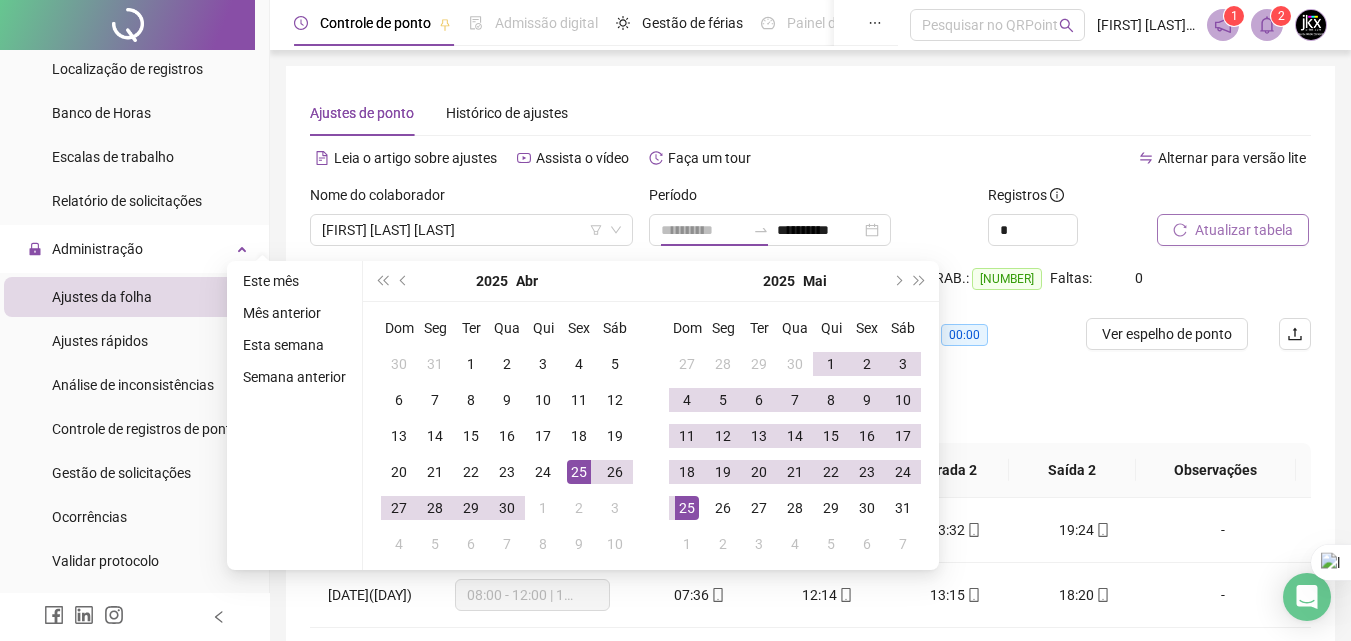 click on "25" at bounding box center [687, 508] 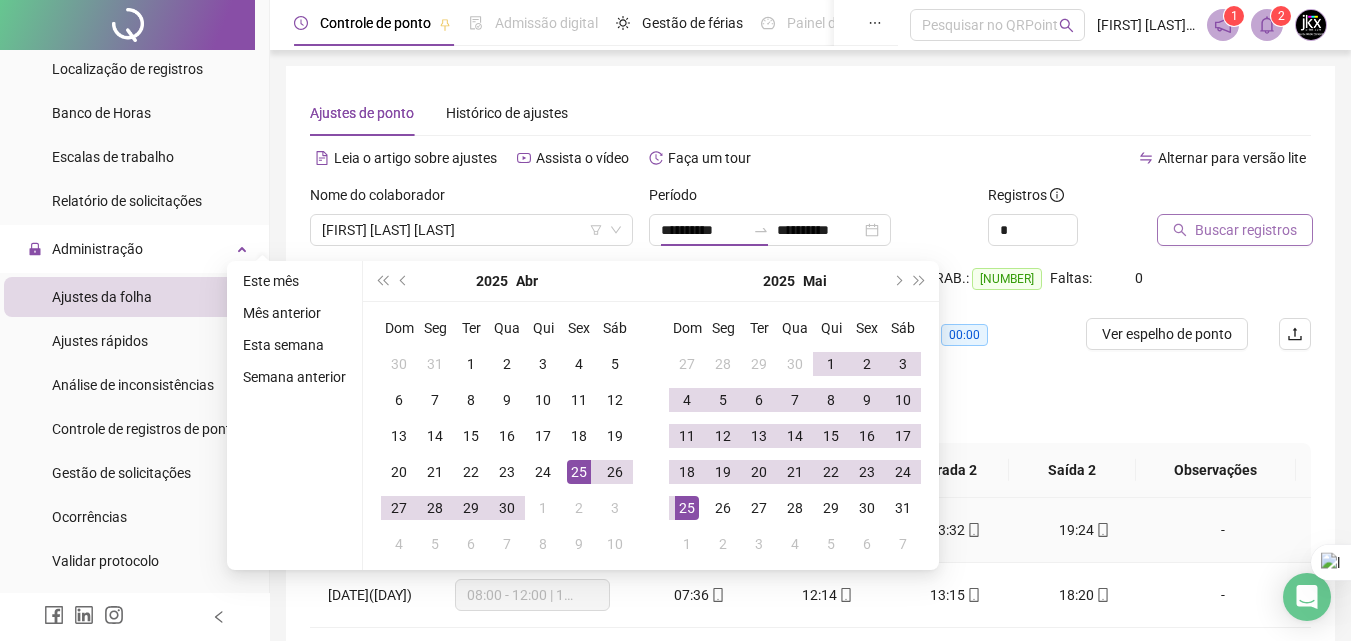 type on "**********" 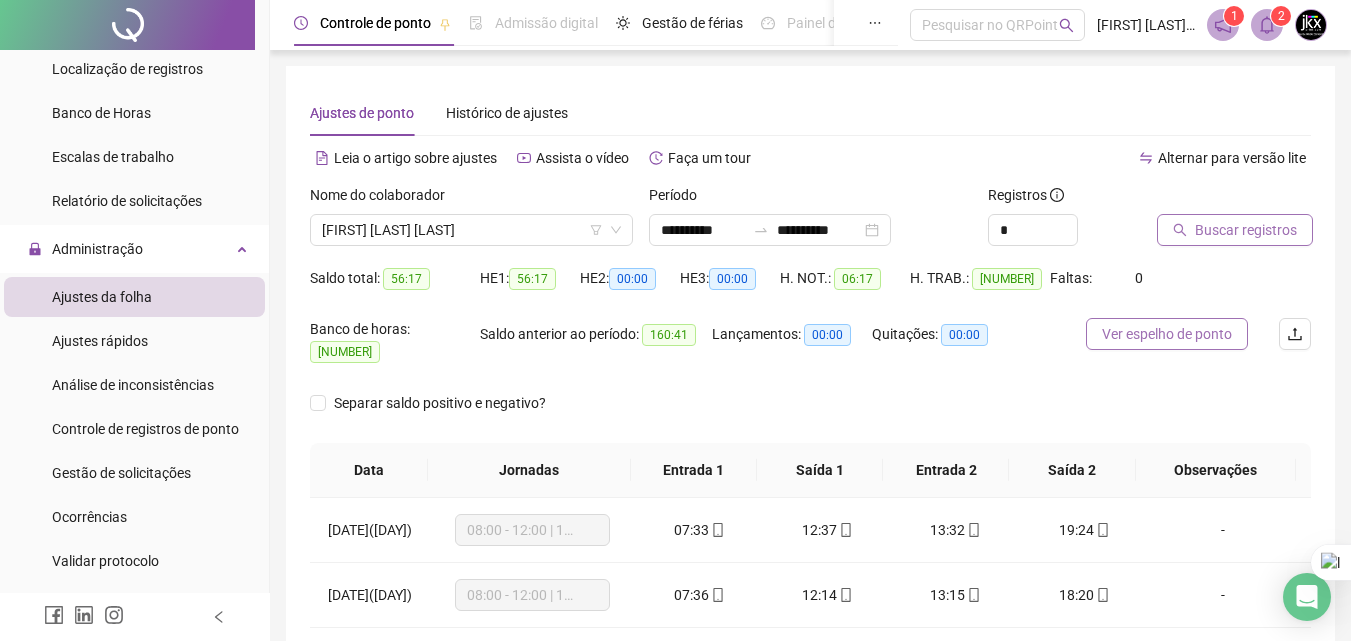 click on "Ver espelho de ponto" at bounding box center [1167, 334] 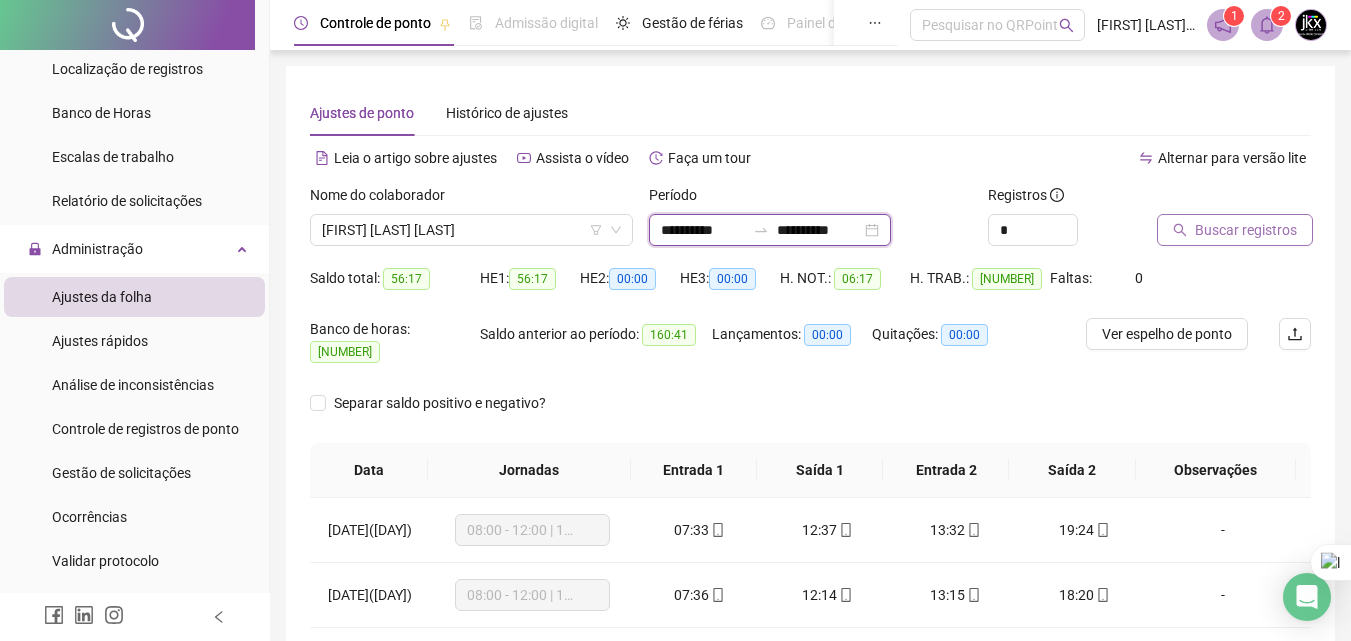 click on "**********" at bounding box center [703, 230] 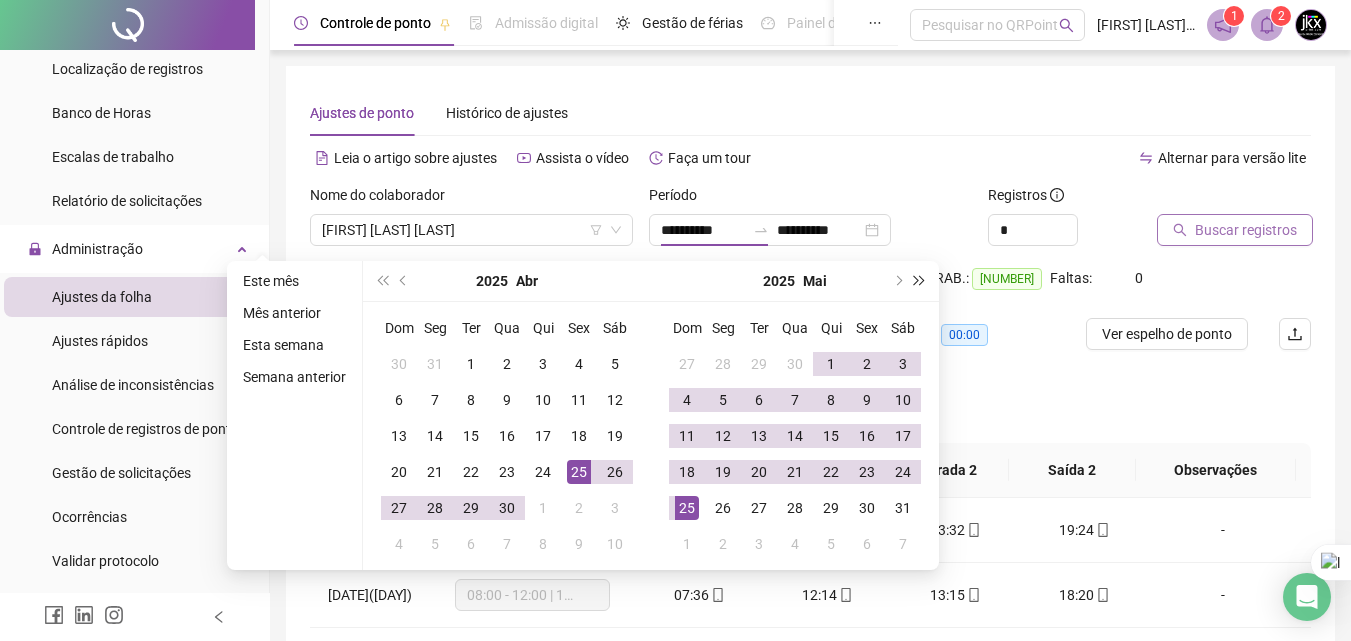 click at bounding box center (920, 281) 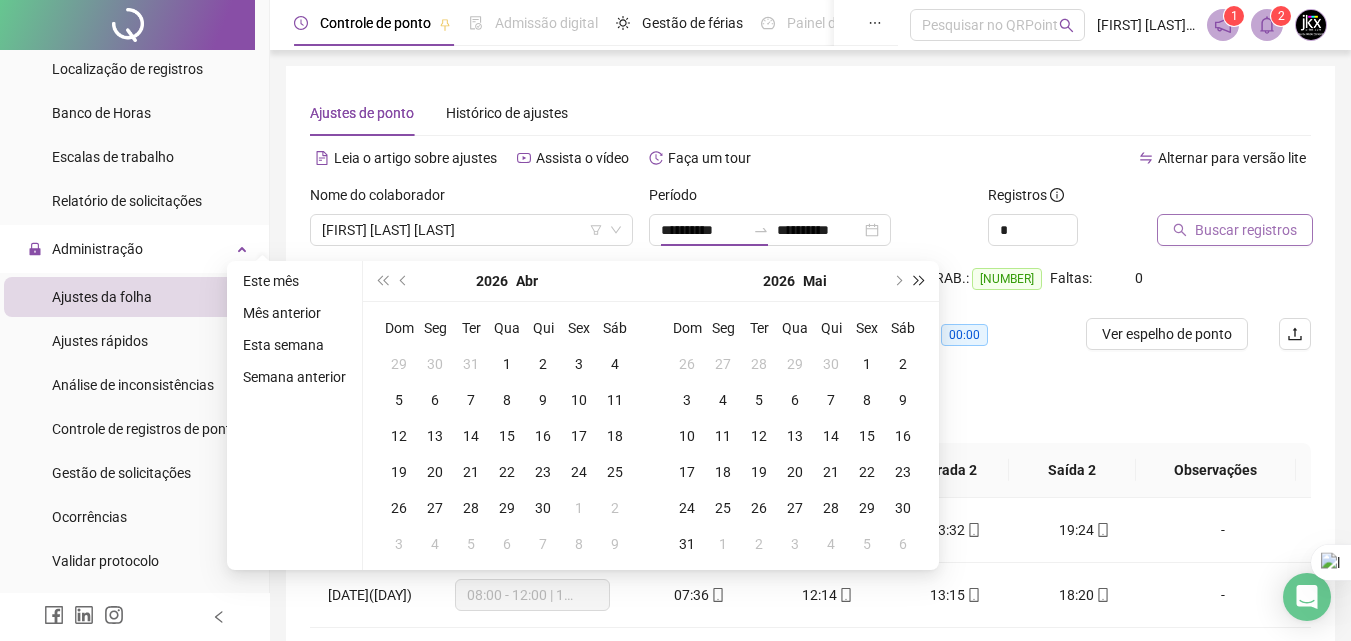 click at bounding box center [920, 281] 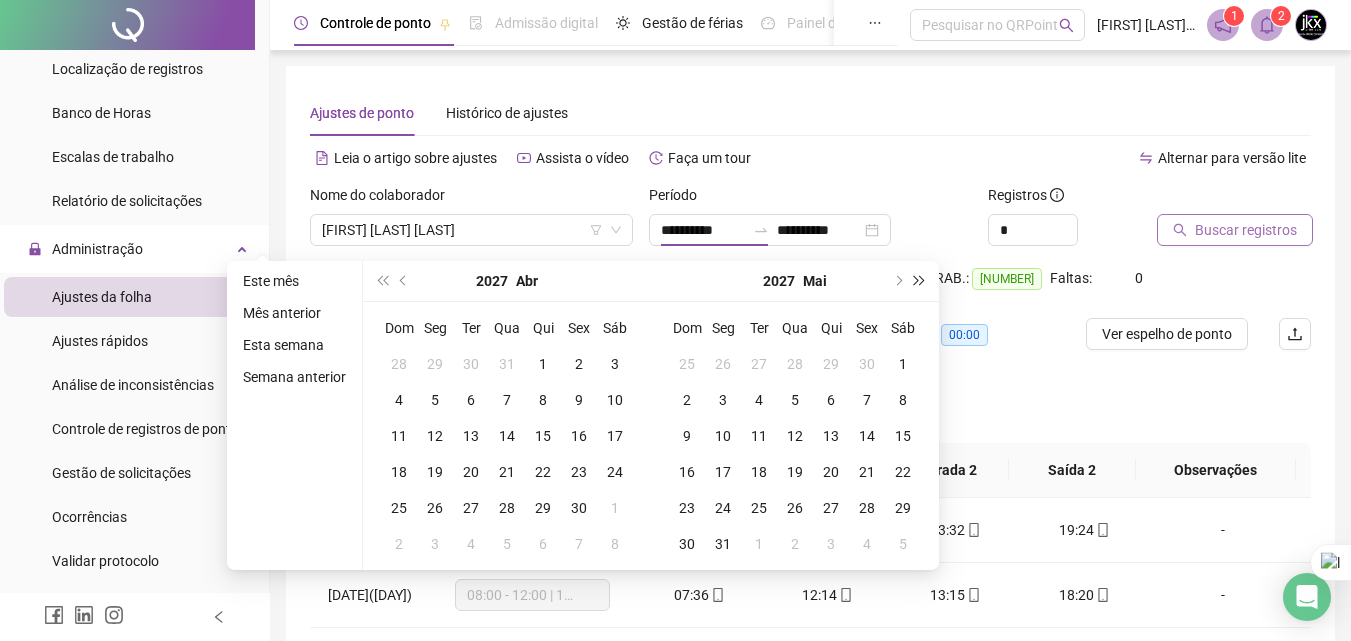 click at bounding box center (920, 281) 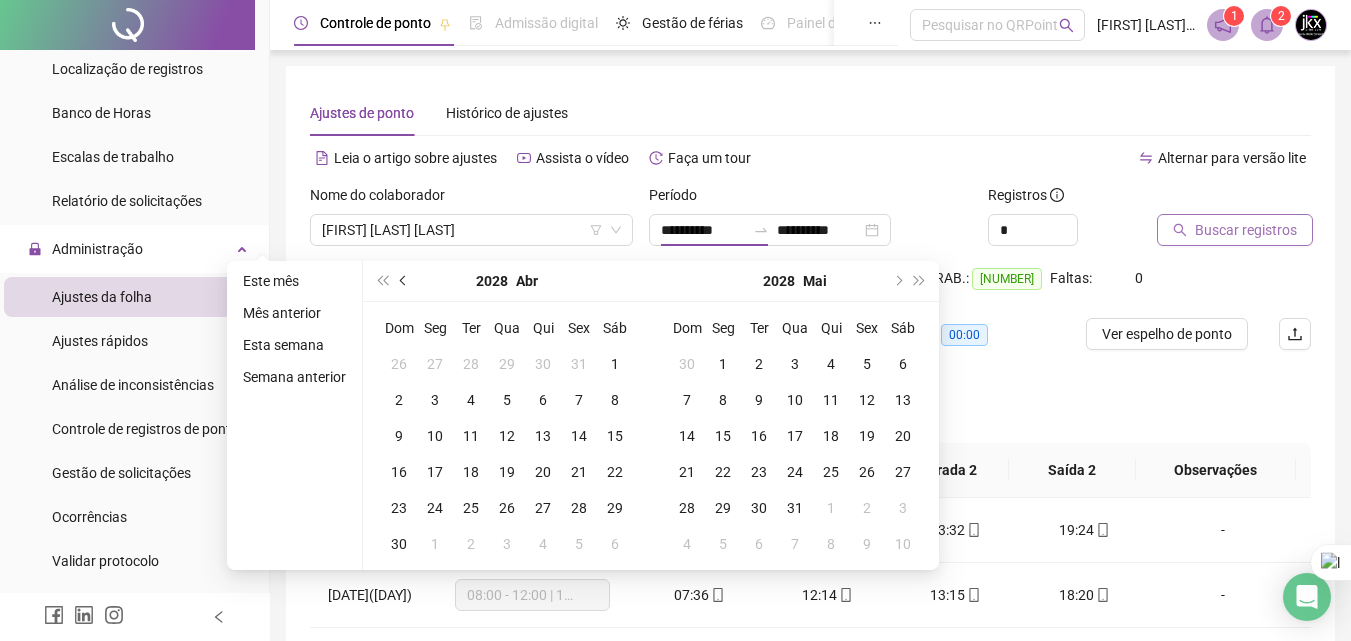 click at bounding box center (405, 281) 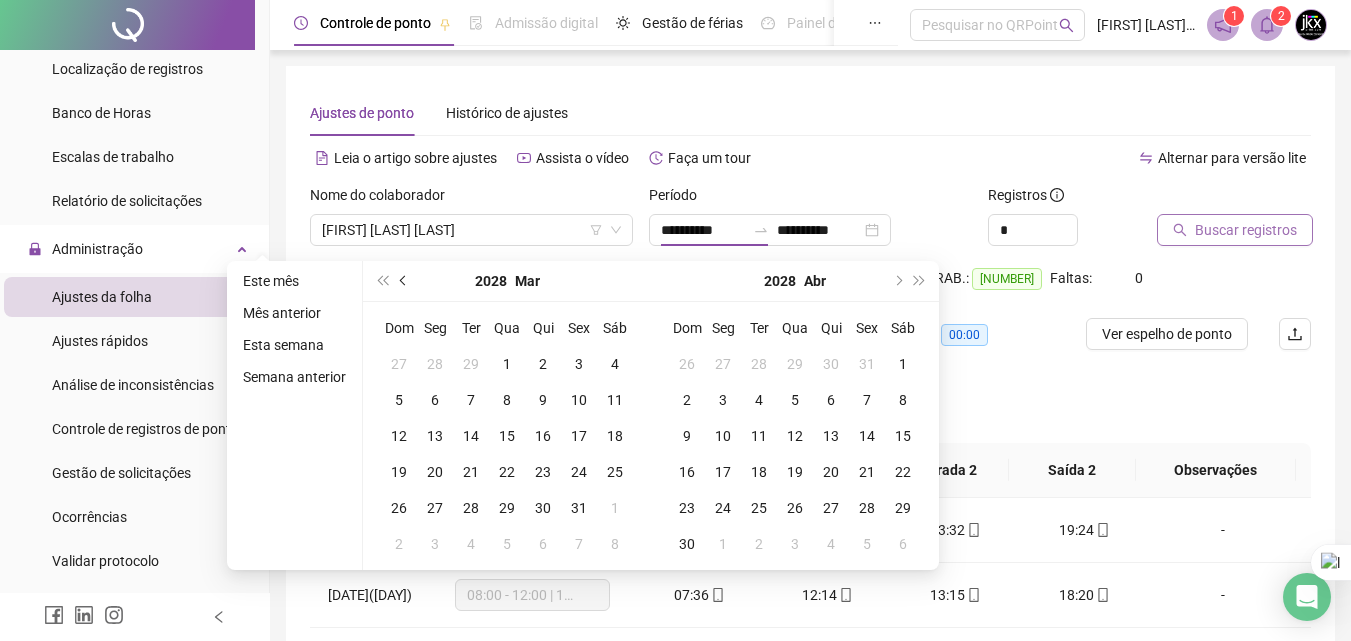 click at bounding box center [405, 281] 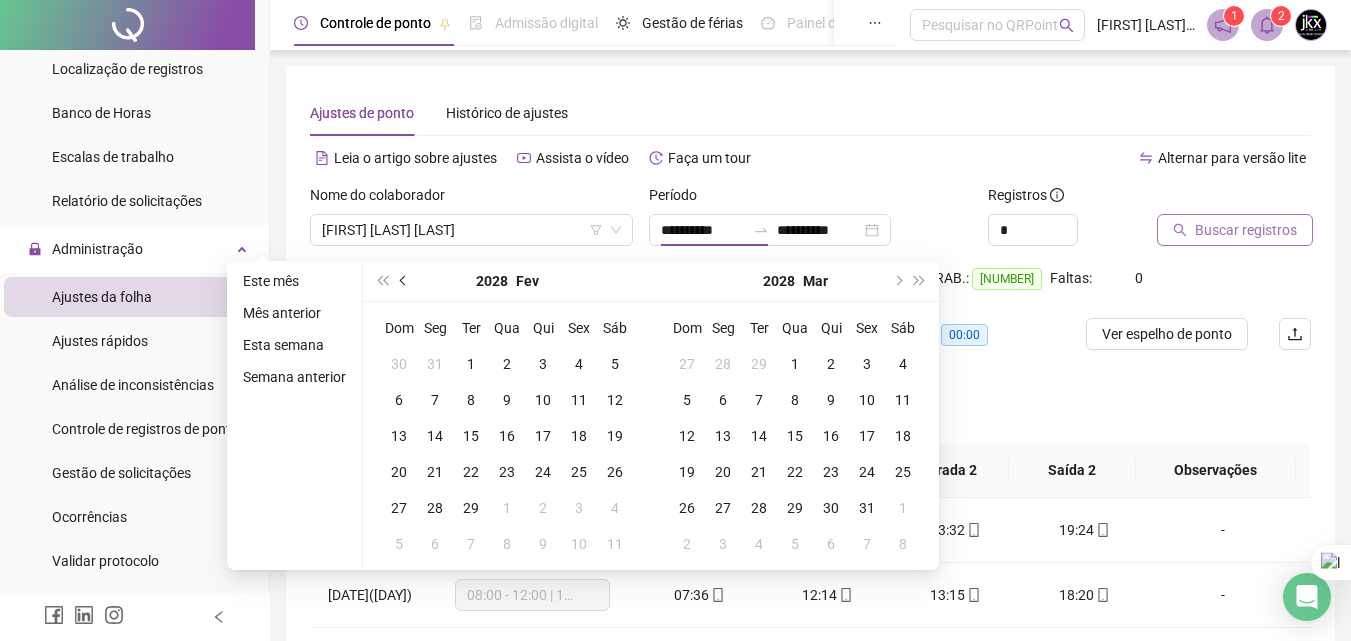click at bounding box center (405, 281) 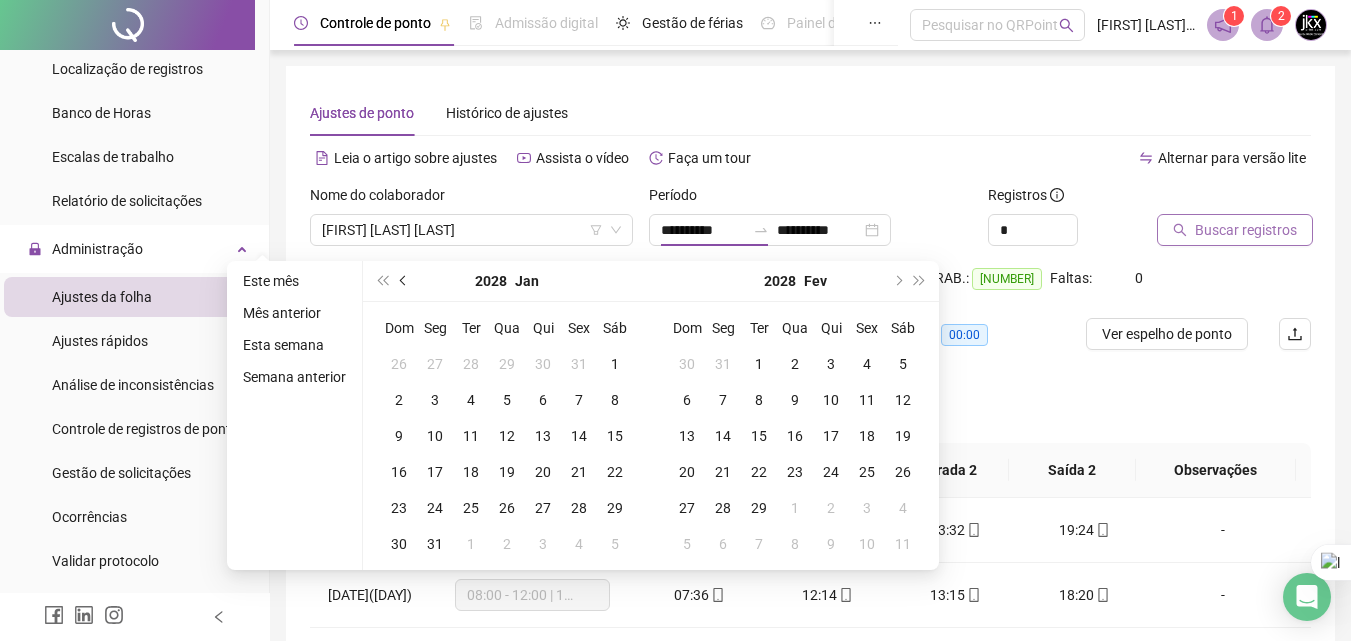 click at bounding box center [405, 281] 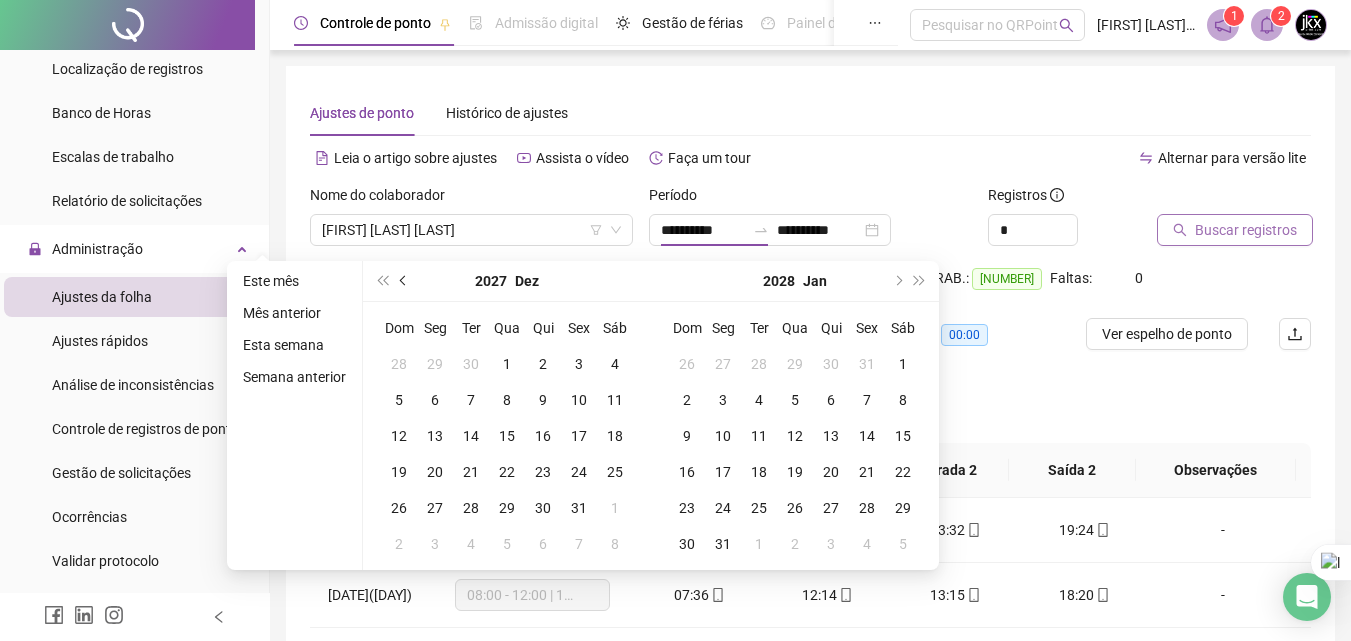 click at bounding box center (405, 281) 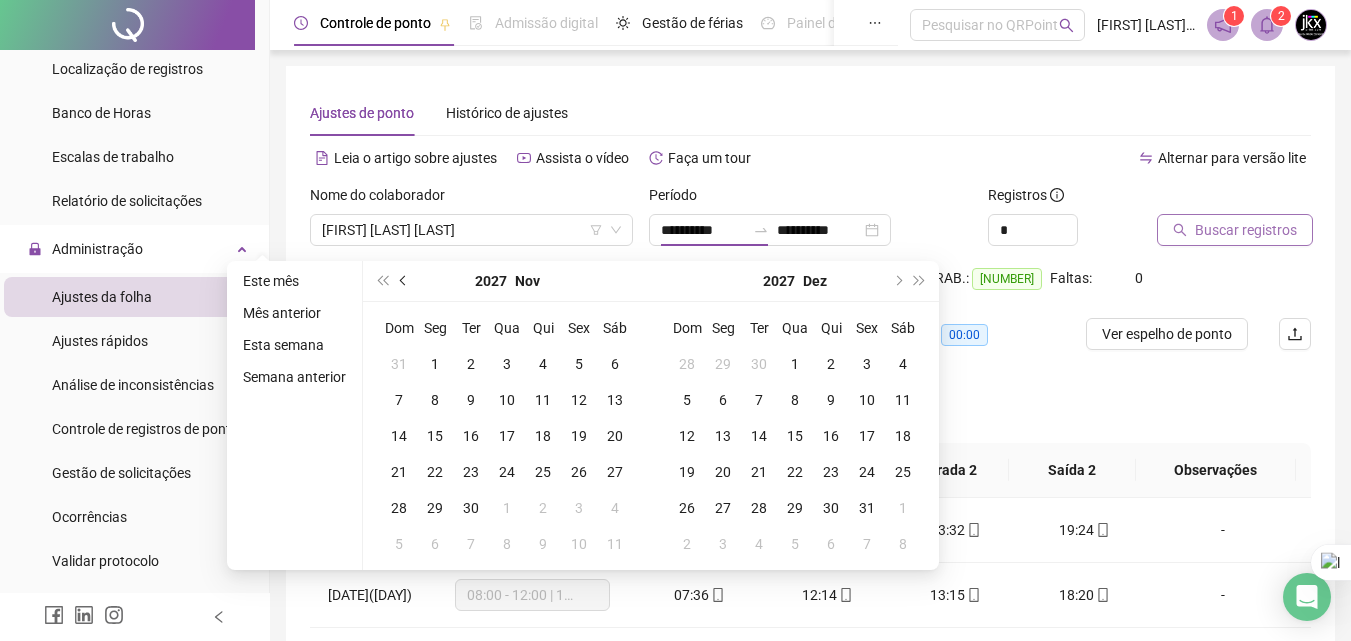 click at bounding box center (405, 281) 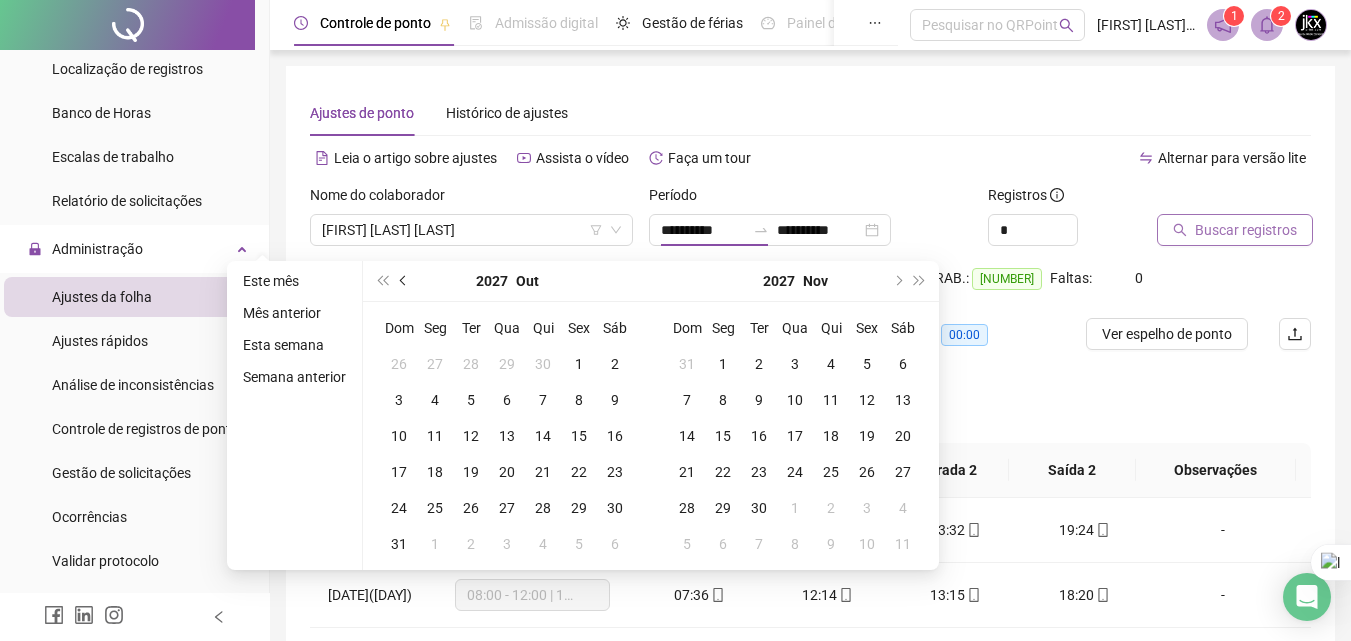 click at bounding box center (405, 281) 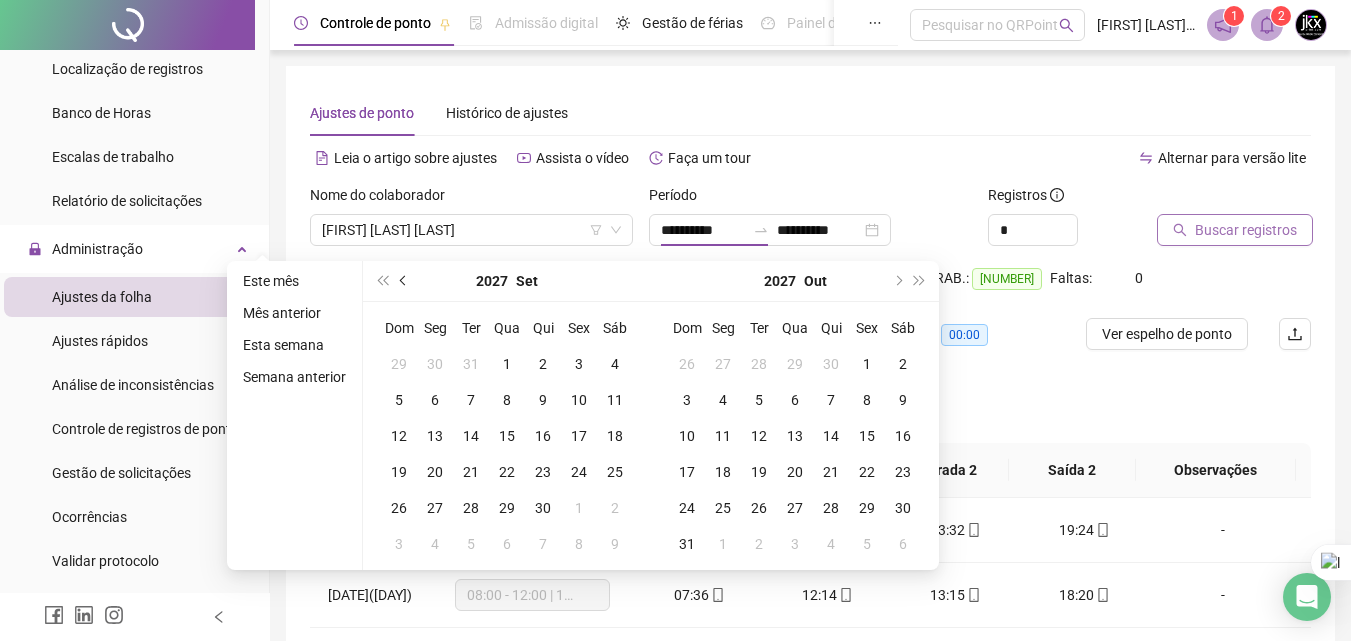 click at bounding box center (405, 281) 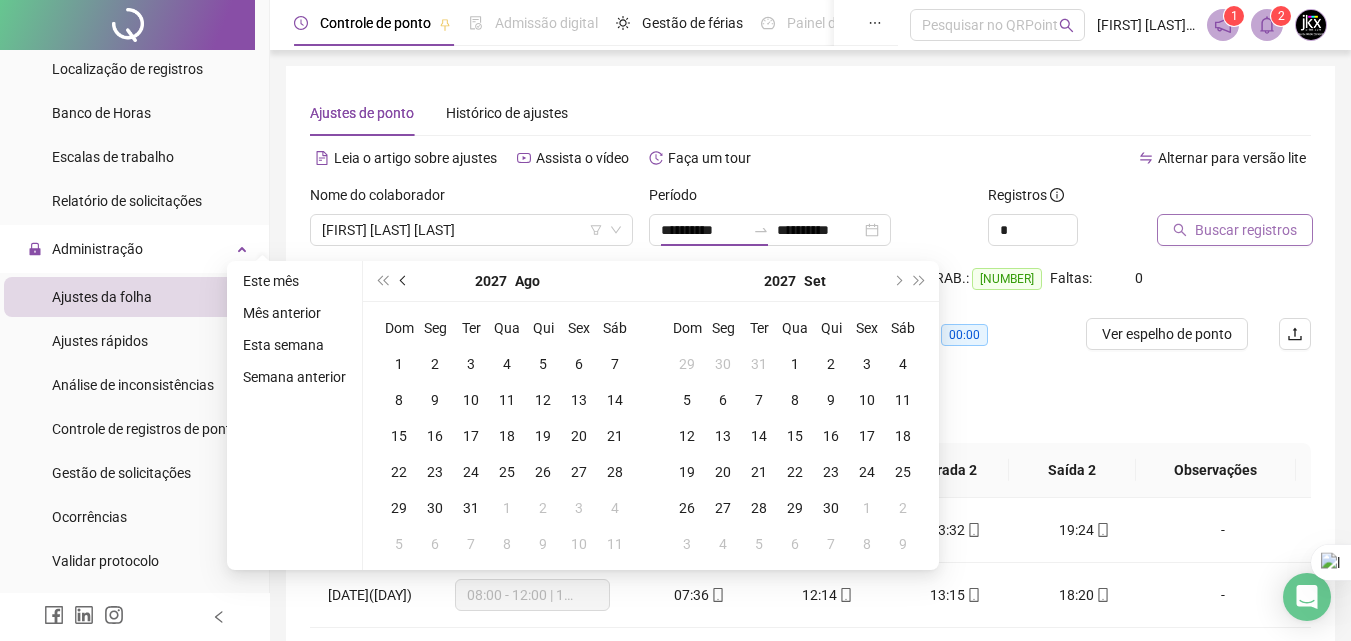 click at bounding box center (405, 281) 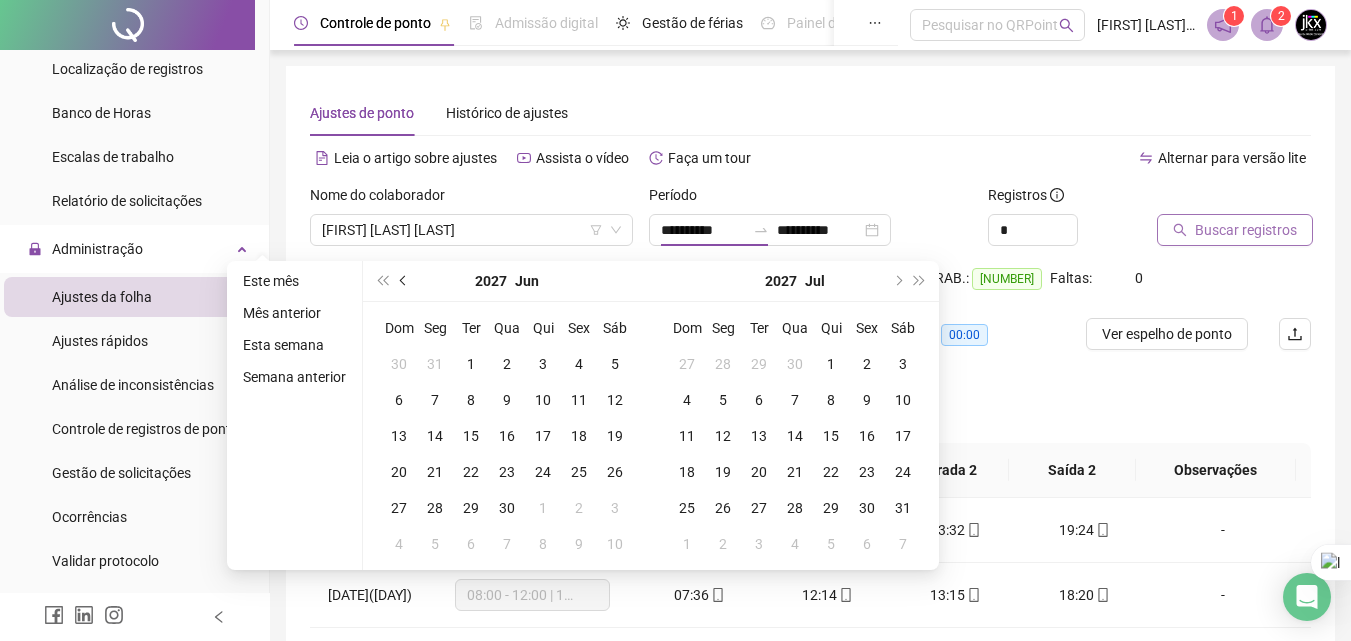 click at bounding box center (405, 281) 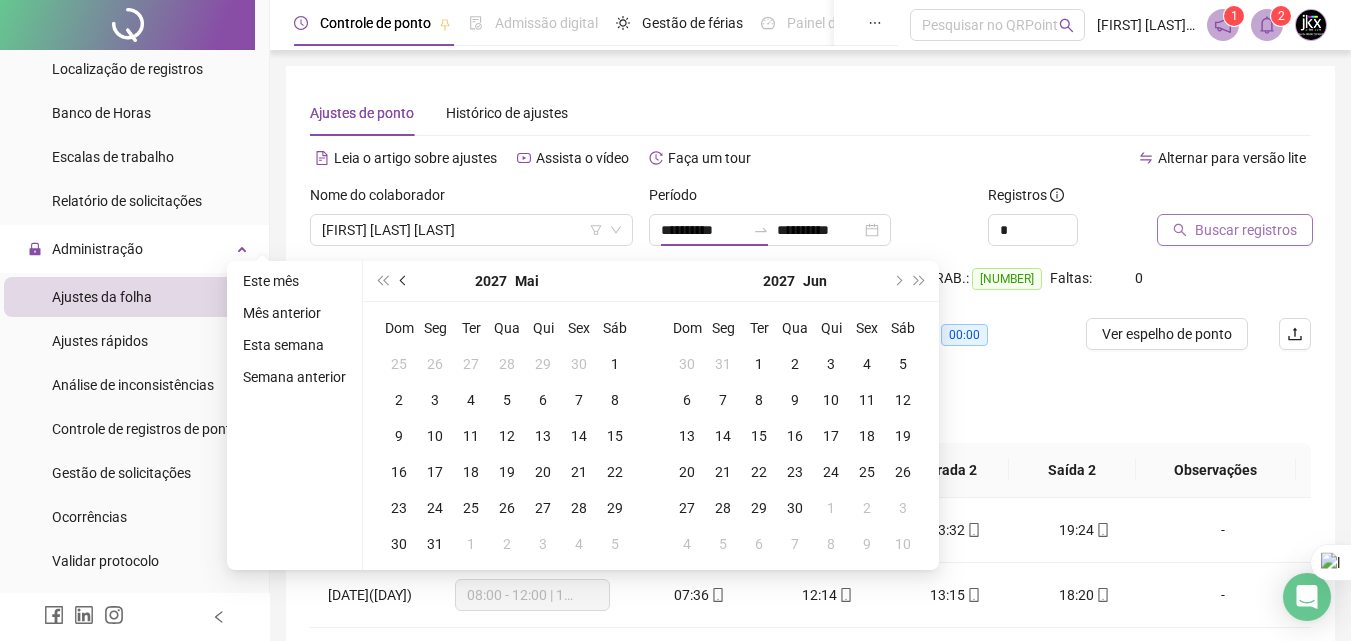 click at bounding box center [405, 281] 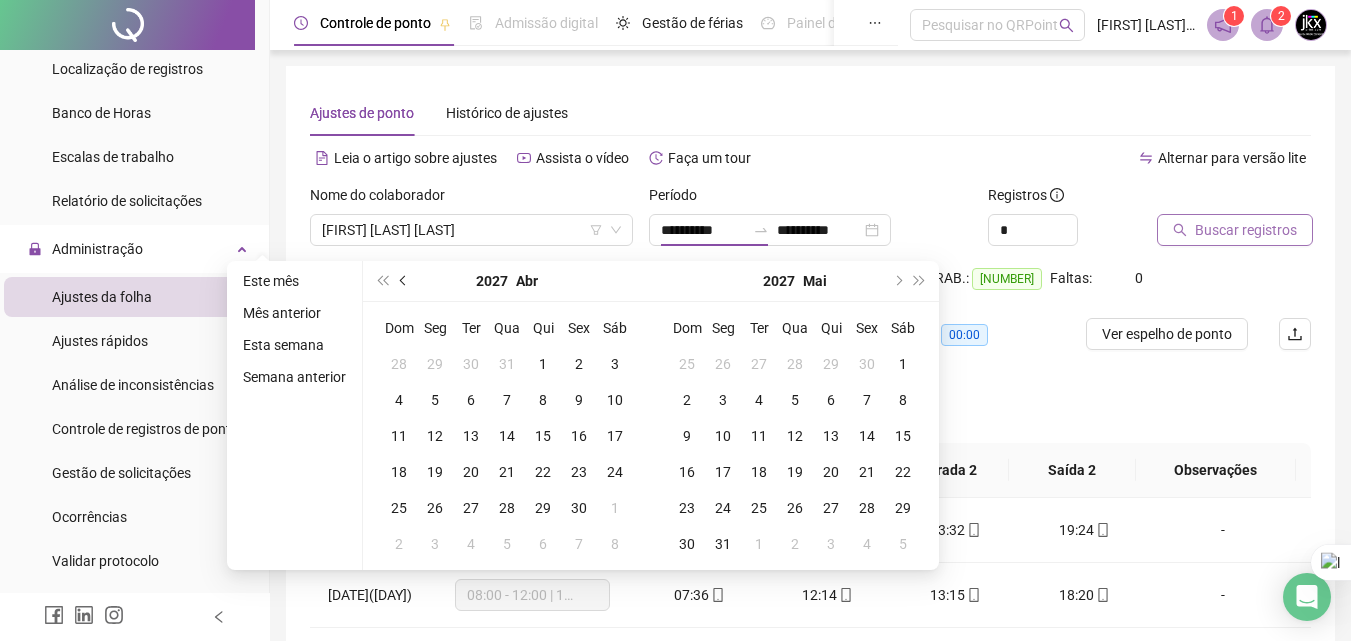 click at bounding box center [405, 281] 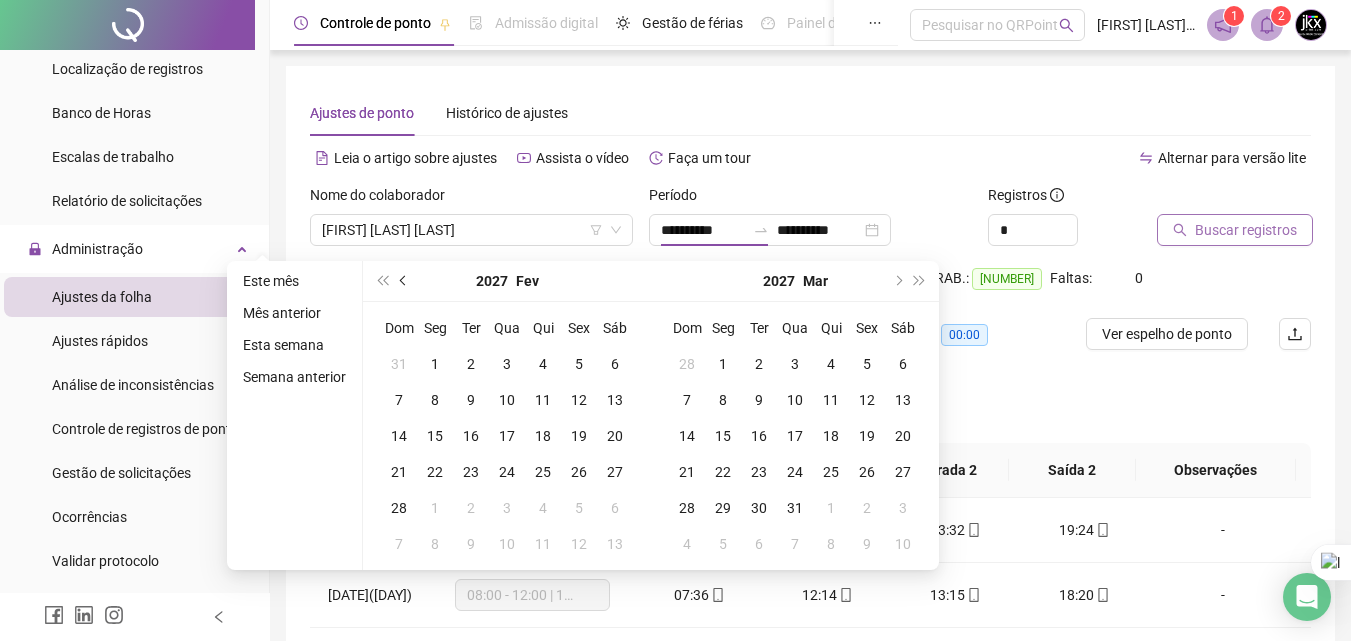 click at bounding box center (405, 281) 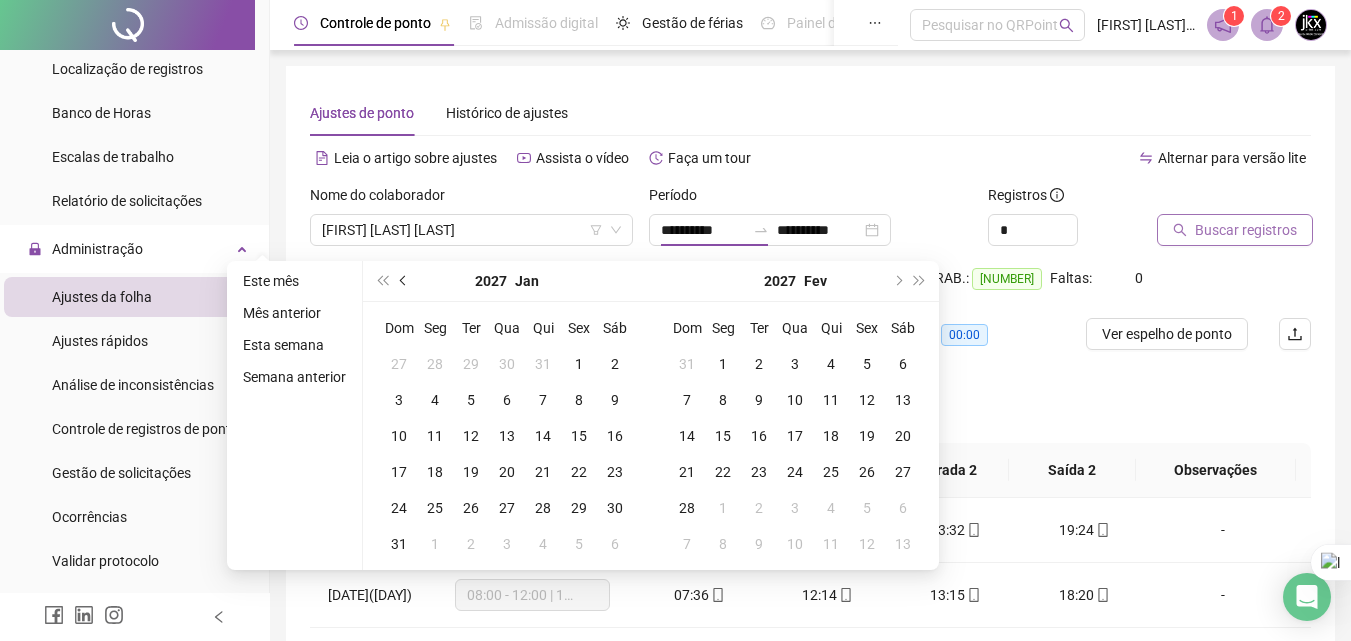 click at bounding box center [405, 281] 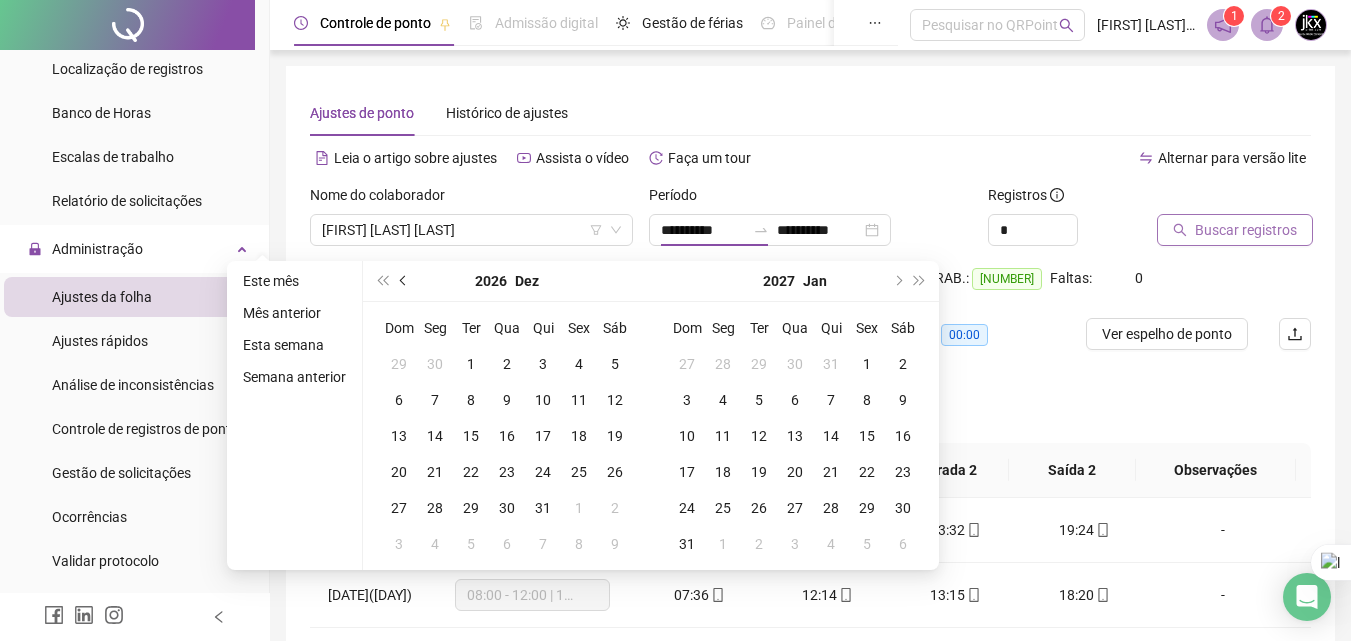 click at bounding box center (405, 281) 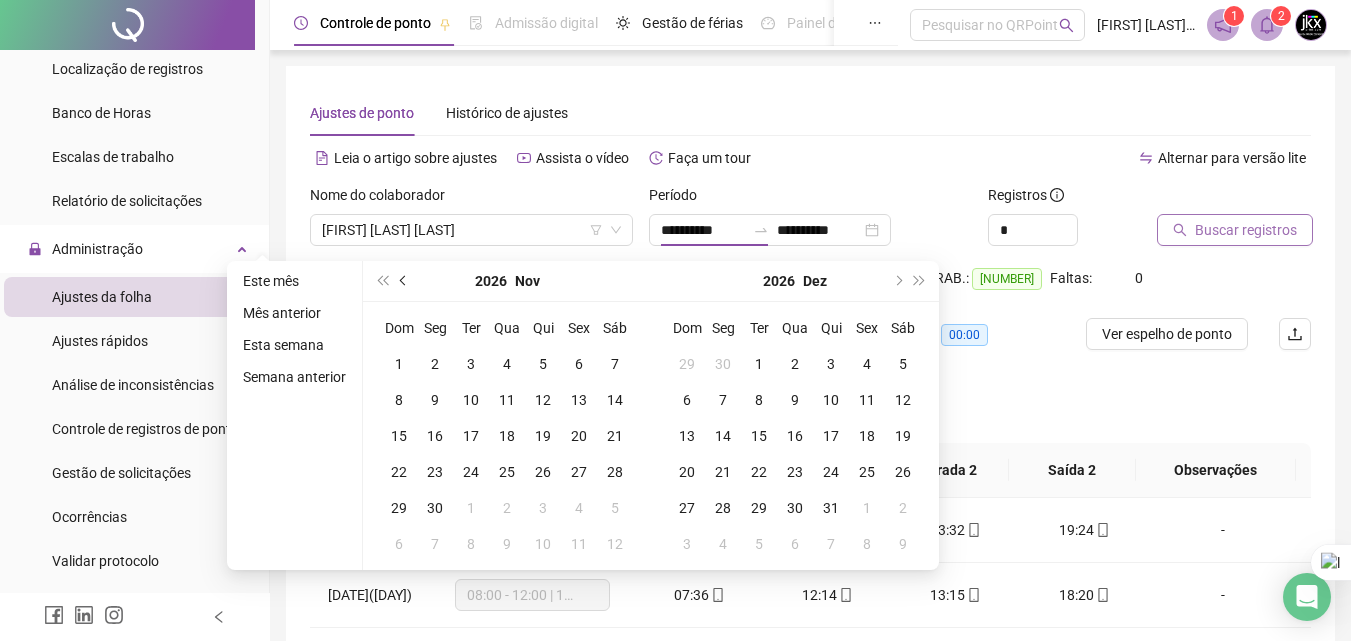 click at bounding box center [405, 281] 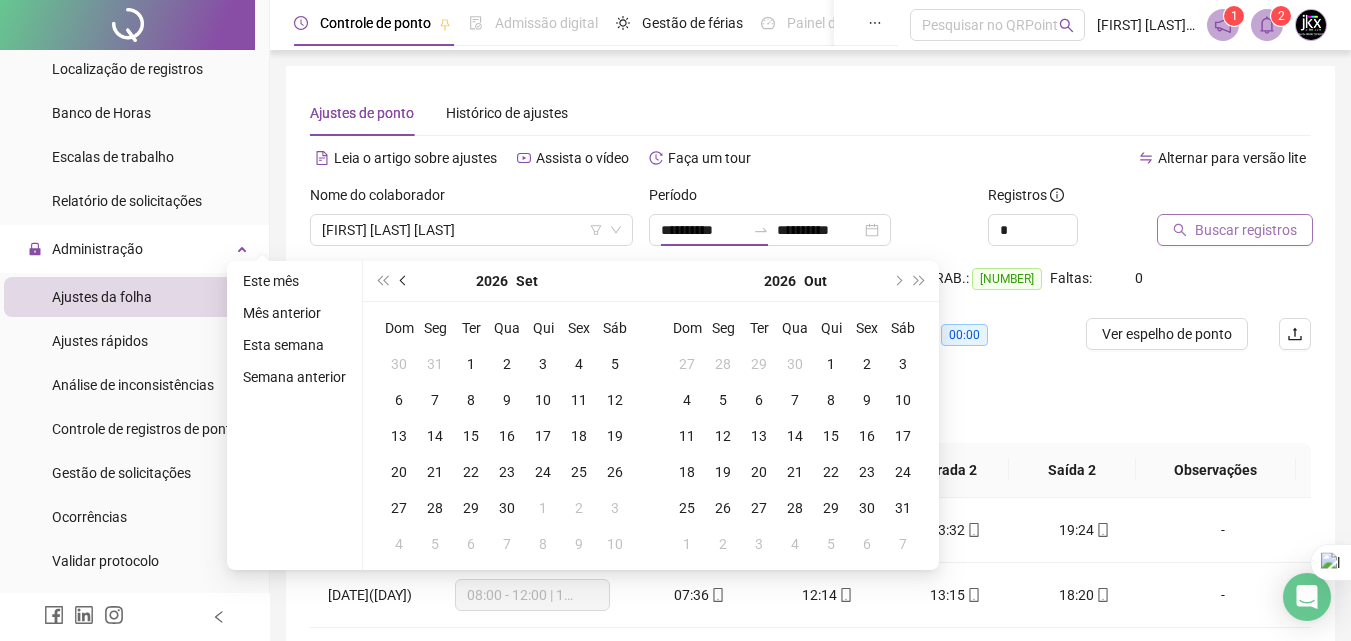 click at bounding box center (405, 281) 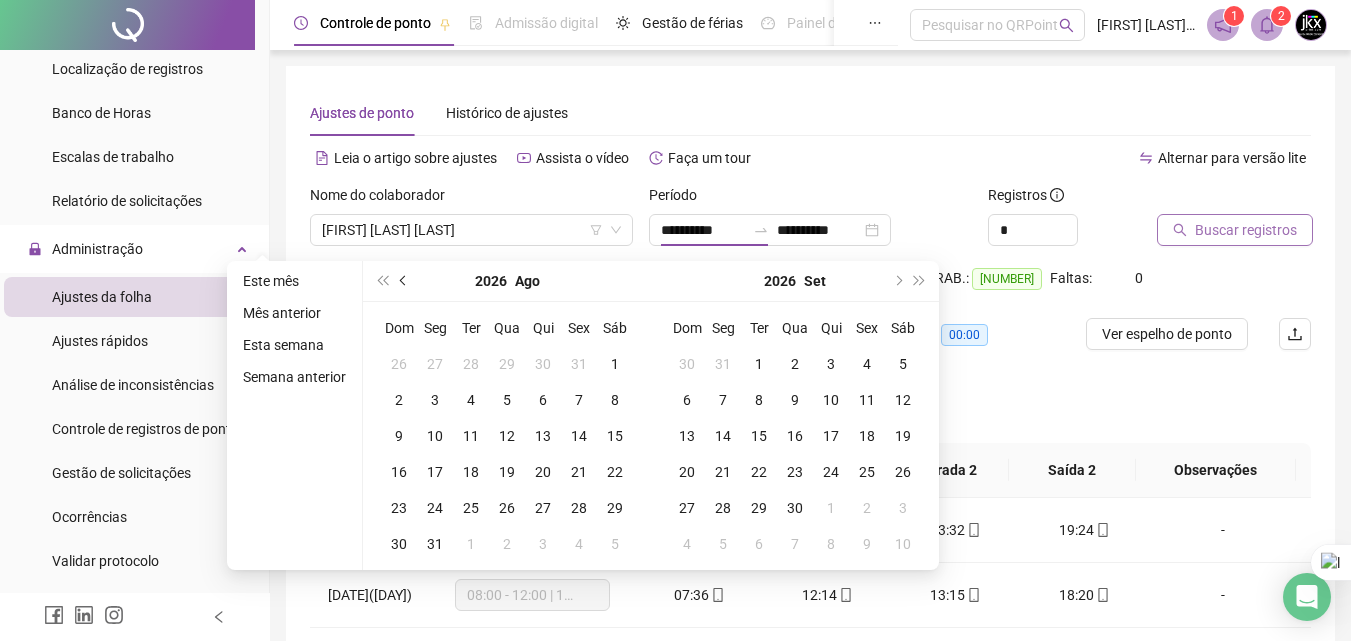 click at bounding box center [405, 281] 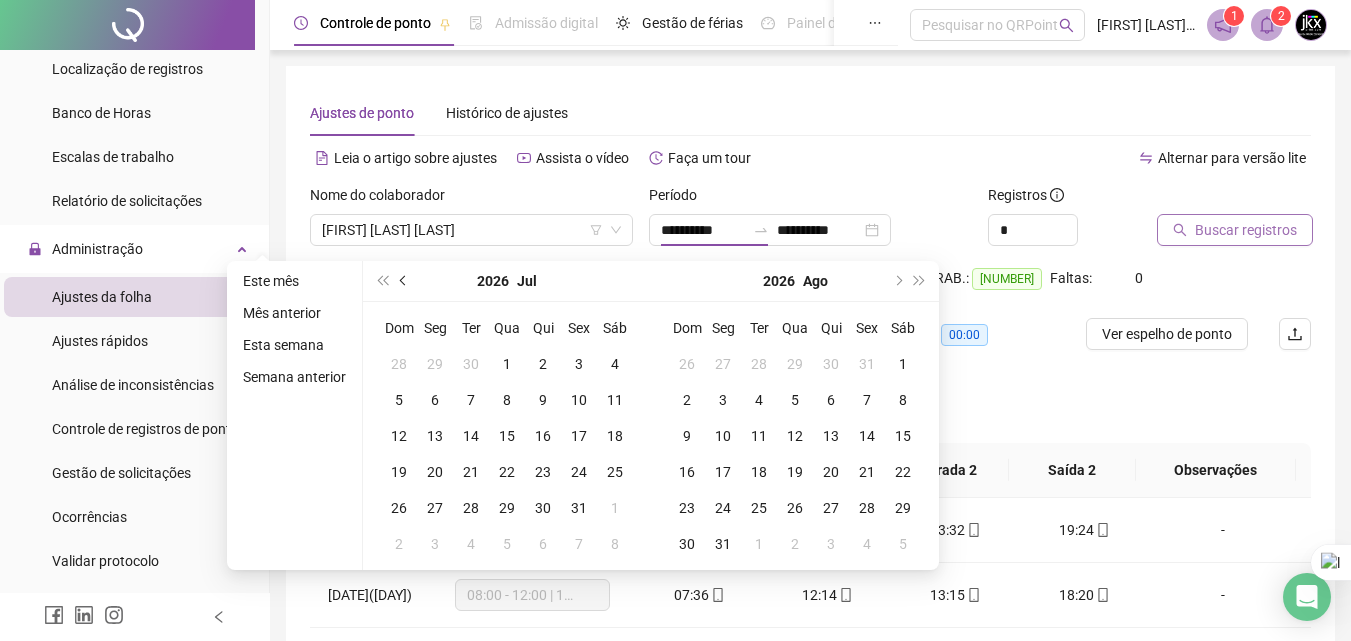 click at bounding box center (405, 281) 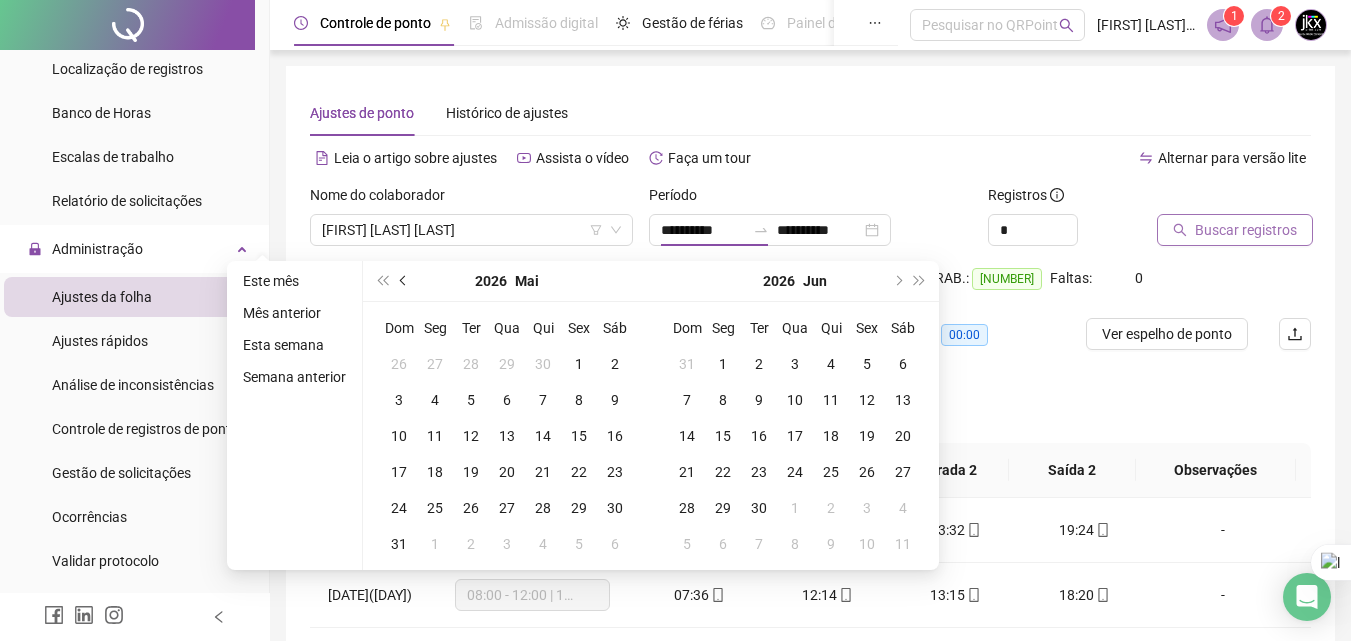 click at bounding box center [405, 281] 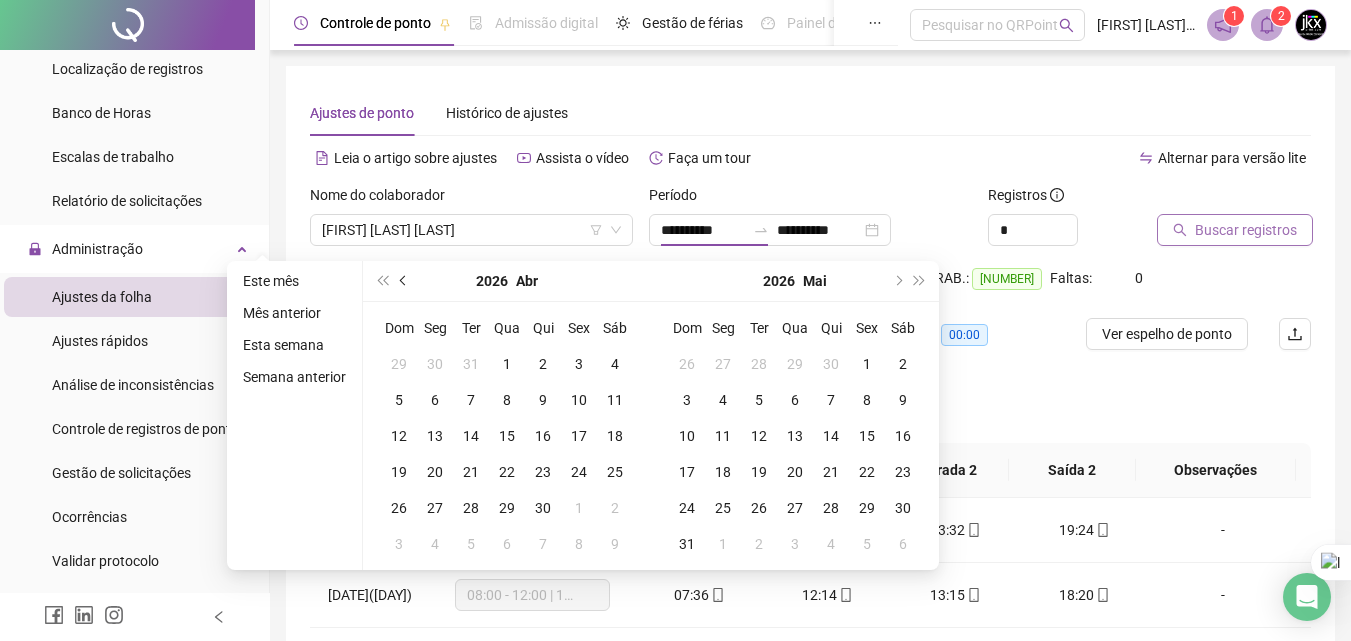 click at bounding box center (405, 281) 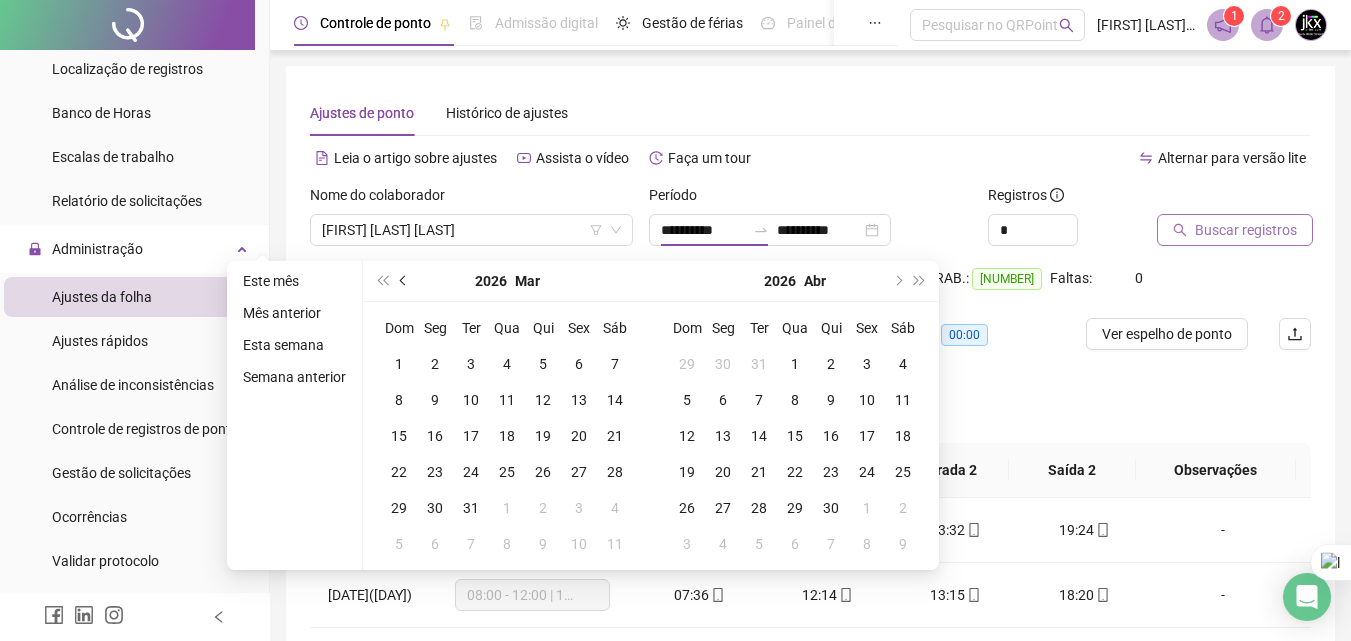 click at bounding box center (405, 281) 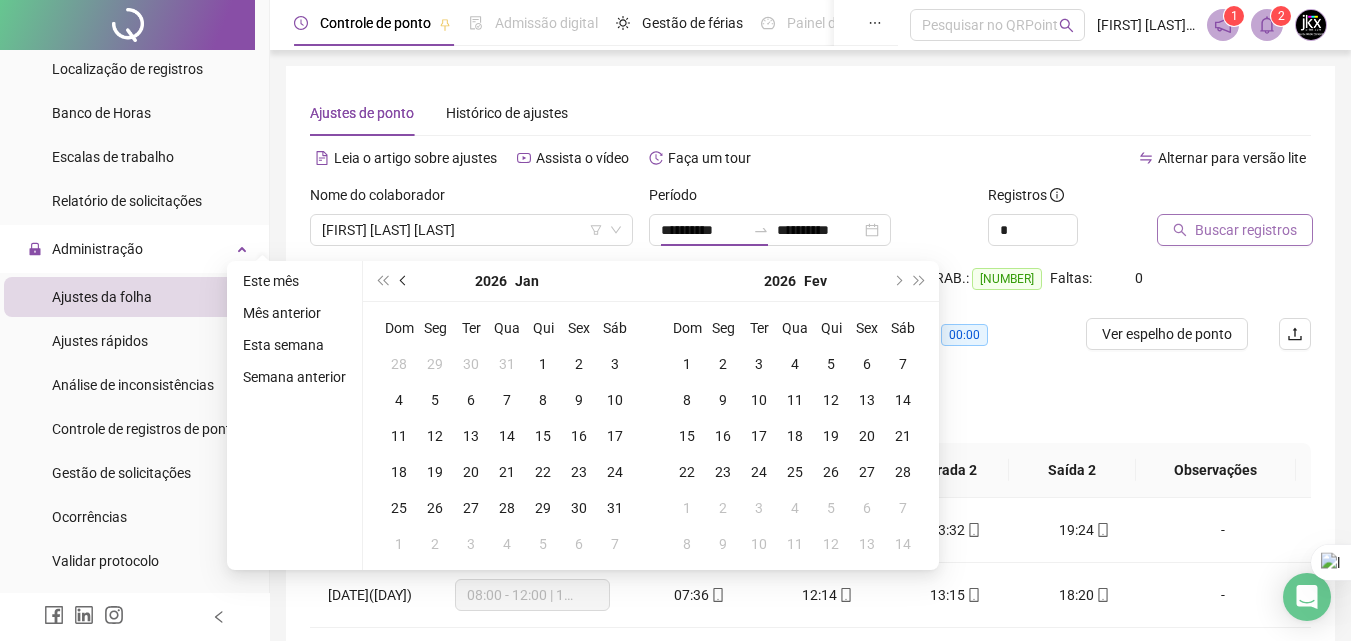 click at bounding box center [405, 281] 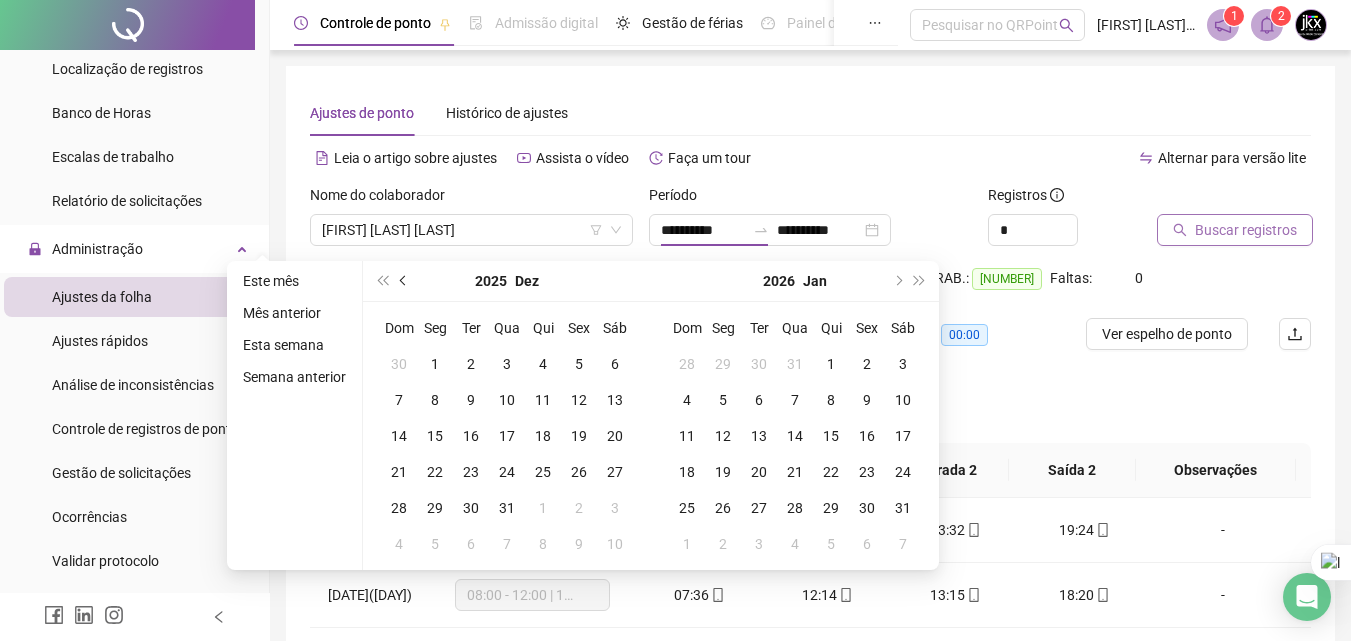 click at bounding box center [405, 281] 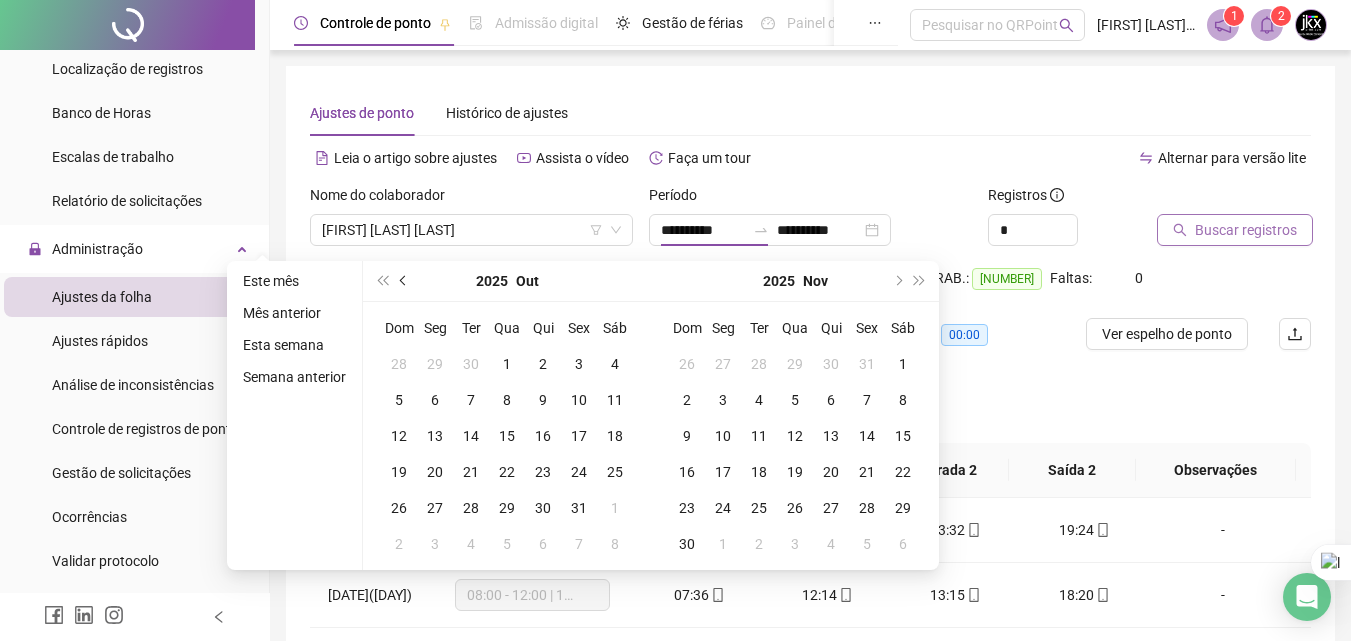 click at bounding box center (405, 281) 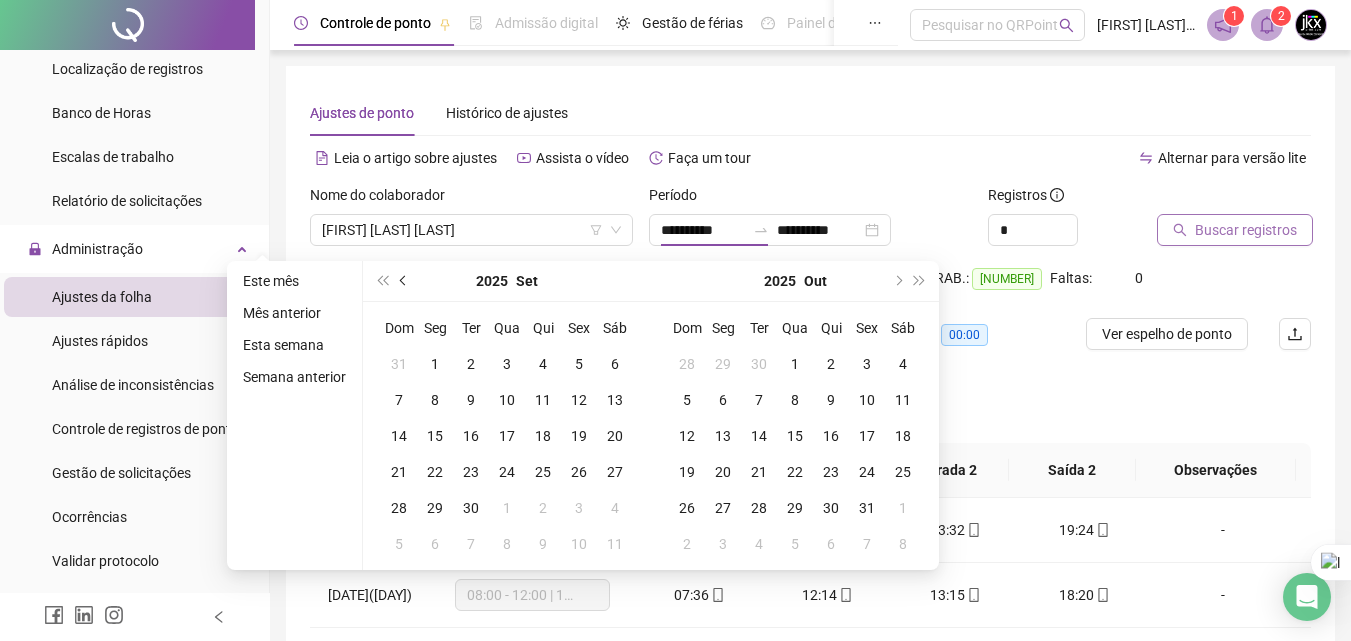 click at bounding box center (405, 281) 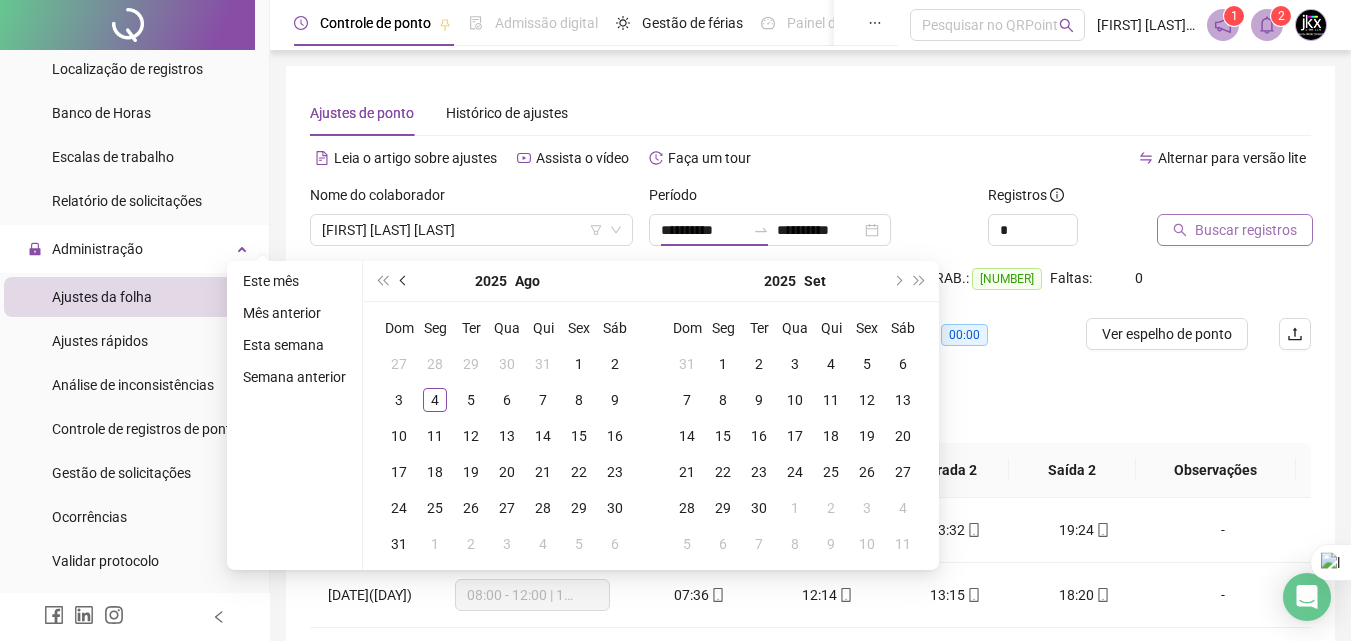 click at bounding box center [405, 281] 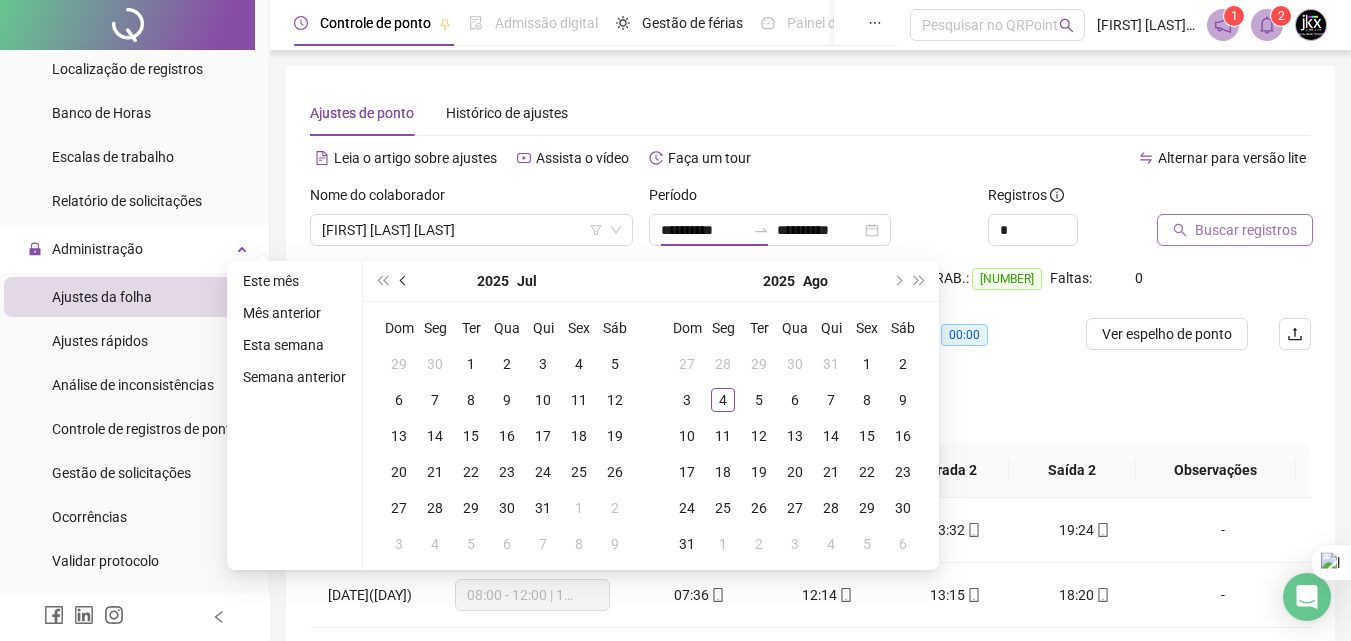 click at bounding box center (405, 281) 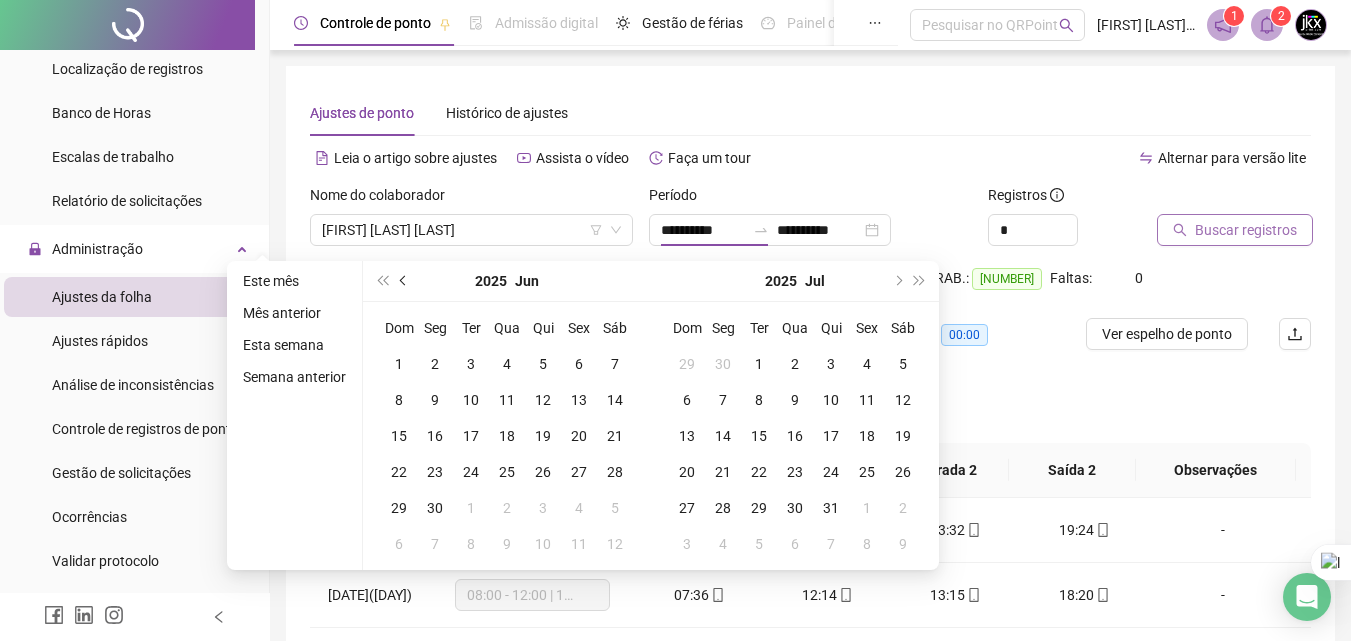 click at bounding box center [405, 281] 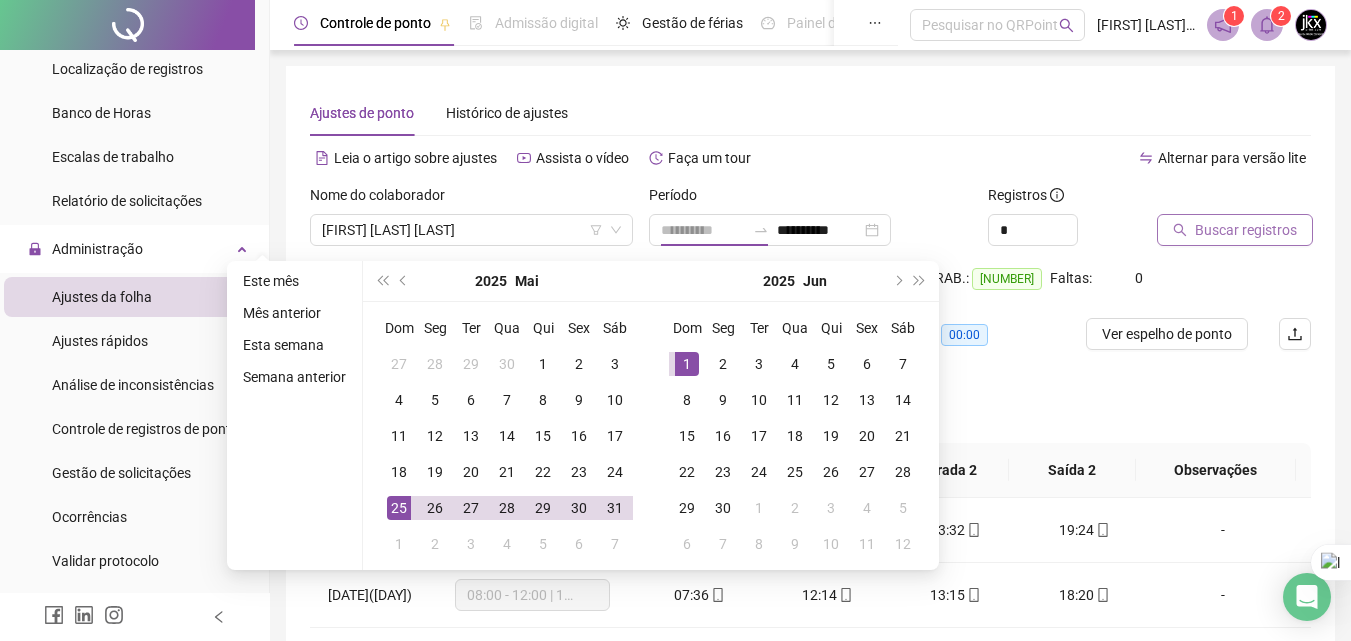 type on "**********" 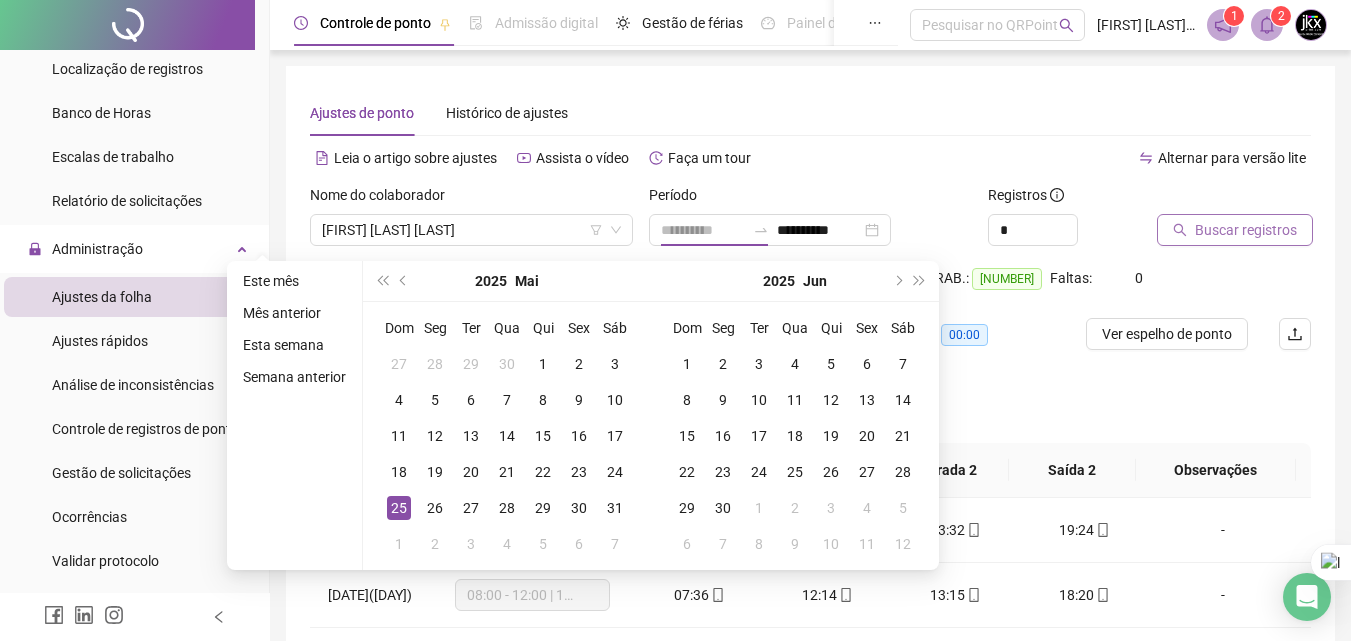 click on "25" at bounding box center [399, 508] 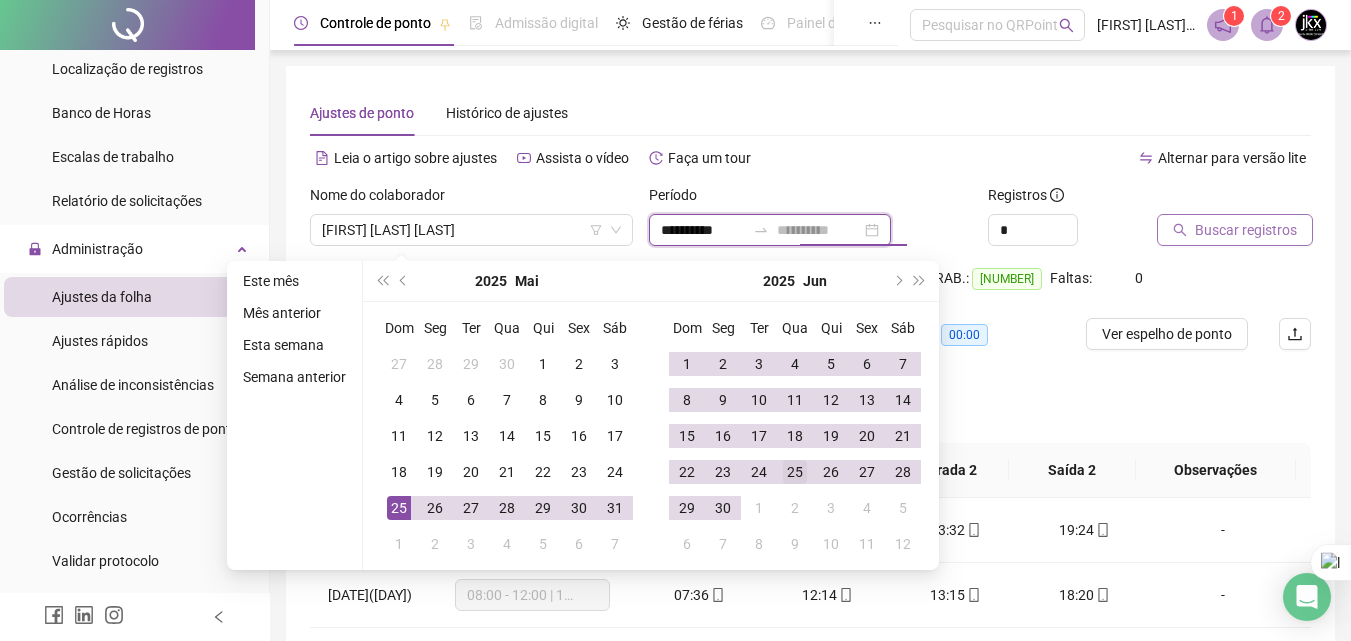 type on "**********" 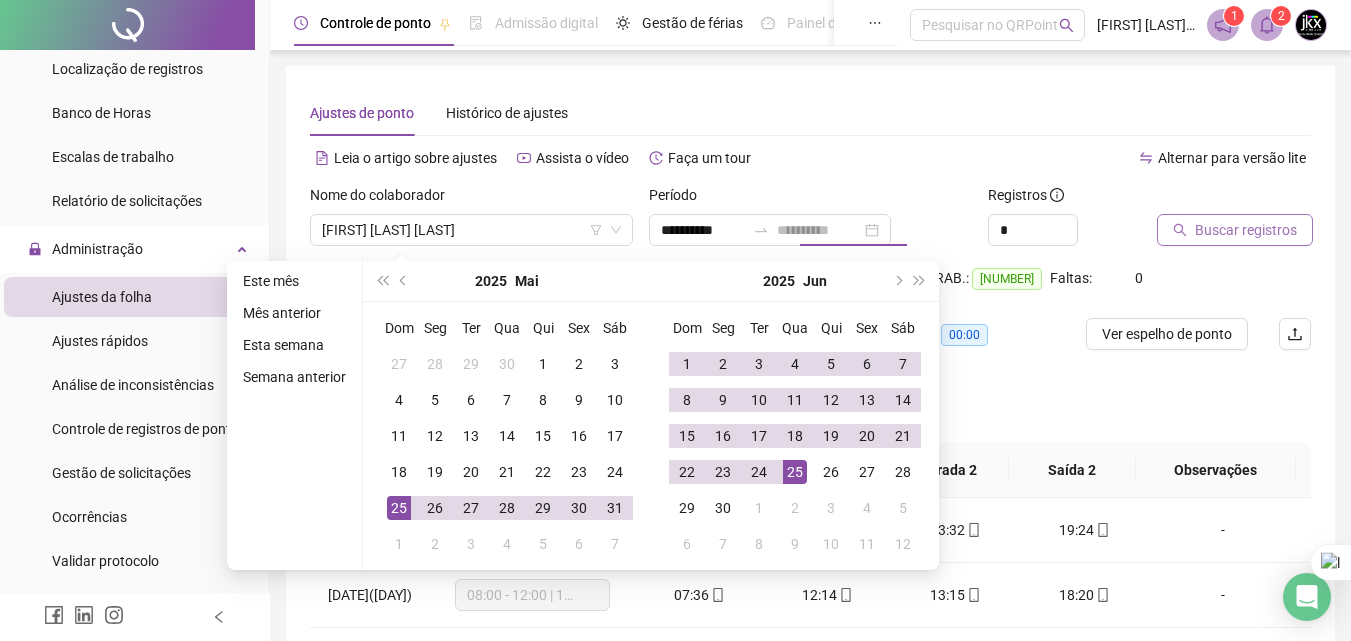click on "25" at bounding box center [795, 472] 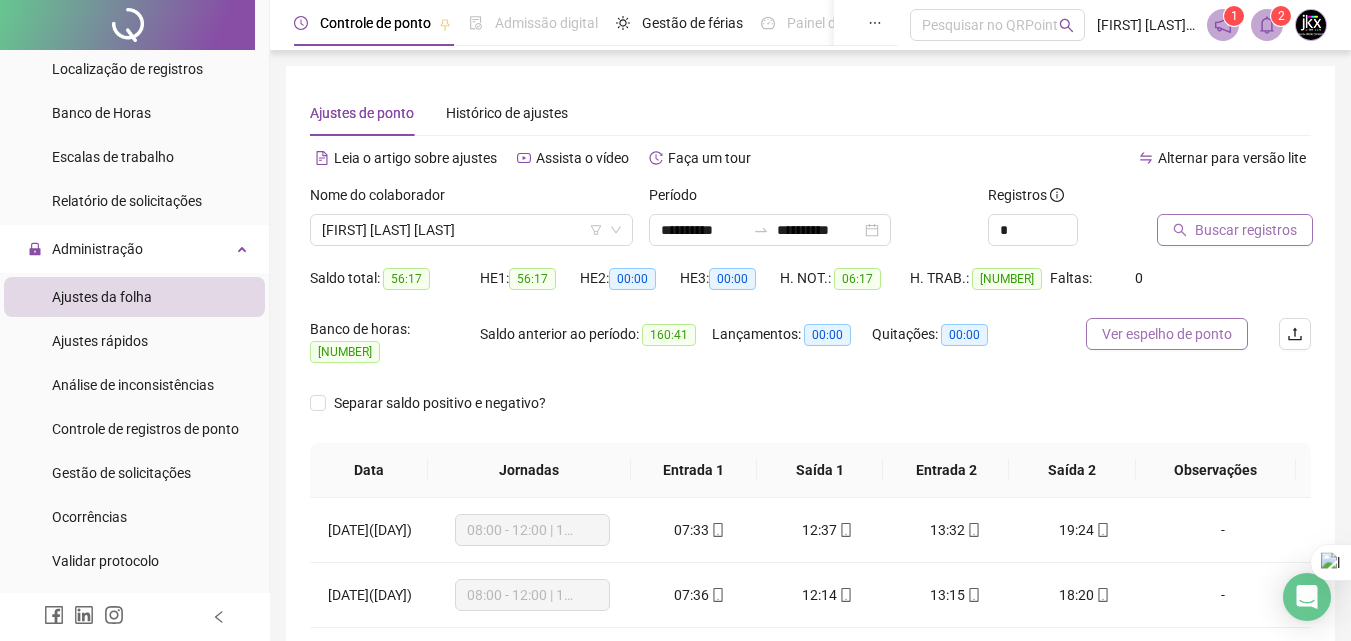 click on "Ver espelho de ponto" at bounding box center (1167, 334) 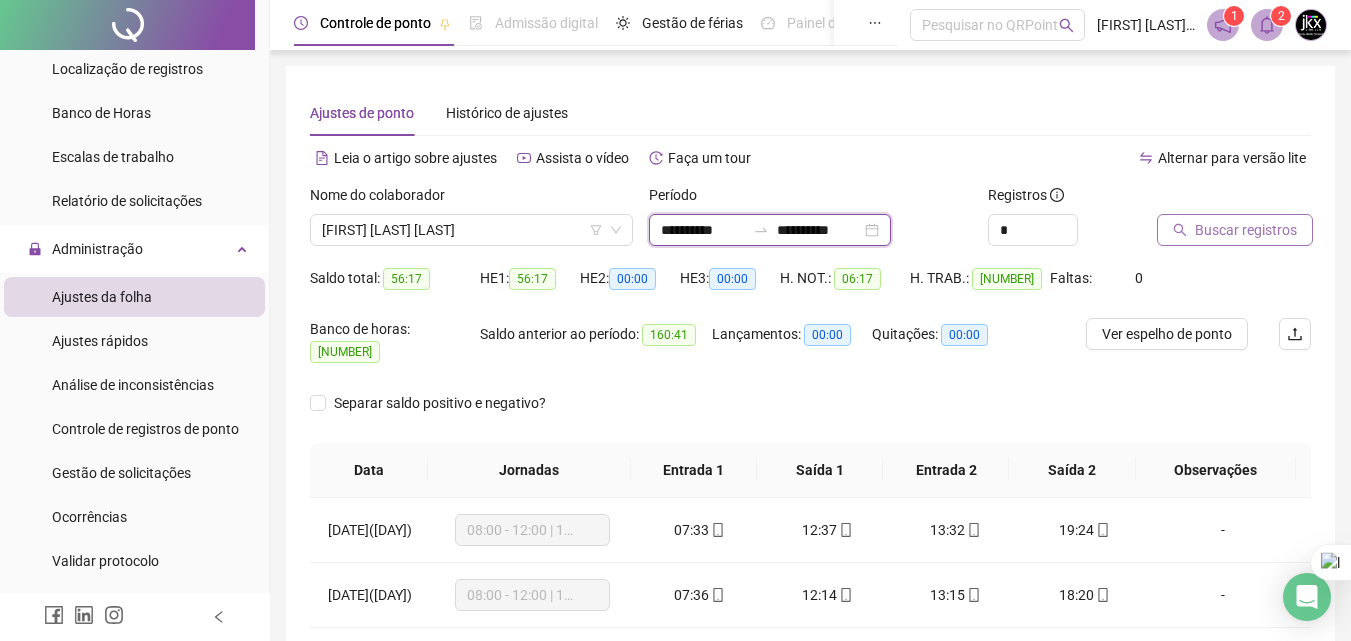 click on "**********" at bounding box center [703, 230] 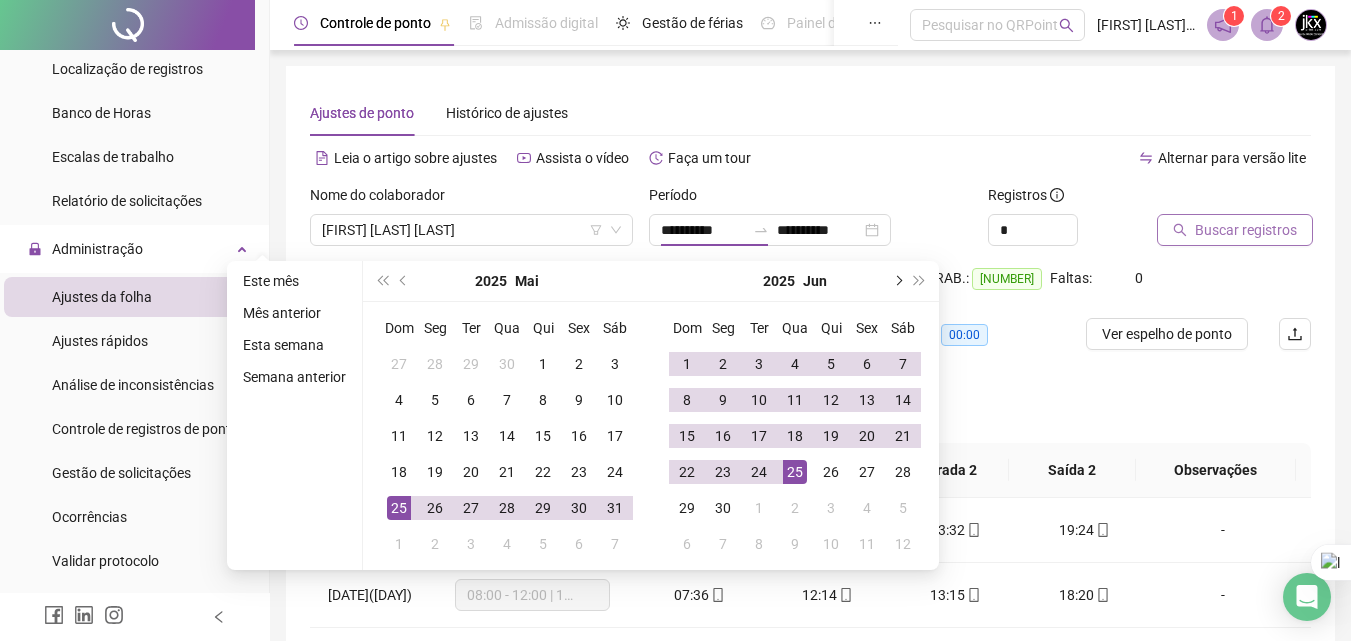 click at bounding box center [897, 281] 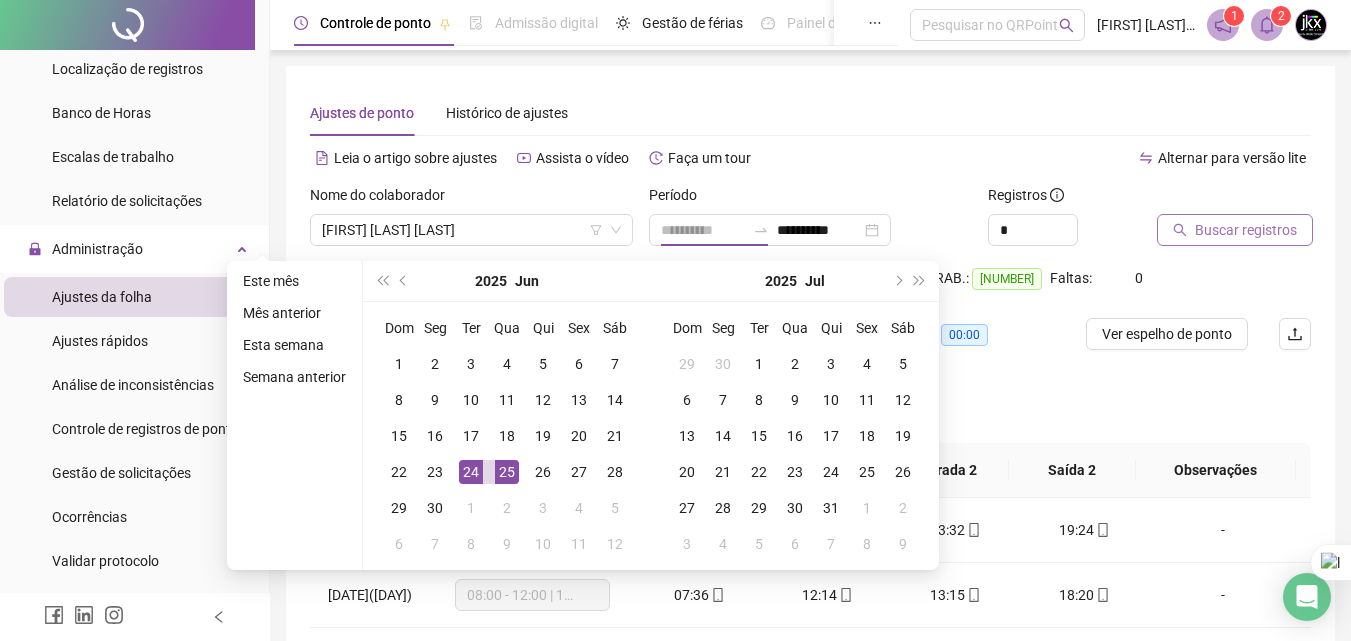 type on "**********" 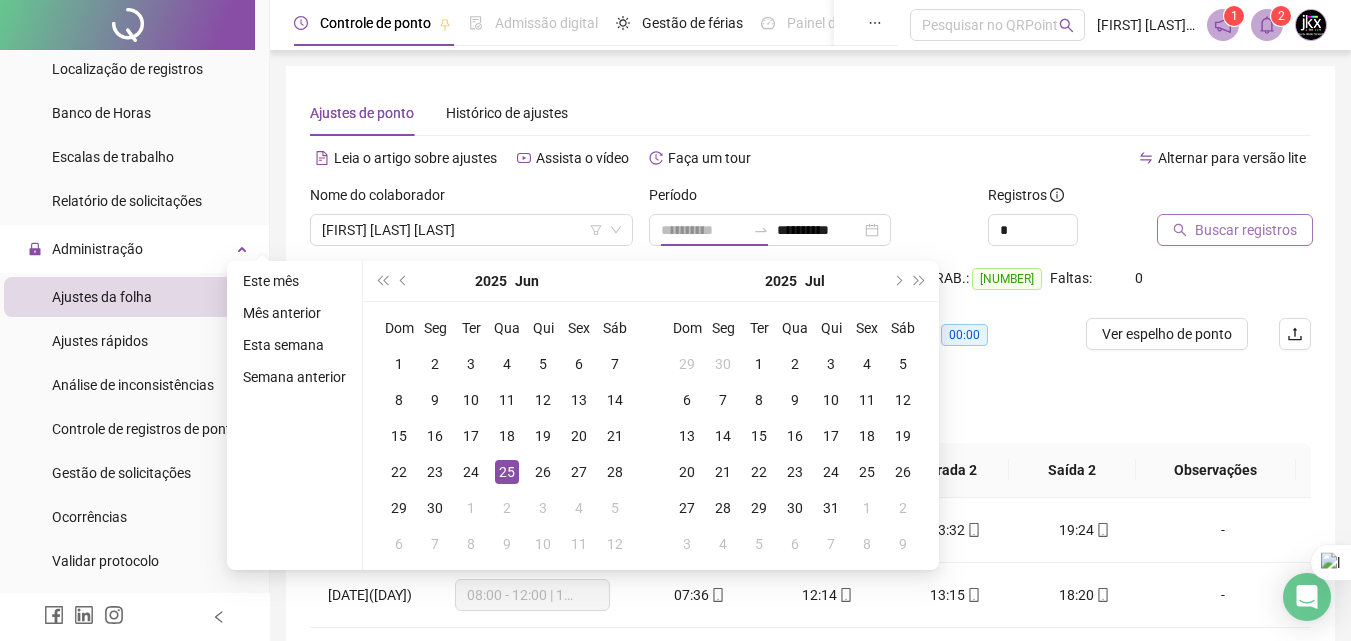 click on "25" at bounding box center (507, 472) 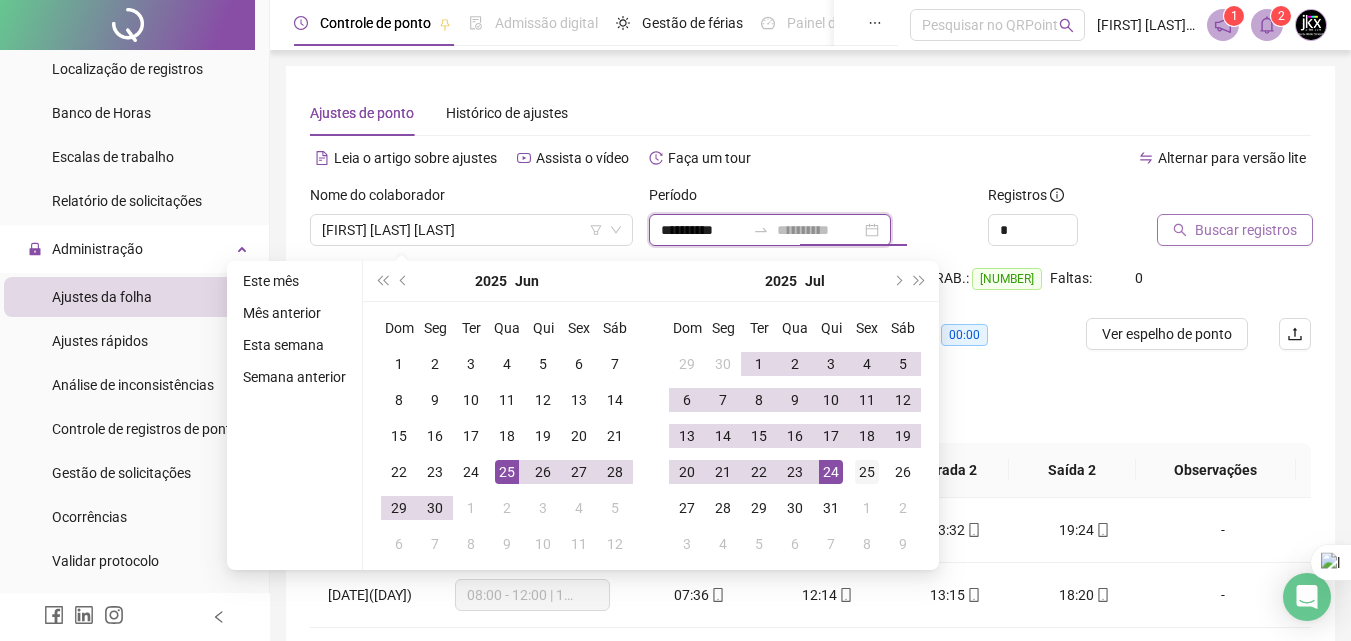 type on "**********" 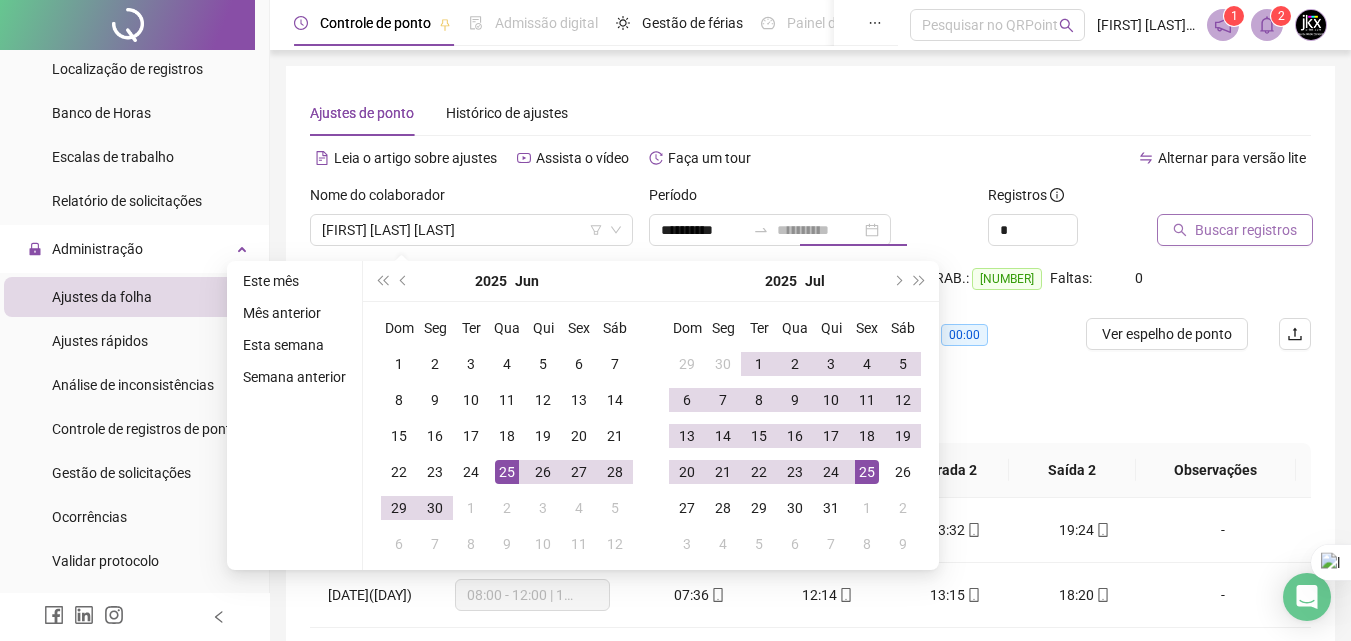click on "25" at bounding box center (867, 472) 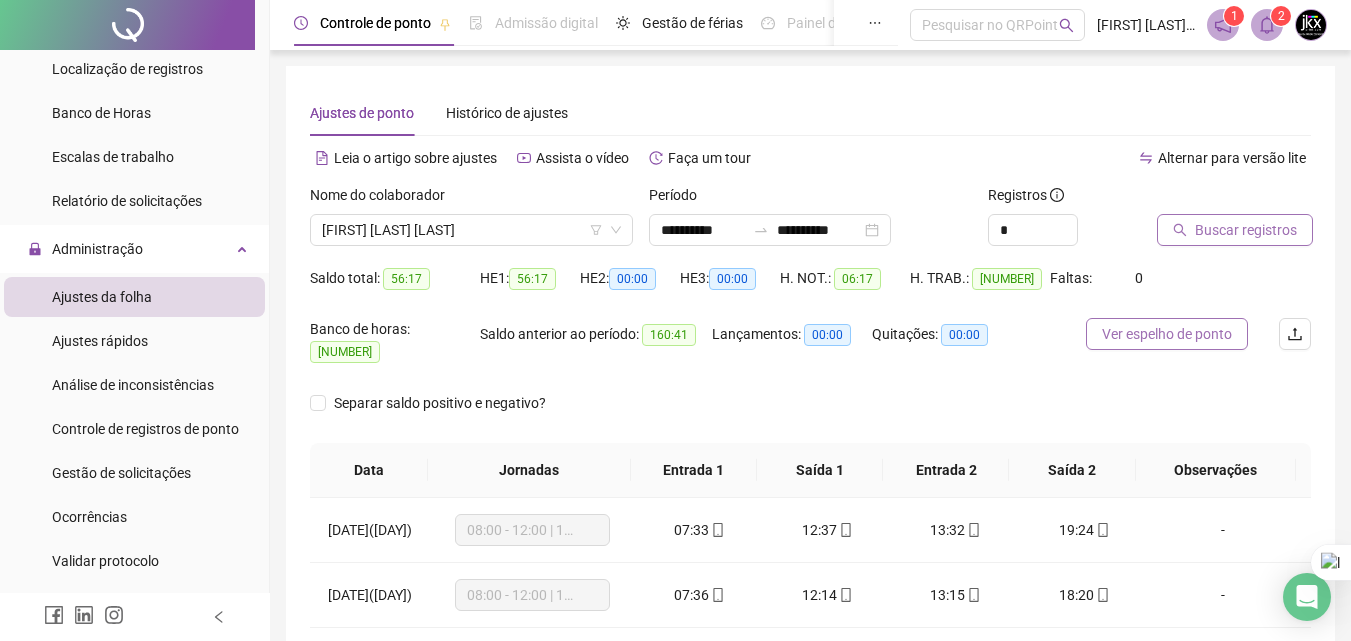 click on "Ver espelho de ponto" at bounding box center [1167, 334] 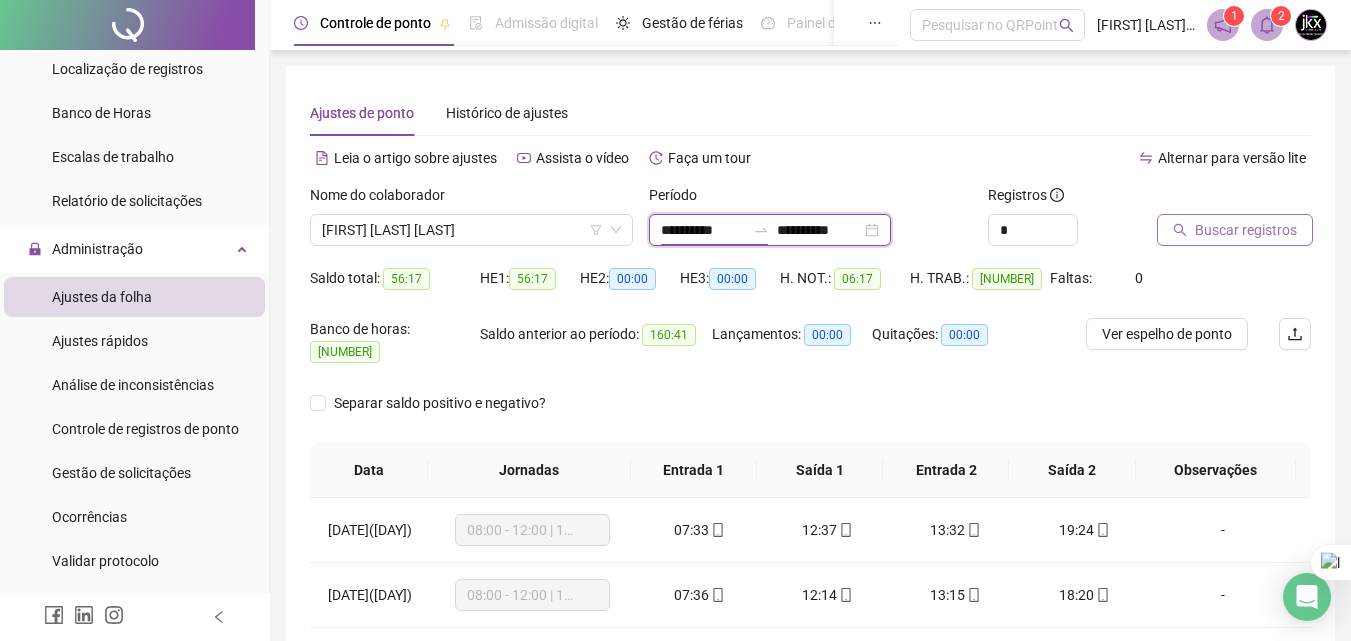 click on "**********" at bounding box center (703, 230) 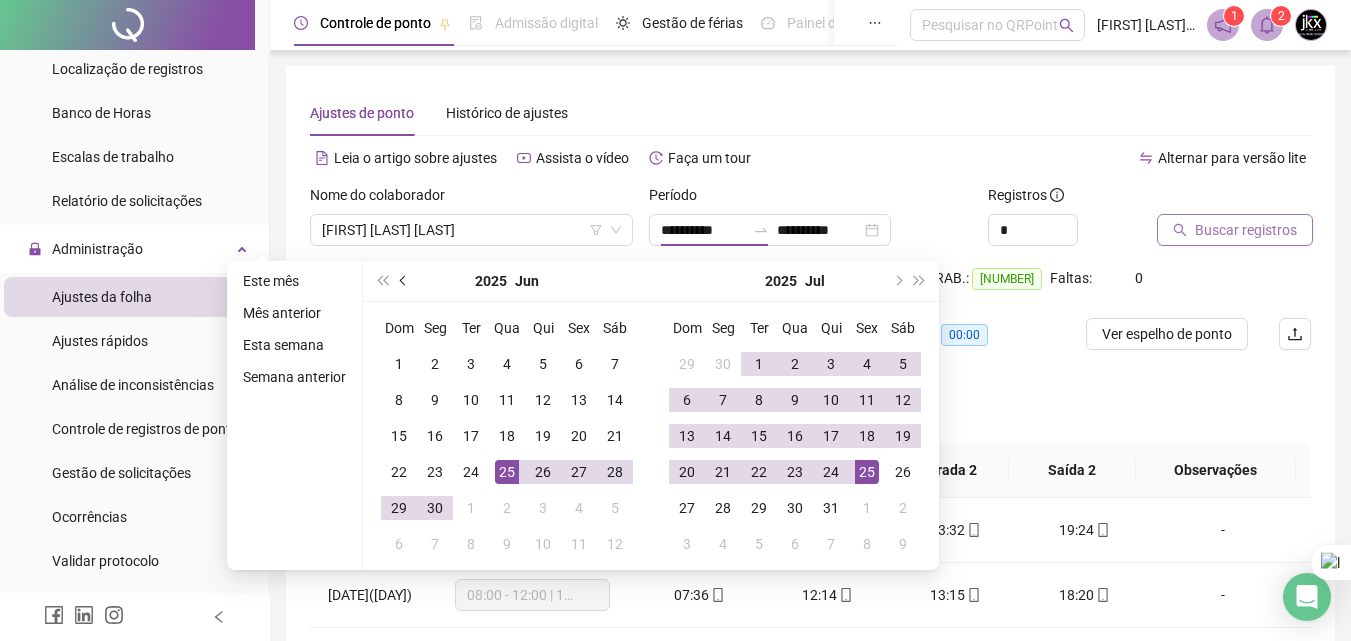 click at bounding box center [404, 281] 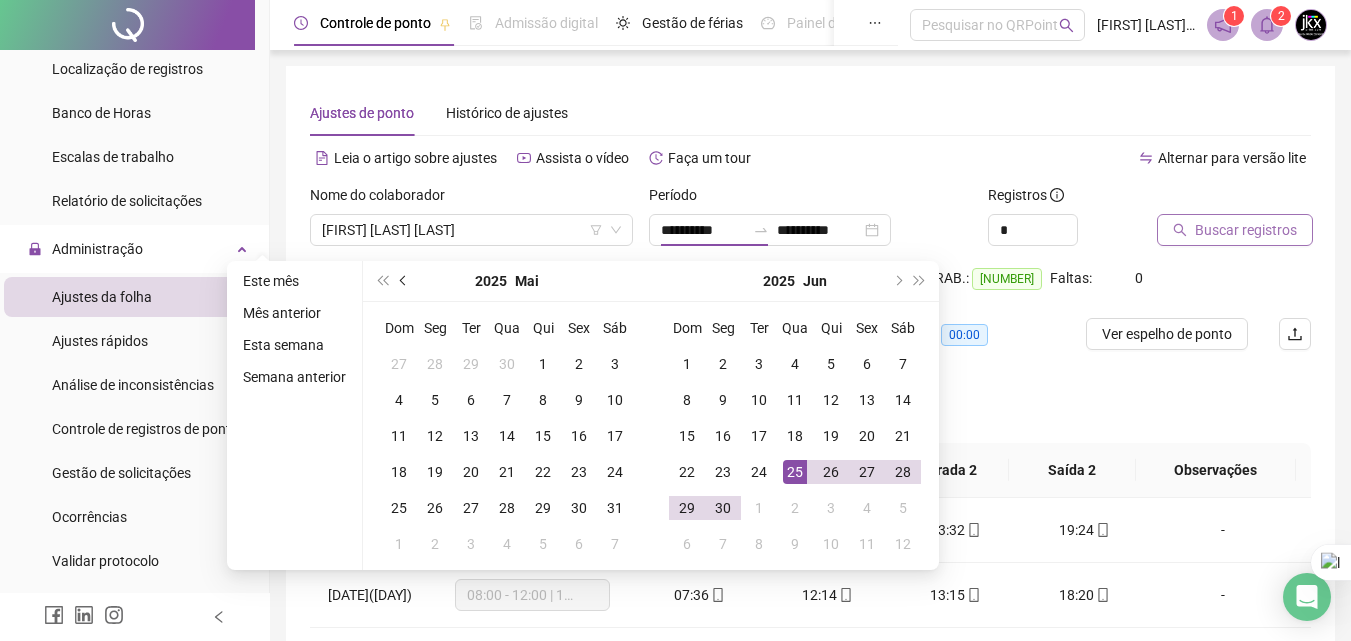 click at bounding box center [404, 281] 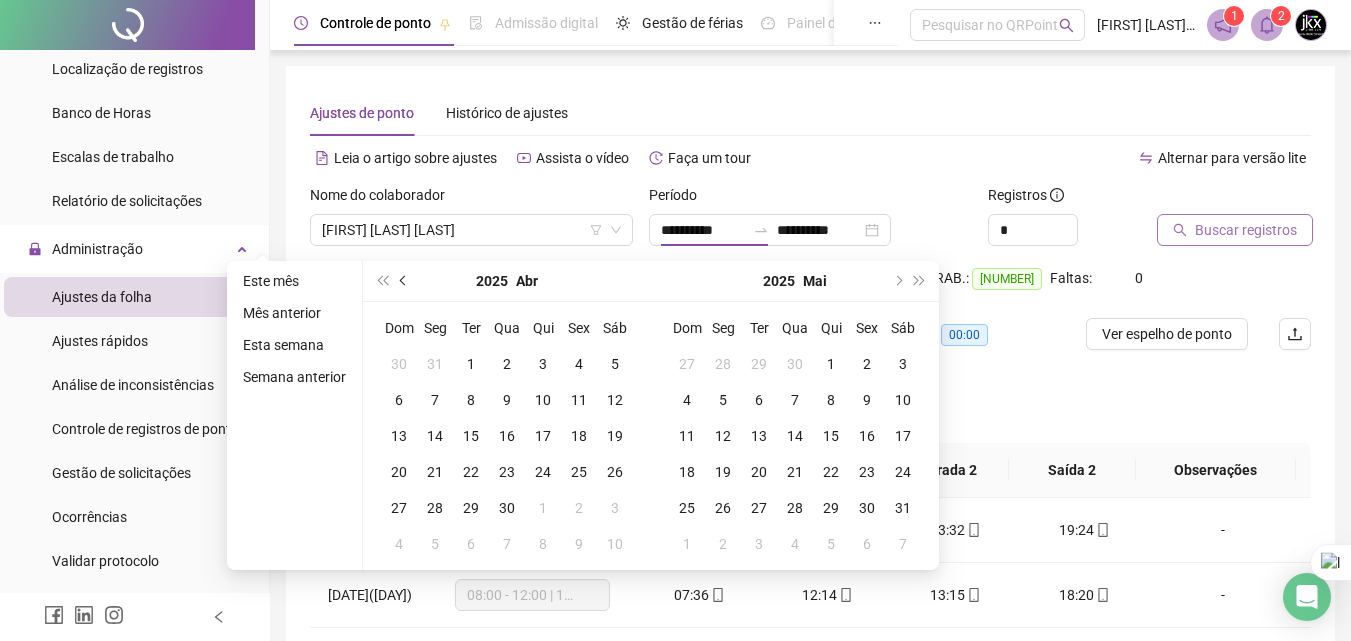 click at bounding box center [404, 281] 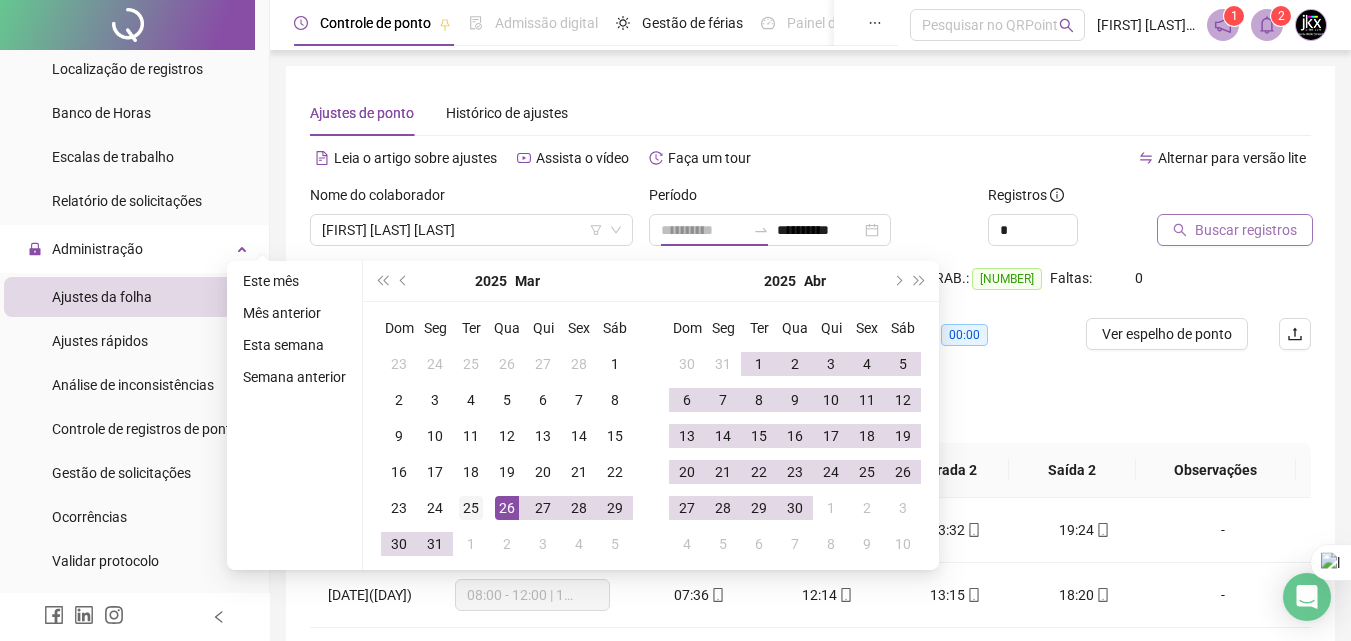 type on "**********" 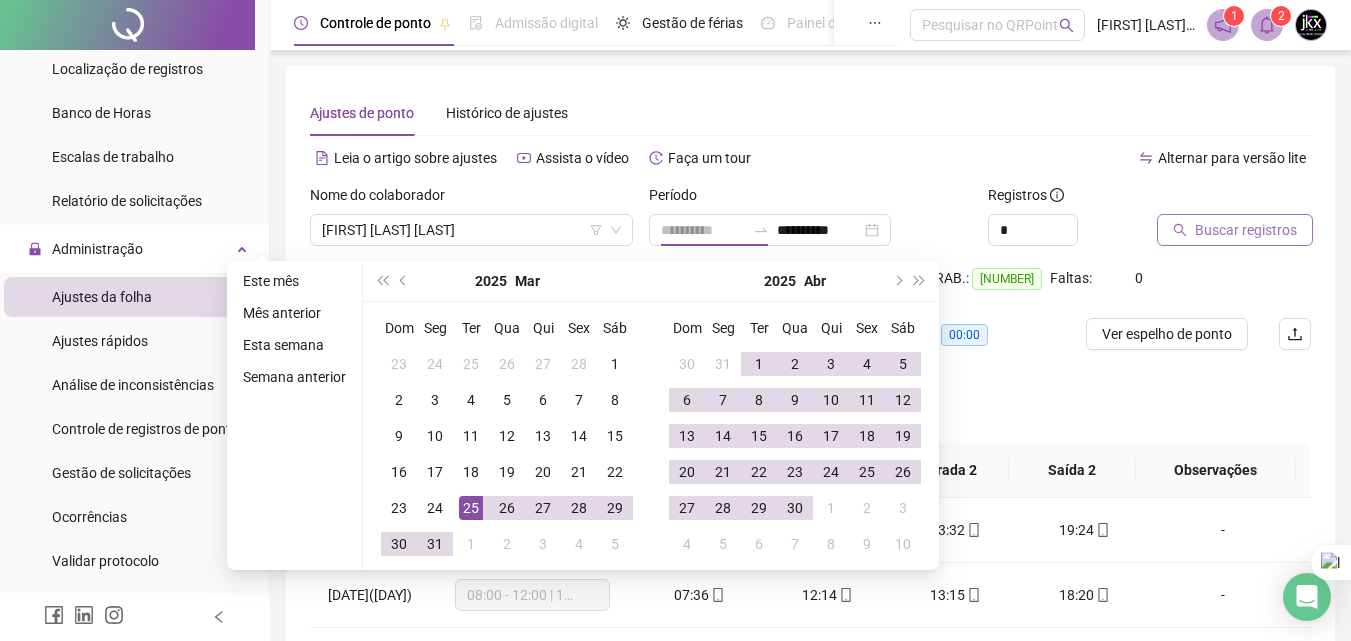 click on "25" at bounding box center [471, 508] 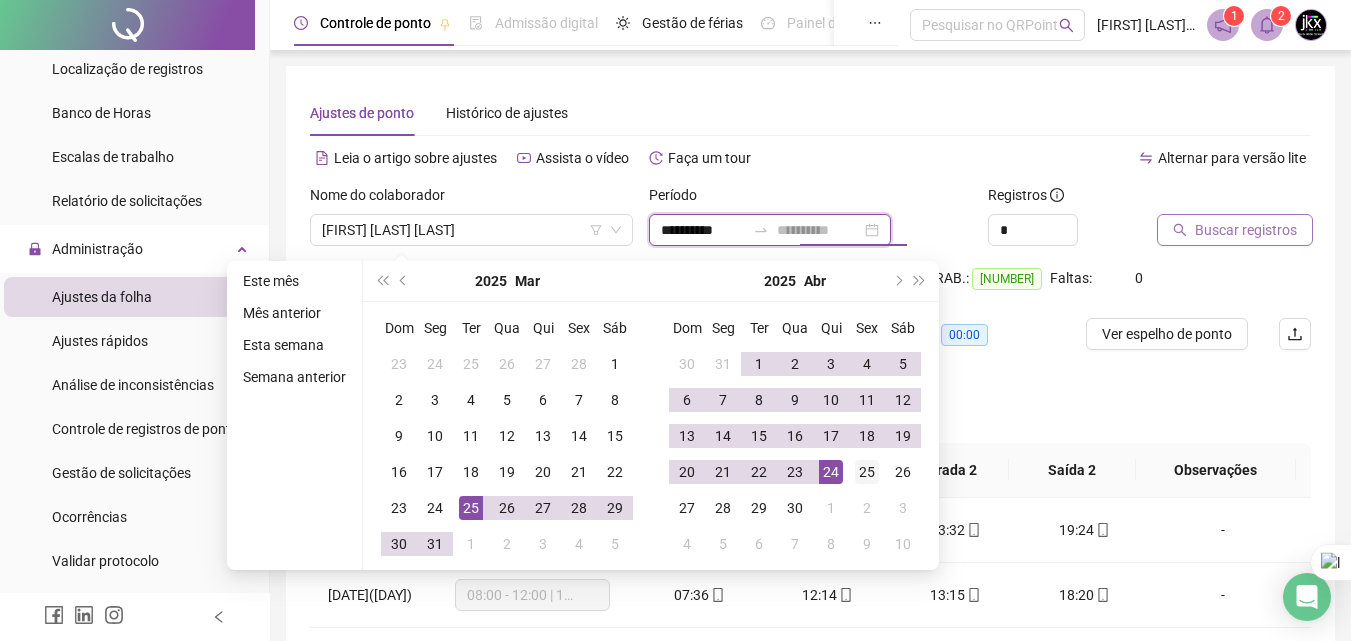 type on "**********" 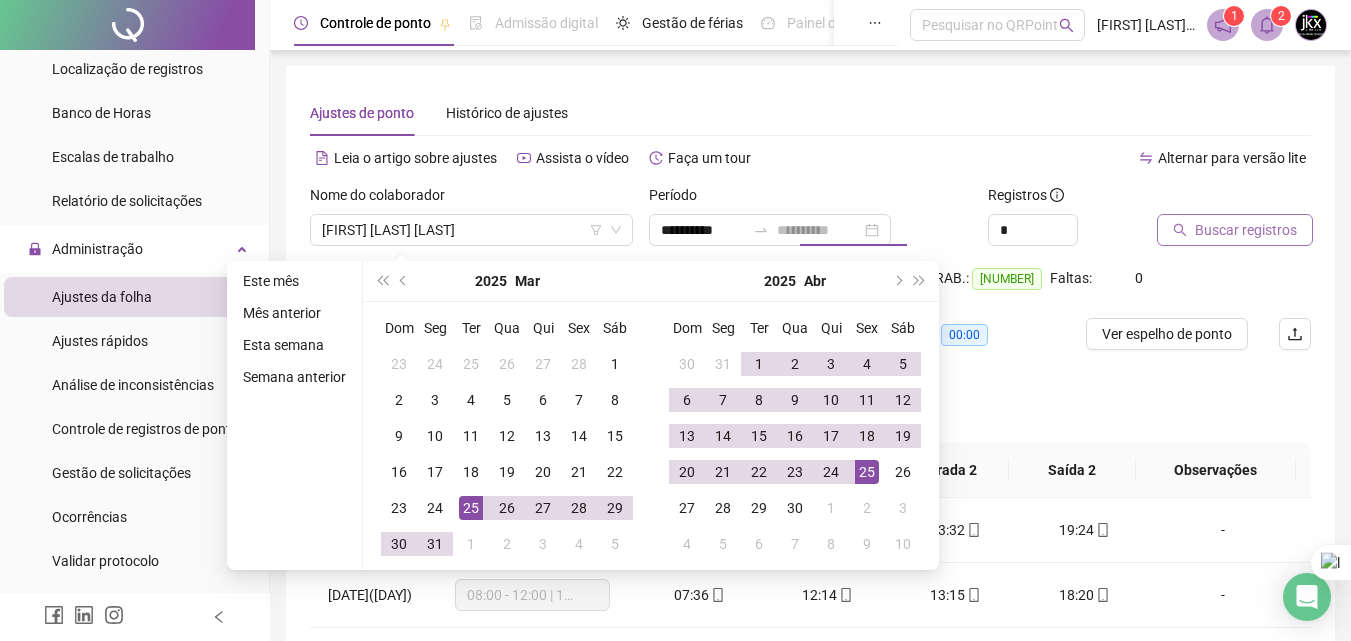click on "25" at bounding box center (867, 472) 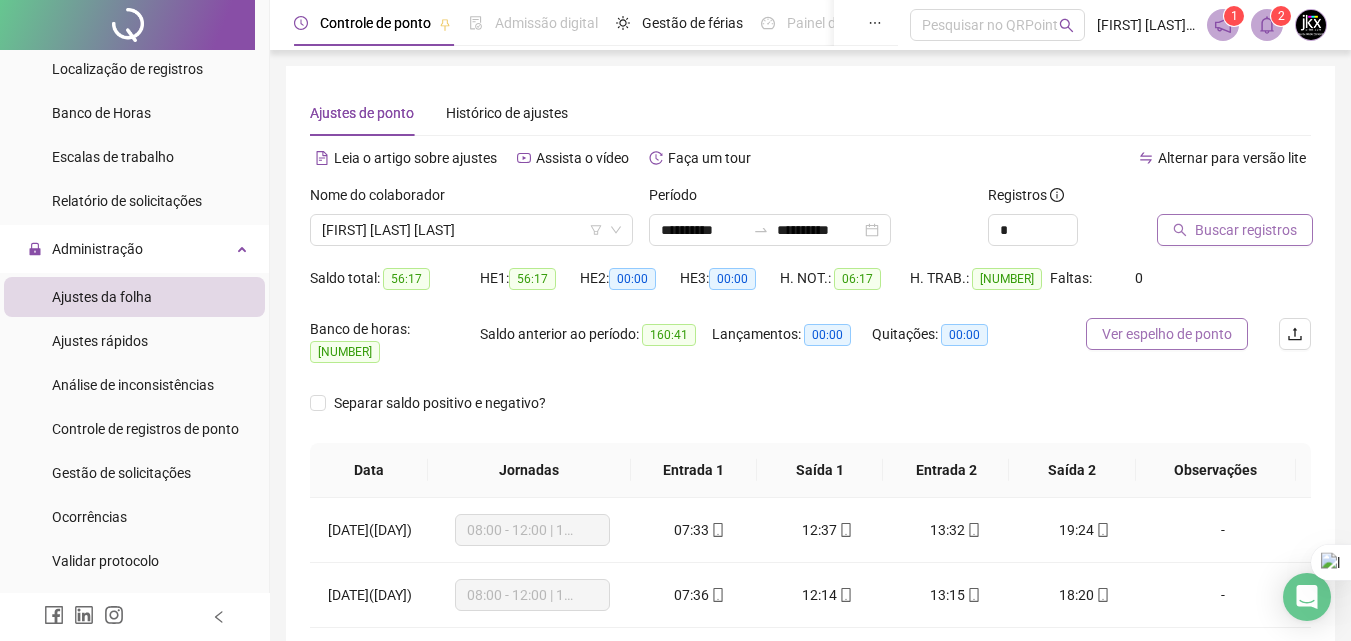 click on "Ver espelho de ponto" at bounding box center [1167, 334] 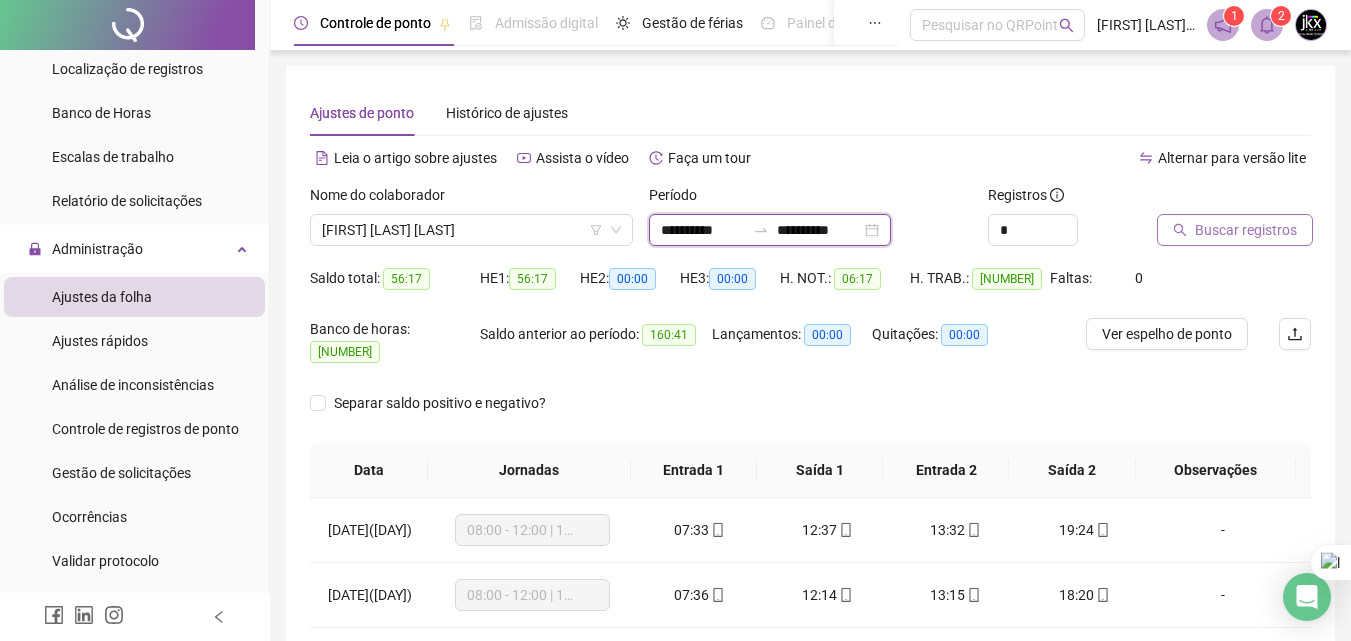 click on "**********" at bounding box center (703, 230) 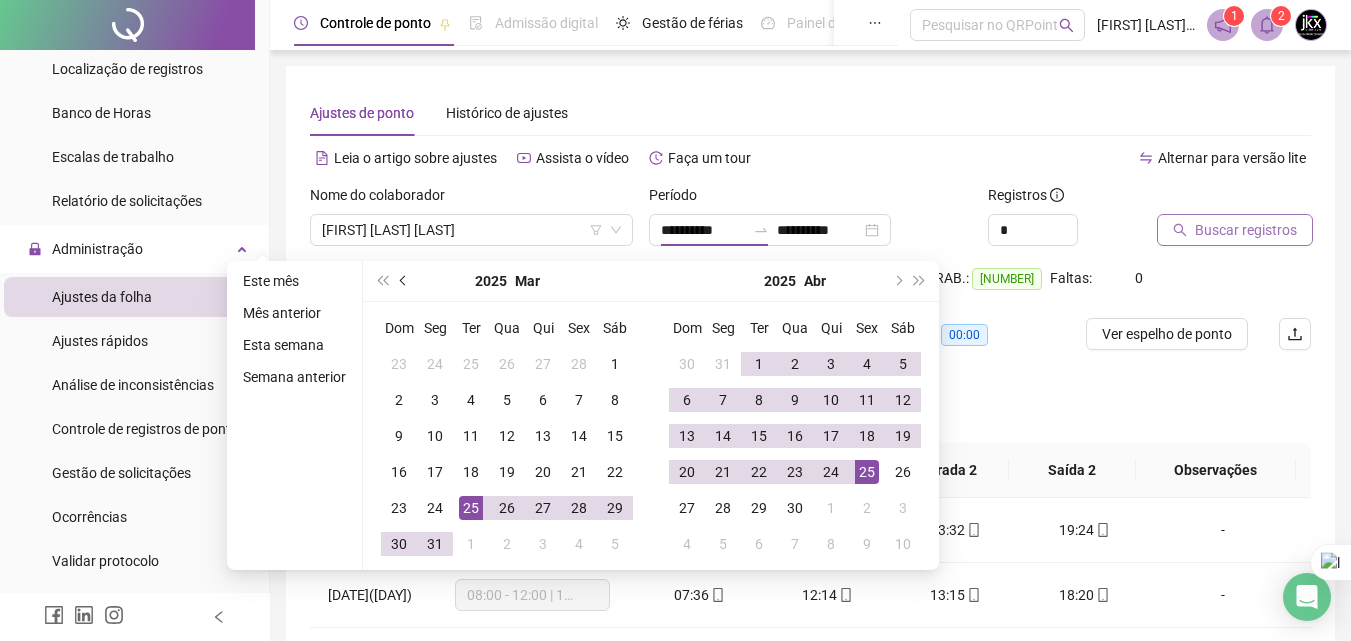 click at bounding box center [404, 281] 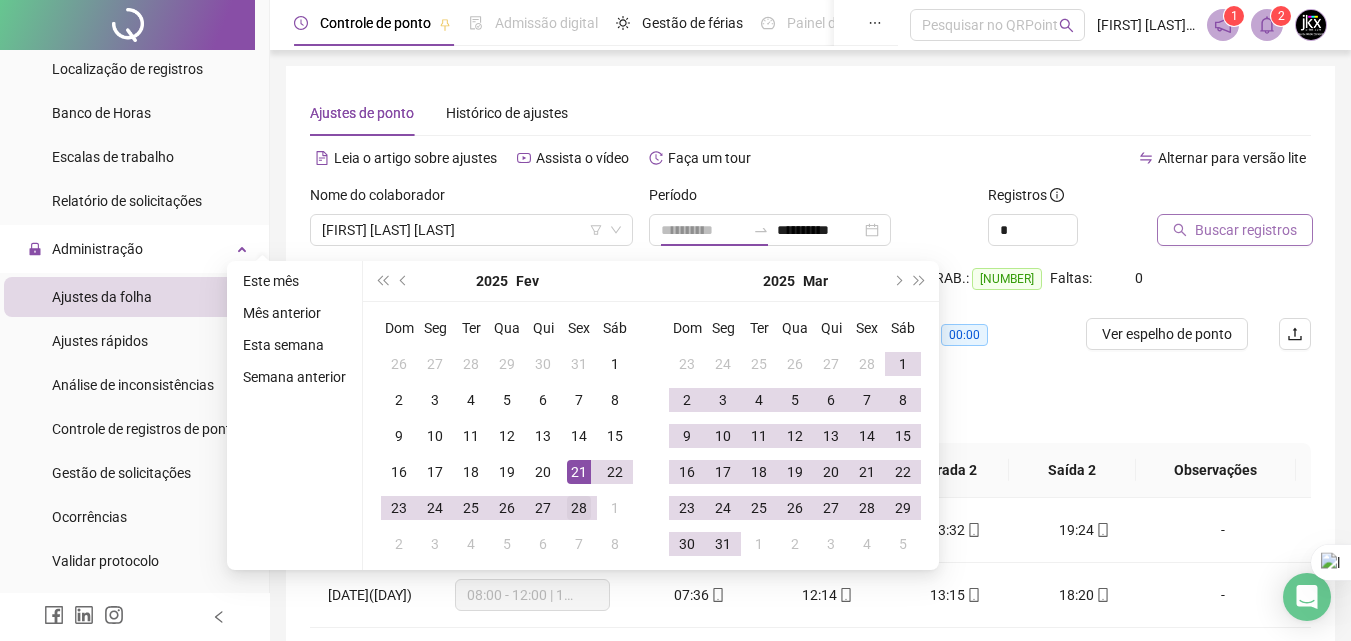 type on "**********" 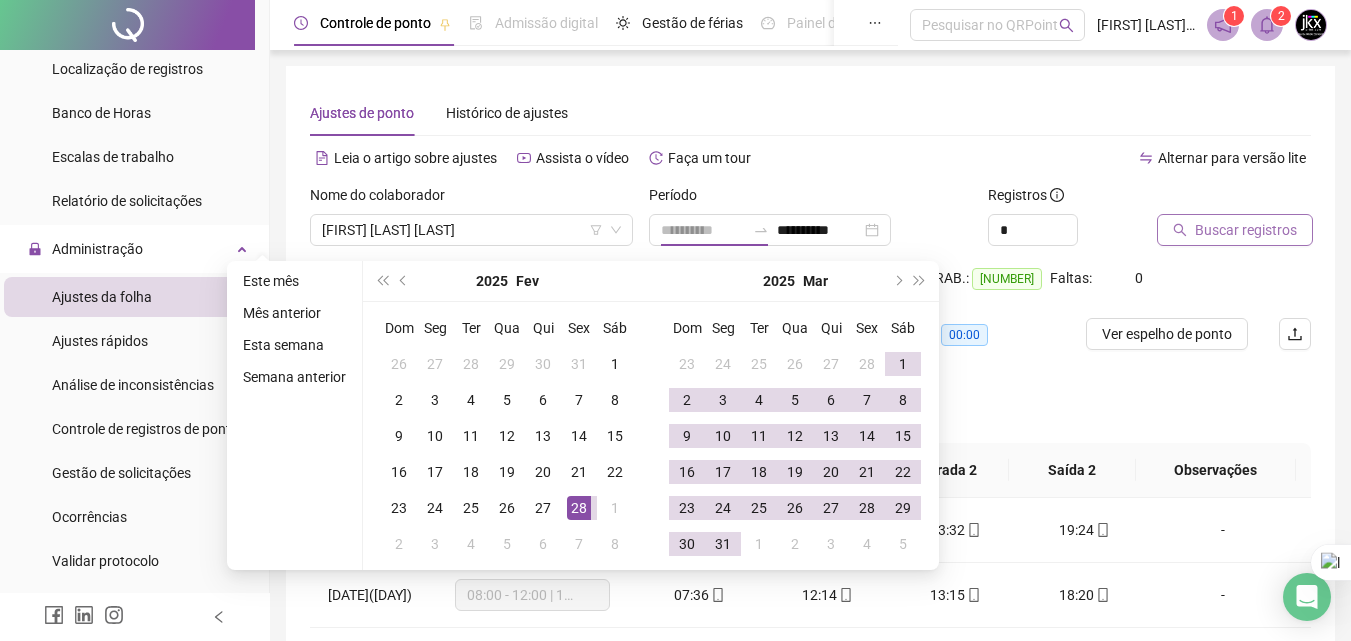 click on "28" at bounding box center (579, 508) 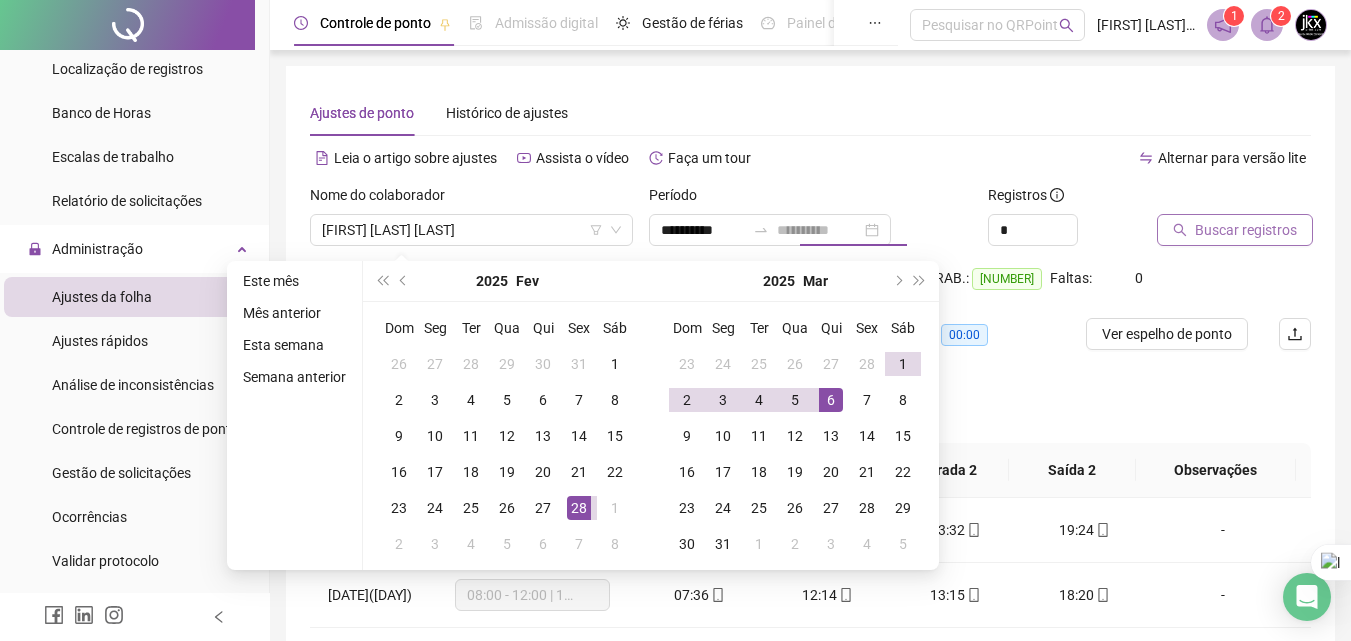 click on "6" at bounding box center [831, 400] 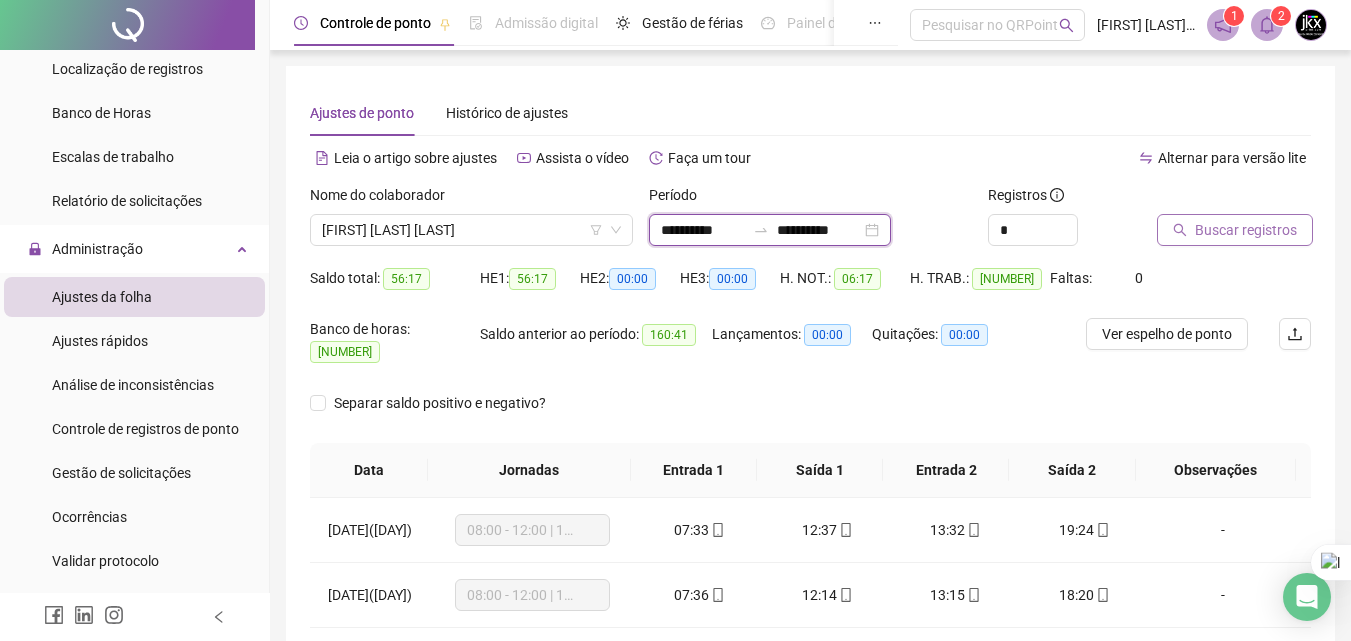 click on "**********" at bounding box center (819, 230) 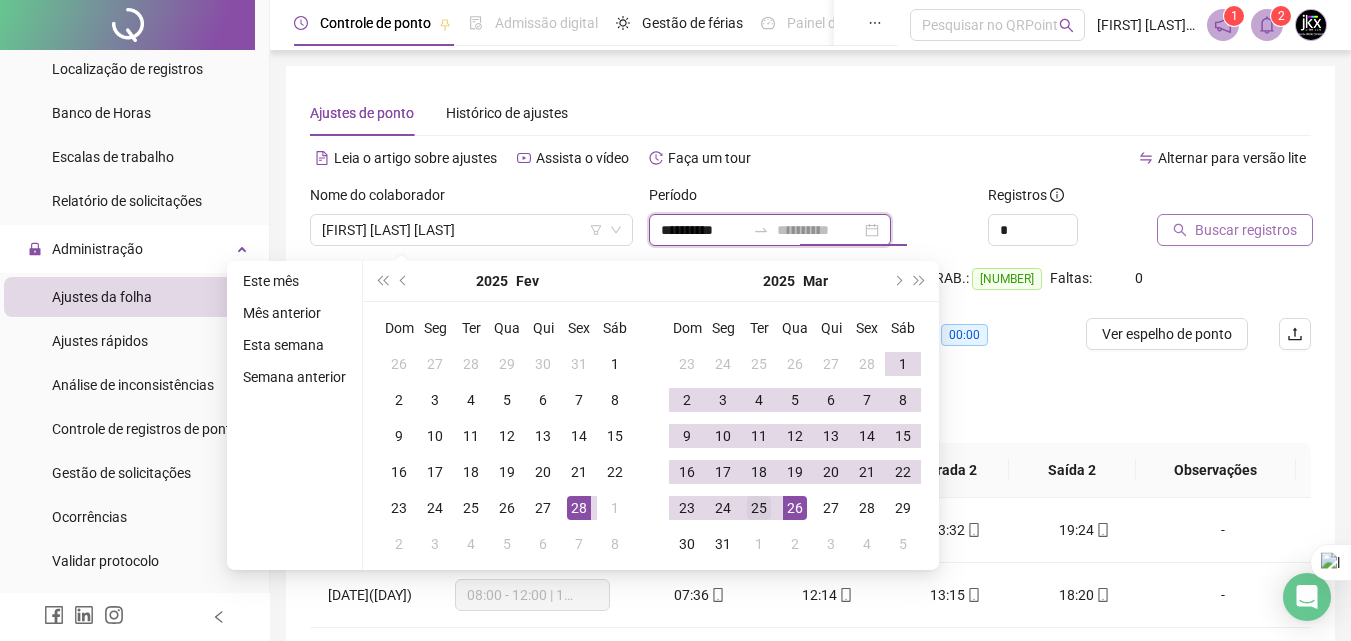 type on "**********" 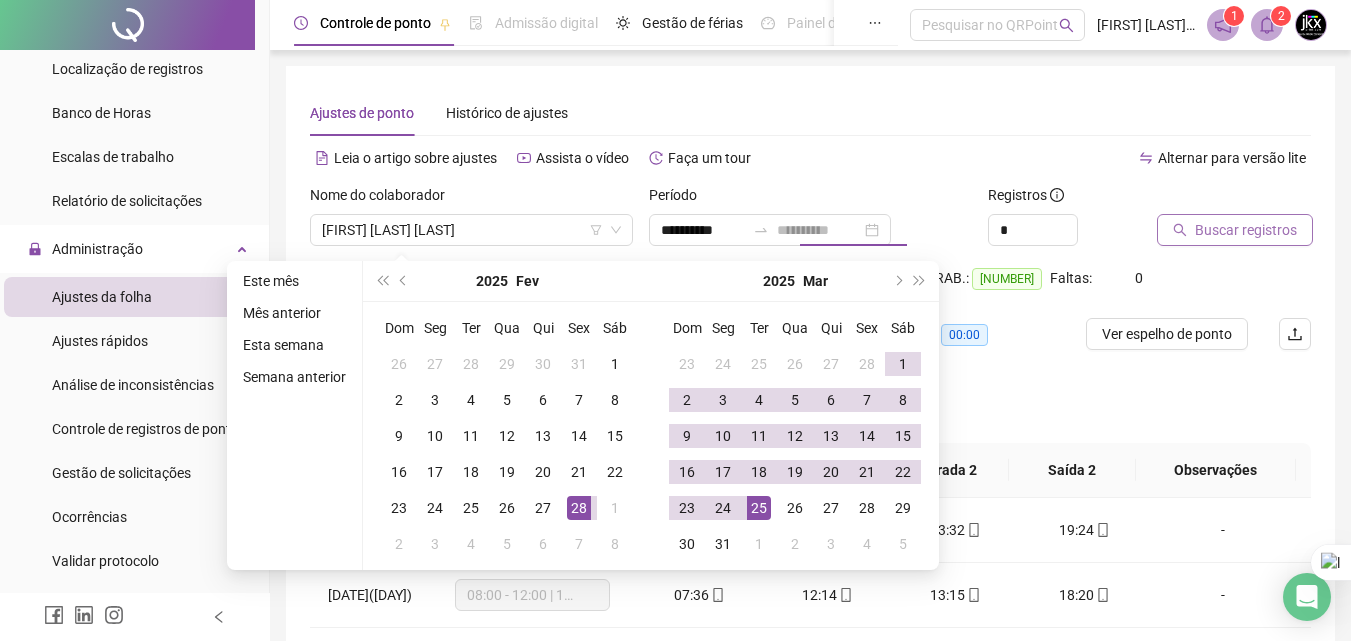 click on "25" at bounding box center [759, 508] 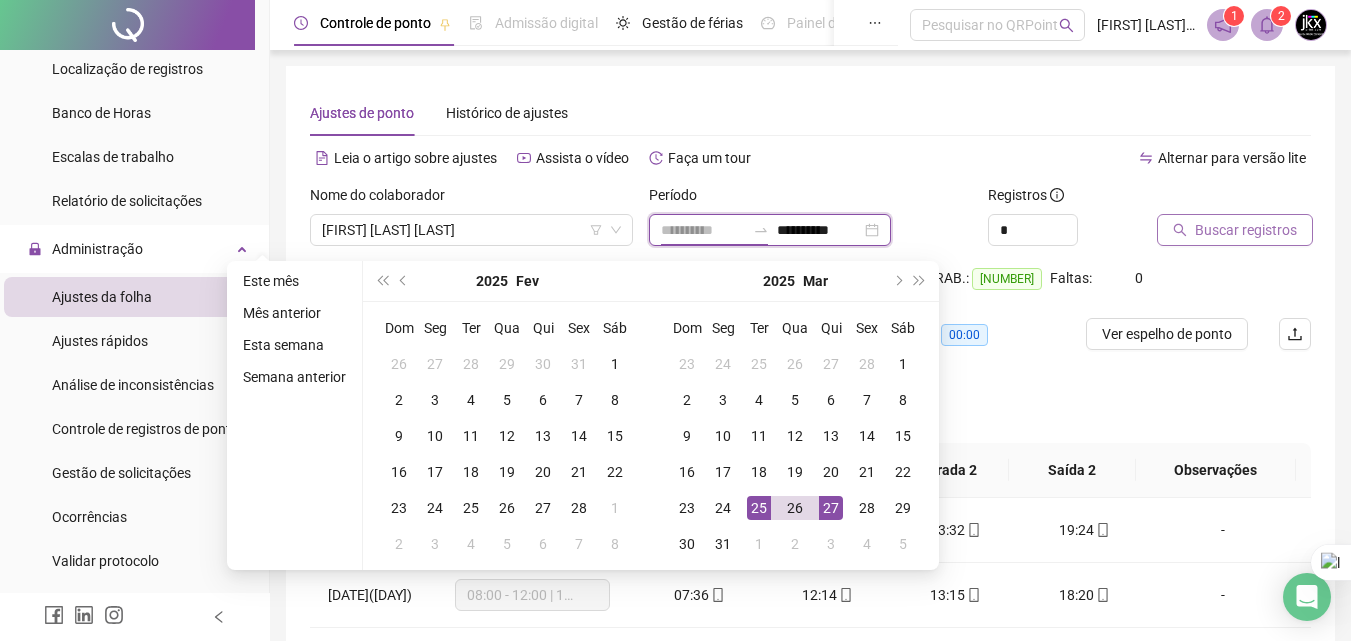 type on "**********" 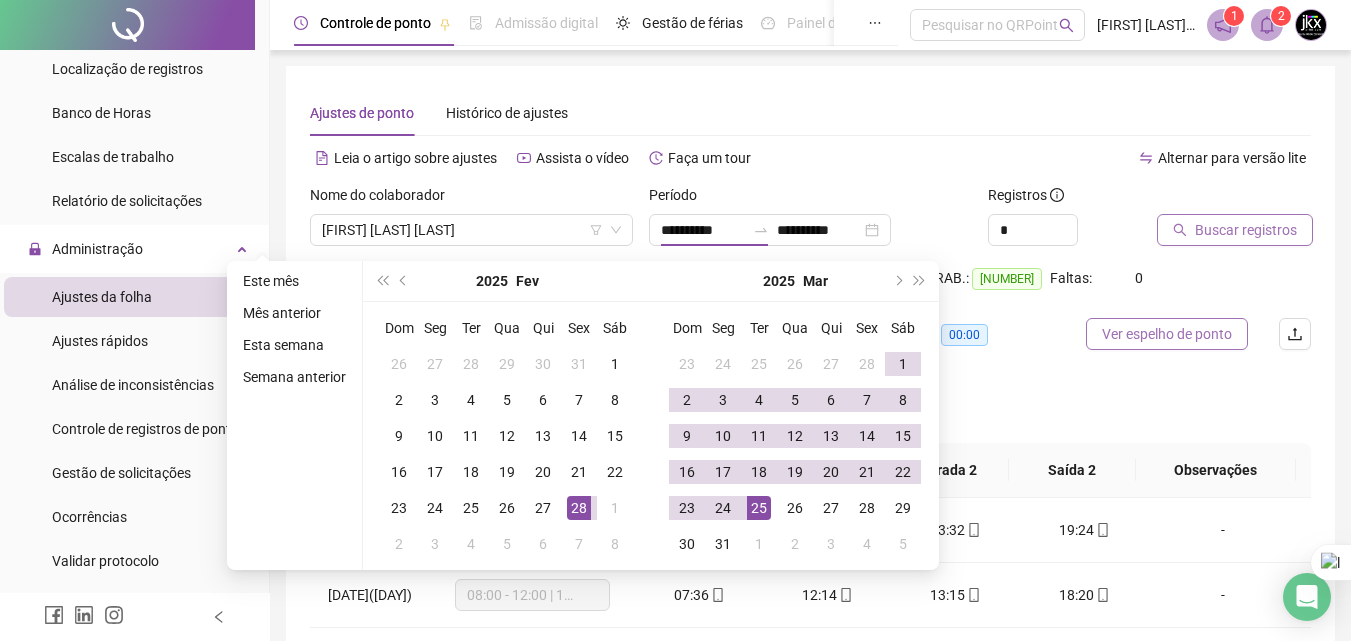 click on "Ver espelho de ponto" at bounding box center [1167, 334] 